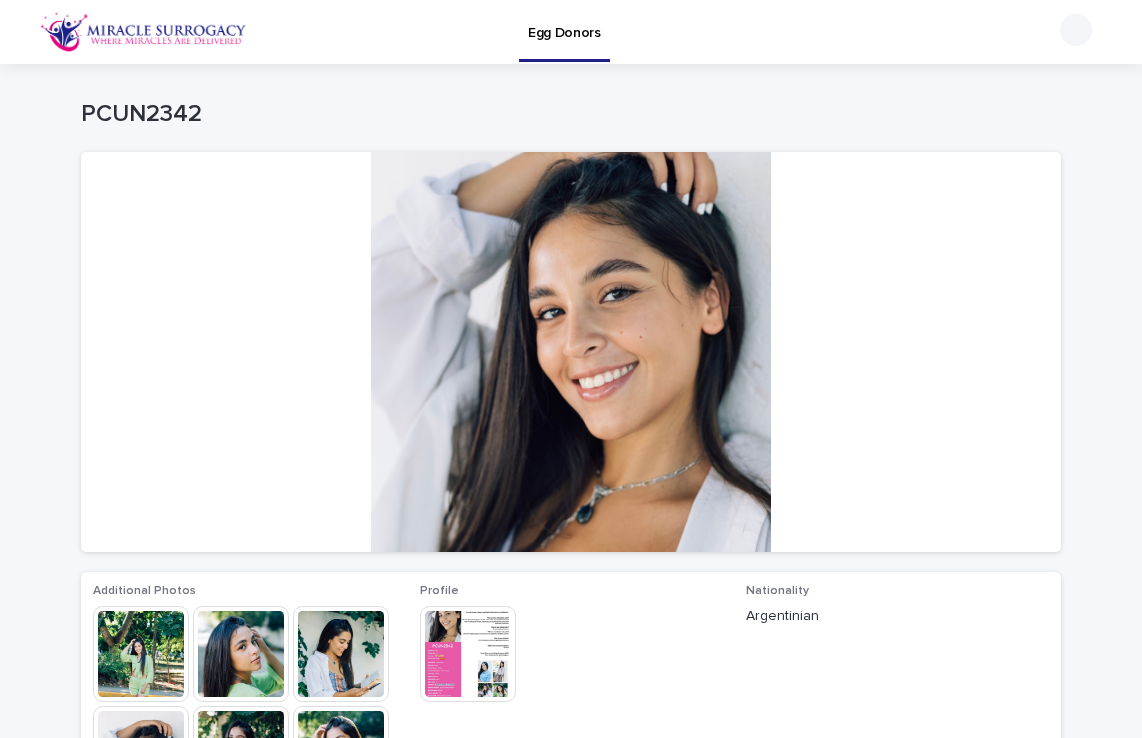 scroll, scrollTop: 0, scrollLeft: 0, axis: both 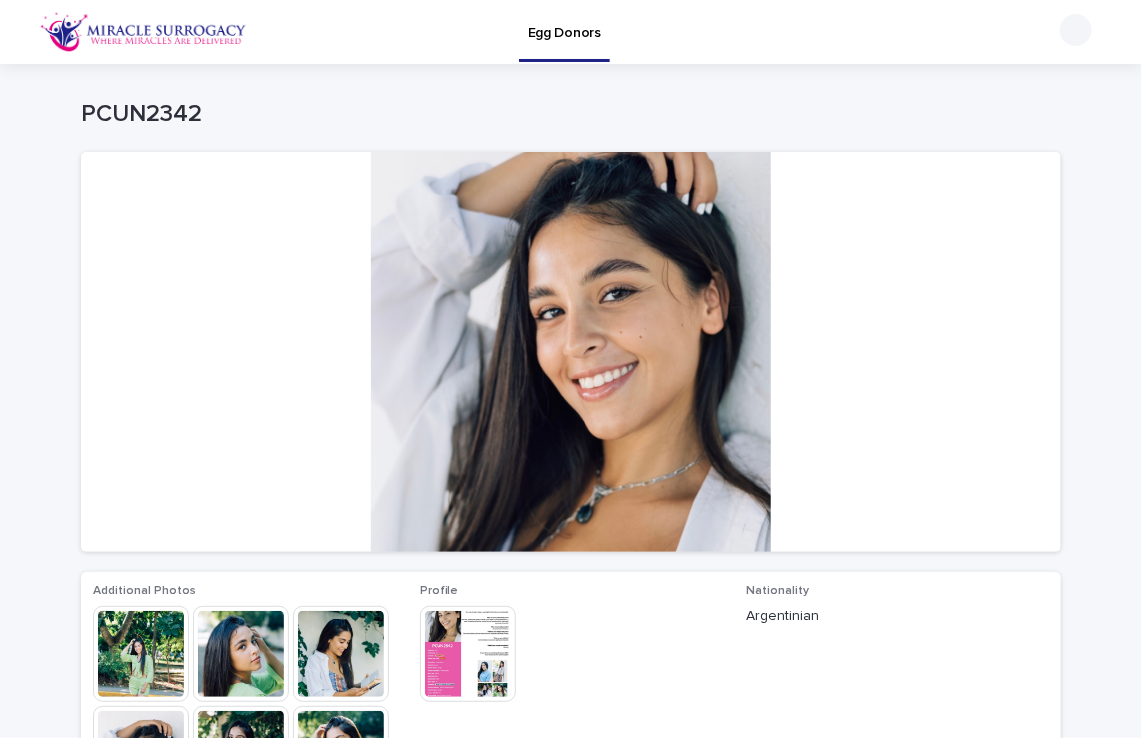 click at bounding box center [571, 352] 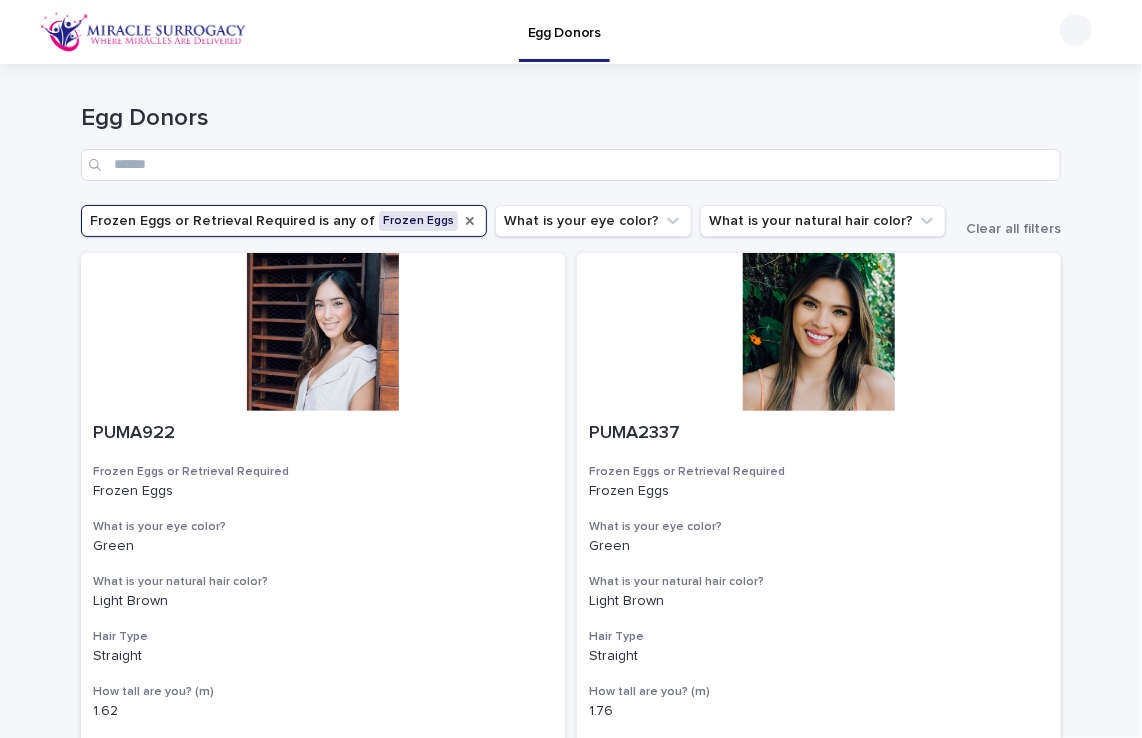 click 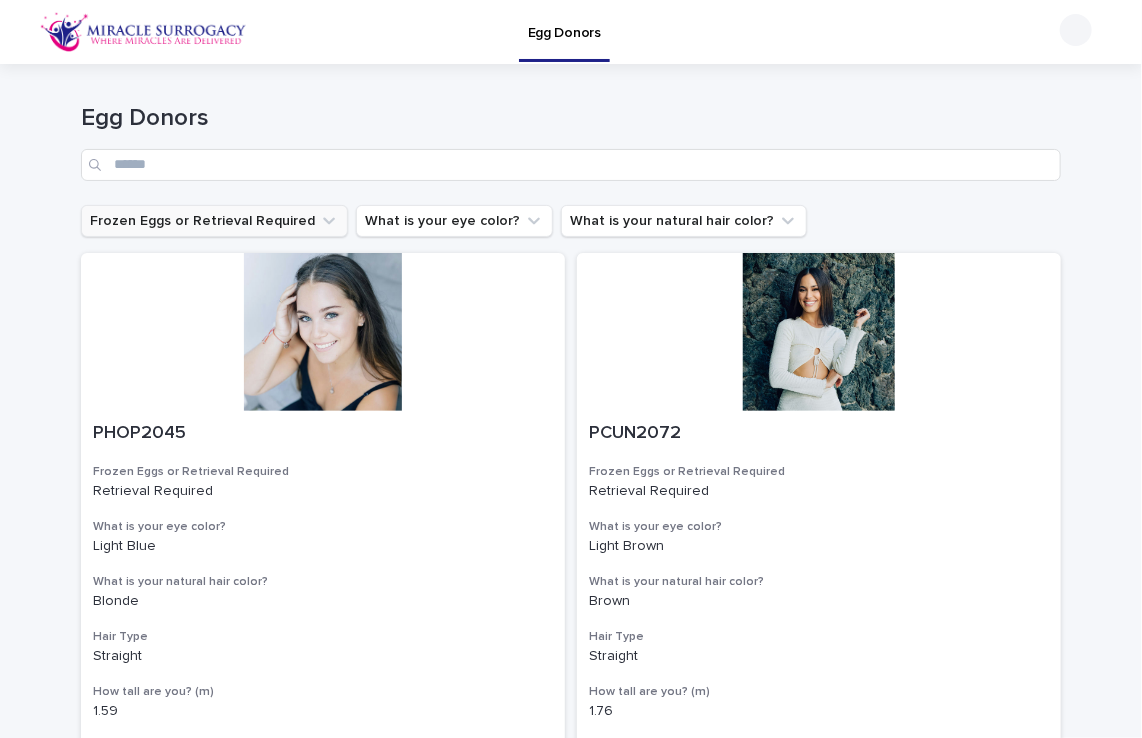 click 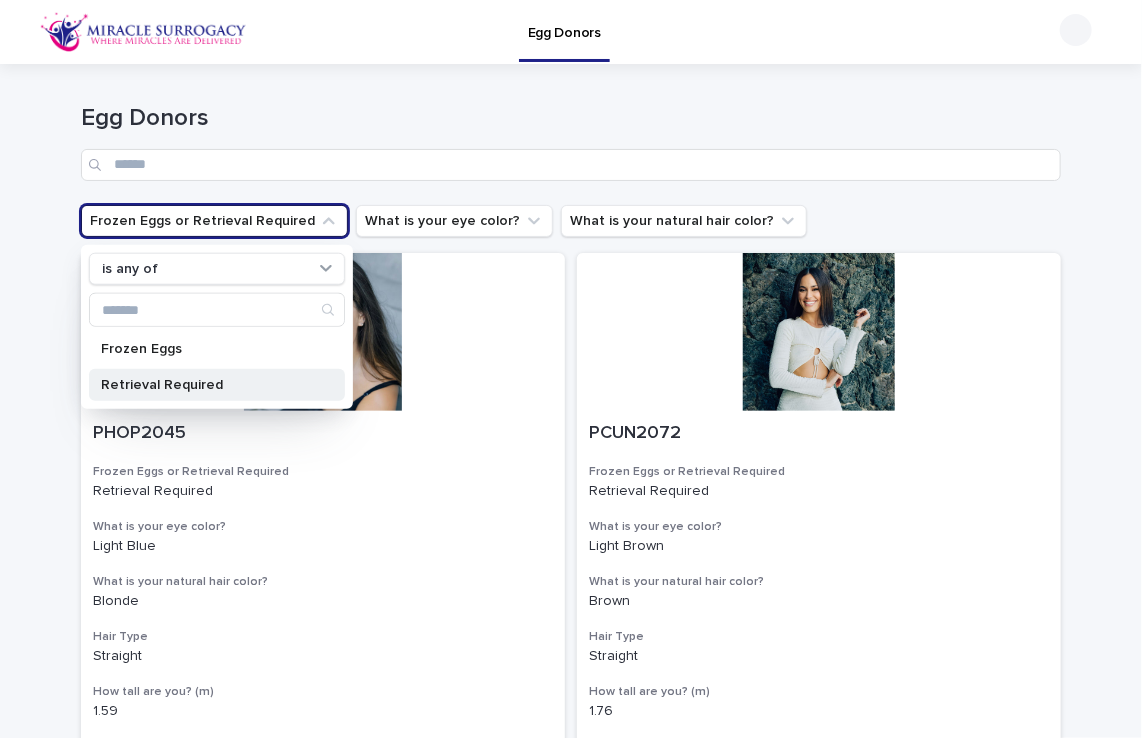 click on "Retrieval Required" at bounding box center [207, 385] 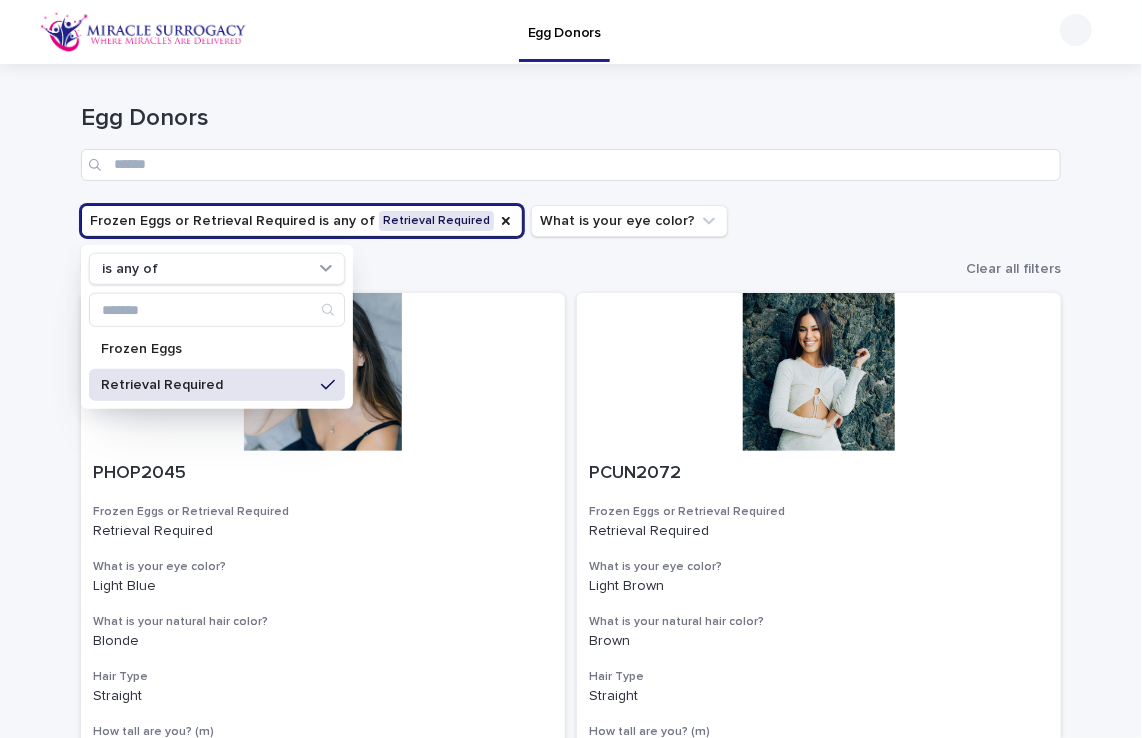 click on "Loading... Saving… Loading... Saving… Egg Donors Frozen Eggs or Retrieval Required is any of Retrieval Required What is your eye color? What is your natural hair color? Clear all filters PHOP2045 Frozen Eggs or Retrieval Required Retrieval Required What is your eye color? [COLOR] What is your natural hair color? [COLOR] Hair Type Straight How tall are you? (m) 1.59 Highest Education Level Bachelor's Degree (or in process) Body Type Normal PCUN2072 Frozen Eggs or Retrieval Required Retrieval Required What is your eye color? [COLOR] What is your natural hair color? [COLOR] Hair Type Straight How tall are you? (m) 1.76 Highest Education Level Bachelor's Degree (or in process) Body Type Slim PHOP2068 Frozen Eggs or Retrieval Required Retrieval Required What is your eye color? [COLOR] What is your natural hair color? [COLOR] Hair Type Straight How tall are you? (m) 1.69 Highest Education Level Bachelor's Degree (or in process) Body Type Slim PCUN2161 Brown Straight" at bounding box center (571, 2049) 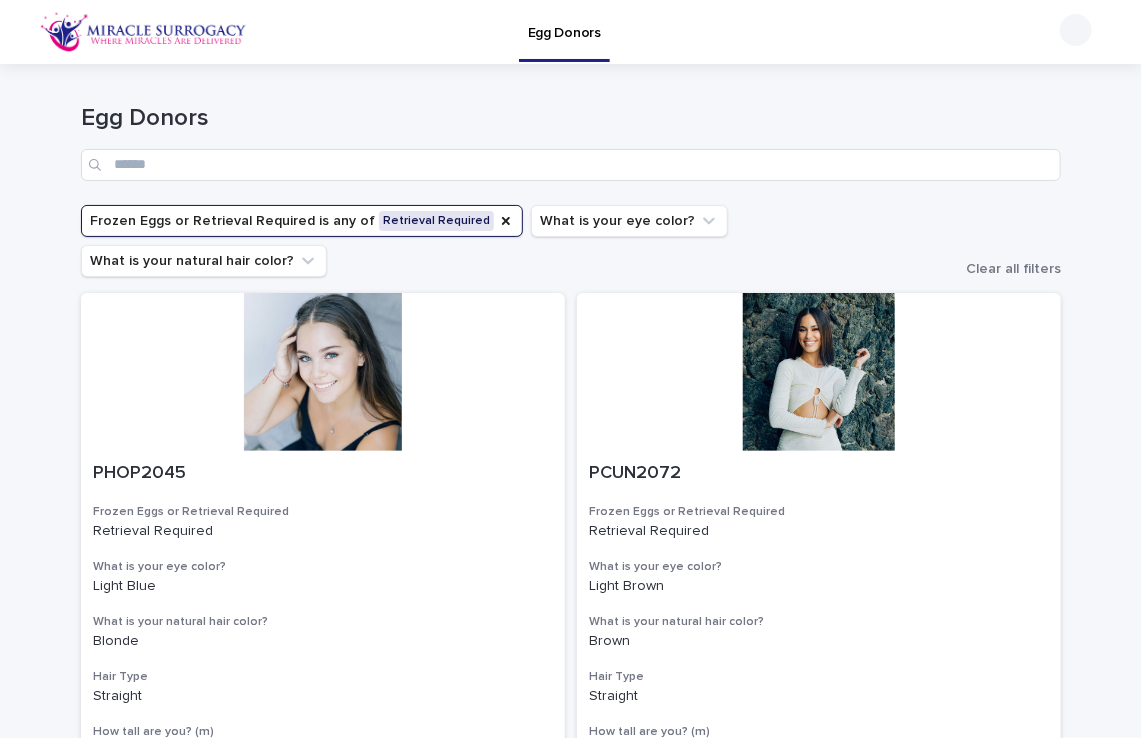 type 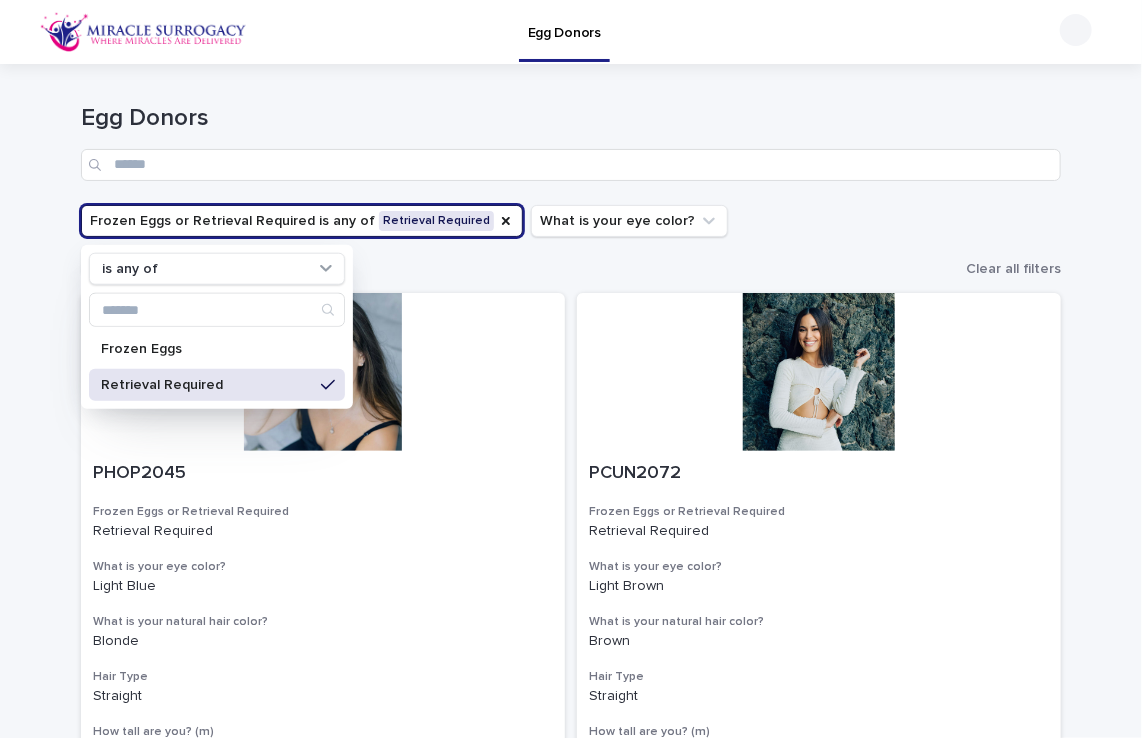 click on "Loading... Saving… Loading... Saving… Egg Donors Frozen Eggs or Retrieval Required is any of Retrieval Required What is your eye color? What is your natural hair color? Clear all filters PHOP2045 Frozen Eggs or Retrieval Required Retrieval Required What is your eye color? [COLOR] What is your natural hair color? [COLOR] Hair Type Straight How tall are you? (m) 1.59 Highest Education Level Bachelor's Degree (or in process) Body Type Normal PCUN2072 Frozen Eggs or Retrieval Required Retrieval Required What is your eye color? [COLOR] What is your natural hair color? [COLOR] Hair Type Straight How tall are you? (m) 1.76 Highest Education Level Bachelor's Degree (or in process) Body Type Slim PHOP2068 Frozen Eggs or Retrieval Required Retrieval Required What is your eye color? [COLOR] What is your natural hair color? [COLOR] Hair Type Straight How tall are you? (m) 1.69 Highest Education Level Bachelor's Degree (or in process) Body Type Slim PCUN2161 Brown Straight" at bounding box center (571, 2049) 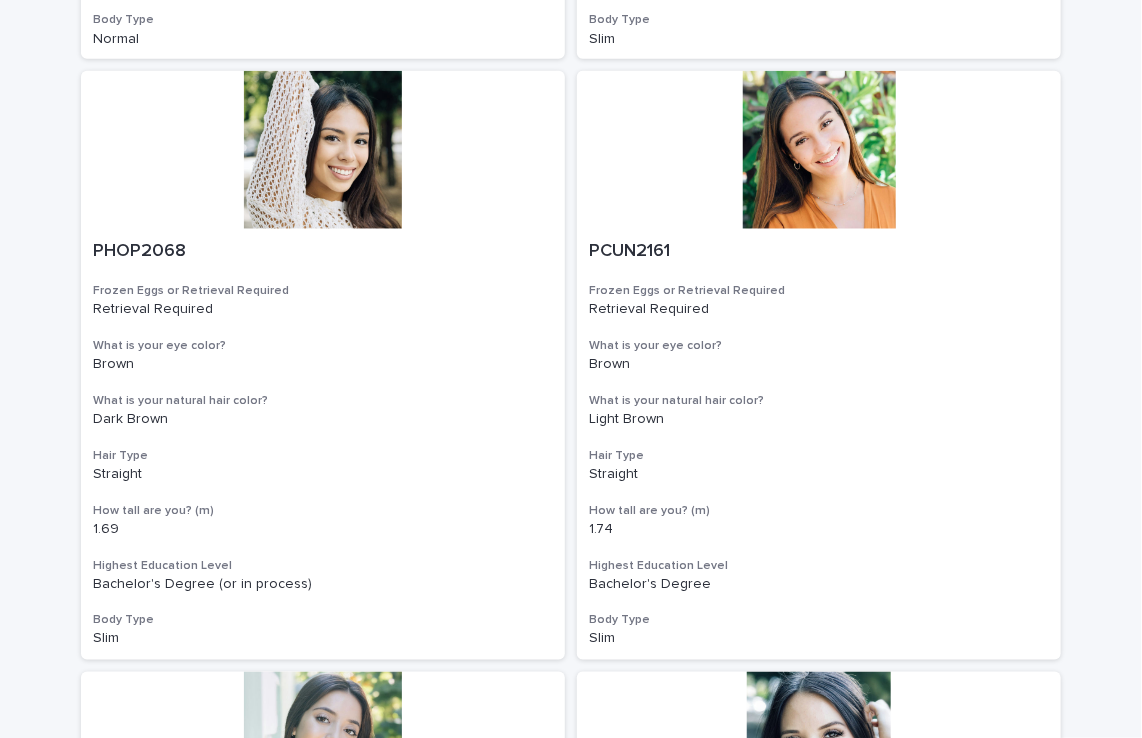 scroll, scrollTop: 663, scrollLeft: 0, axis: vertical 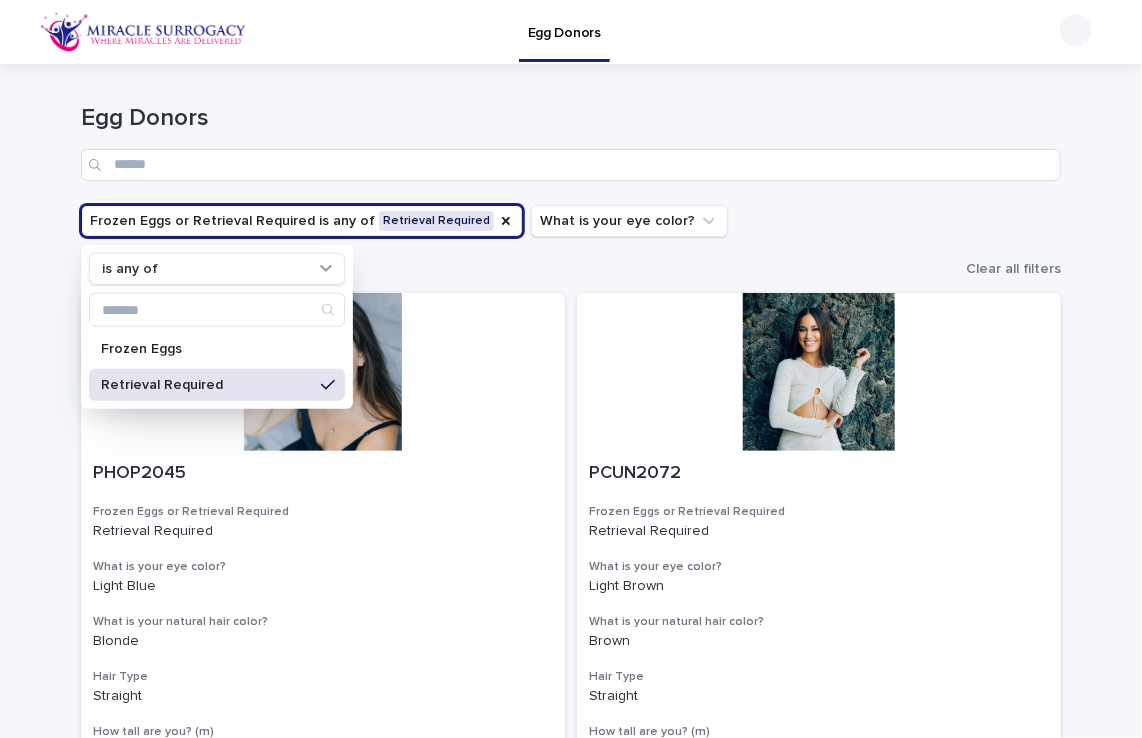 click on "Loading... Saving… Loading... Saving… Egg Donors Frozen Eggs or Retrieval Required is any of Retrieval Required What is your eye color? What is your natural hair color? Clear all filters PHOP2045 Frozen Eggs or Retrieval Required Retrieval Required What is your eye color? [COLOR] What is your natural hair color? [COLOR] Hair Type Straight How tall are you? (m) 1.59 Highest Education Level Bachelor's Degree (or in process) Body Type Normal PCUN2072 Frozen Eggs or Retrieval Required Retrieval Required What is your eye color? [COLOR] What is your natural hair color? [COLOR] Hair Type Straight How tall are you? (m) 1.76 Highest Education Level Bachelor's Degree (or in process) Body Type Slim PHOP2068 Frozen Eggs or Retrieval Required Retrieval Required What is your eye color? [COLOR] What is your natural hair color? [COLOR] Hair Type Straight How tall are you? (m) 1.69 Highest Education Level Bachelor's Degree (or in process) Body Type Slim PCUN2161 Brown Straight" at bounding box center [571, 2049] 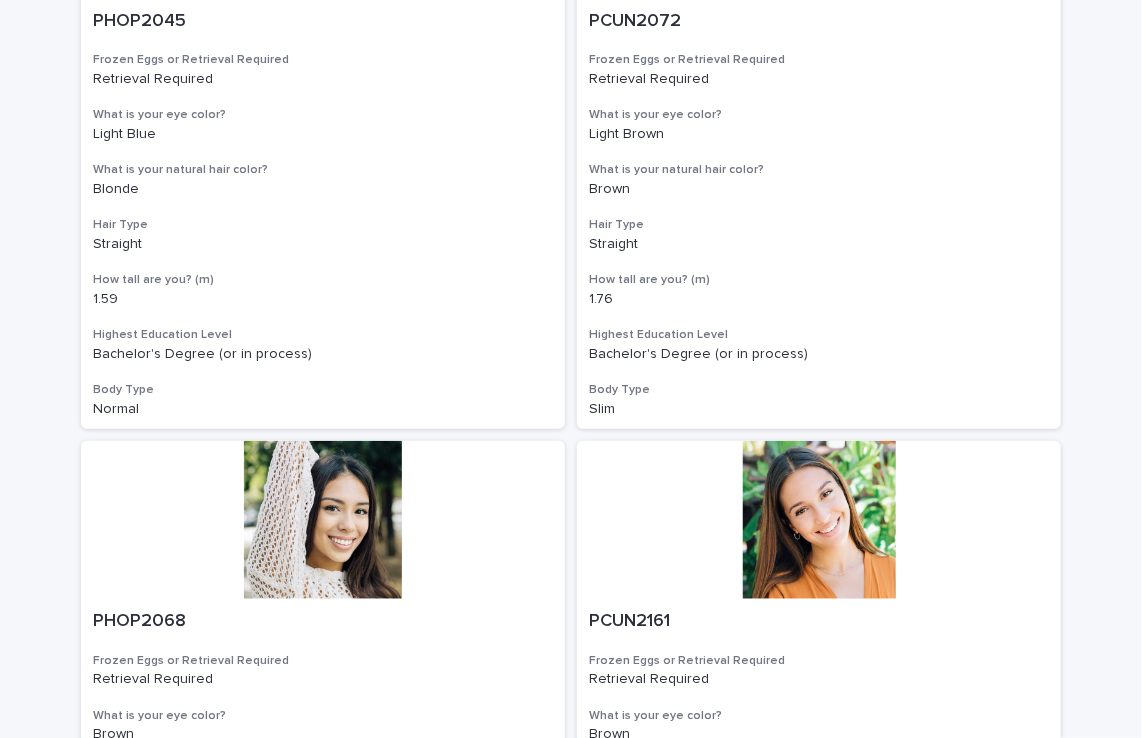 scroll, scrollTop: 479, scrollLeft: 0, axis: vertical 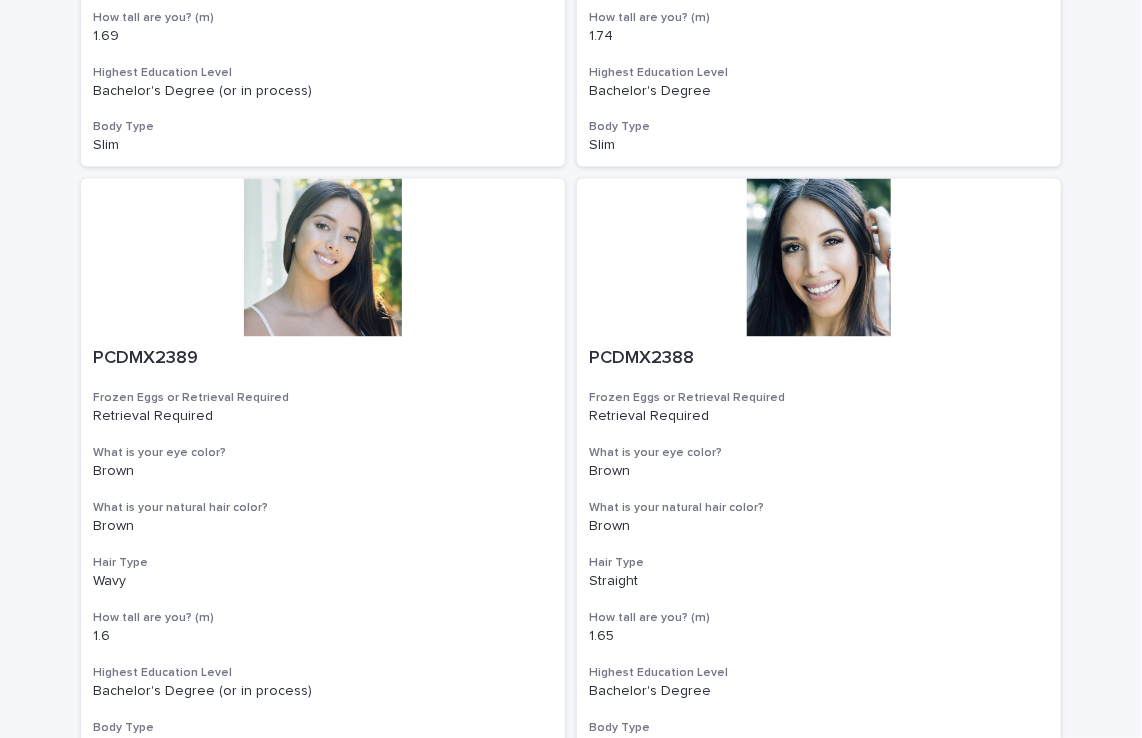 click on "Loading... Saving… Loading... Saving… Egg Donors Frozen Eggs or Retrieval Required is any of Retrieval Required What is your eye color? What is your natural hair color? Clear all filters PHOP2045 Frozen Eggs or Retrieval Required Retrieval Required What is your eye color? [COLOR] What is your natural hair color? [COLOR] Hair Type Straight How tall are you? (m) 1.59 Highest Education Level Bachelor's Degree (or in process) Body Type Normal PCUN2072 Frozen Eggs or Retrieval Required Retrieval Required What is your eye color? [COLOR] What is your natural hair color? [COLOR] Hair Type Straight How tall are you? (m) 1.76 Highest Education Level Bachelor's Degree (or in process) Body Type Slim PHOP2068 Frozen Eggs or Retrieval Required Retrieval Required What is your eye color? [COLOR] What is your natural hair color? [COLOR] Hair Type Straight How tall are you? (m) 1.69 Highest Education Level Bachelor's Degree (or in process) Body Type Slim PCUN2161 Frozen Eggs or Retrieval Required Retrieval Required 1" at bounding box center [571, 734] 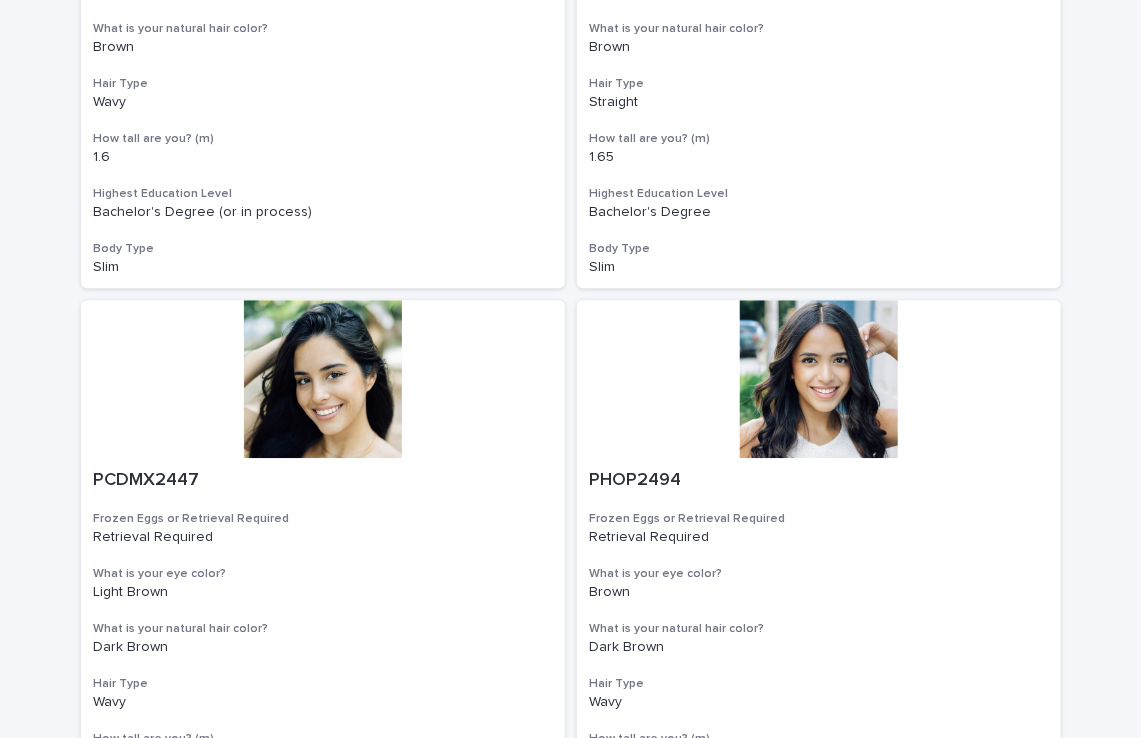 scroll, scrollTop: 1835, scrollLeft: 0, axis: vertical 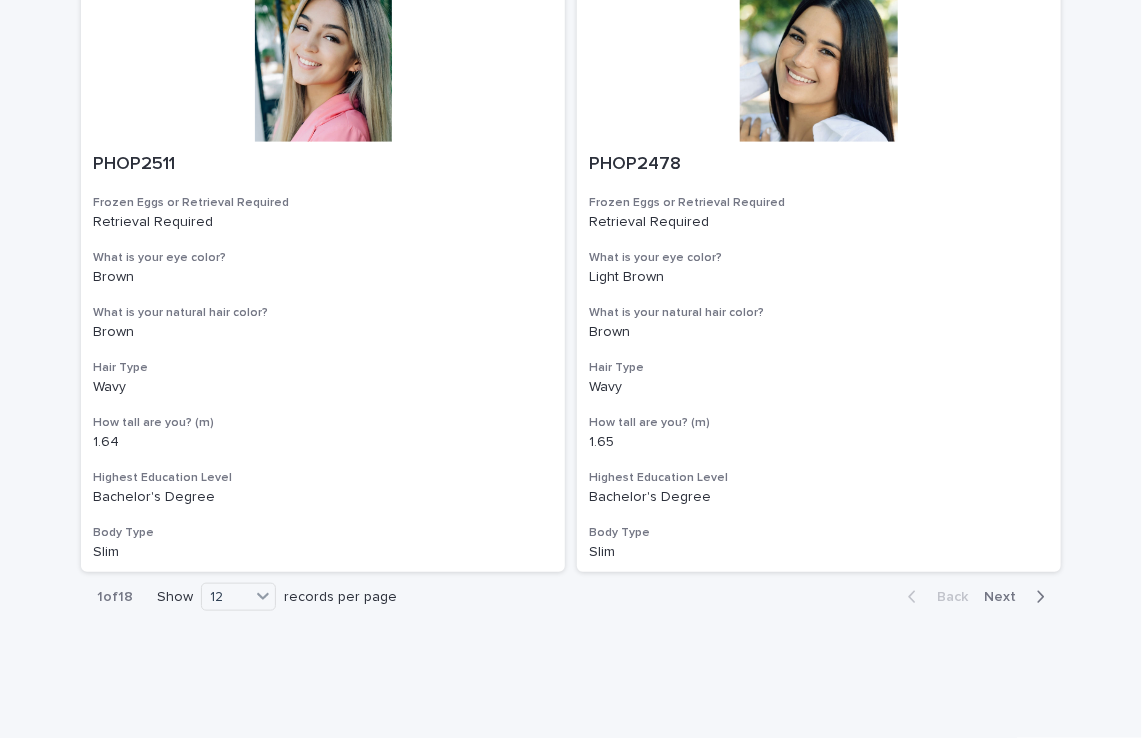 click on "Next" at bounding box center (1006, 597) 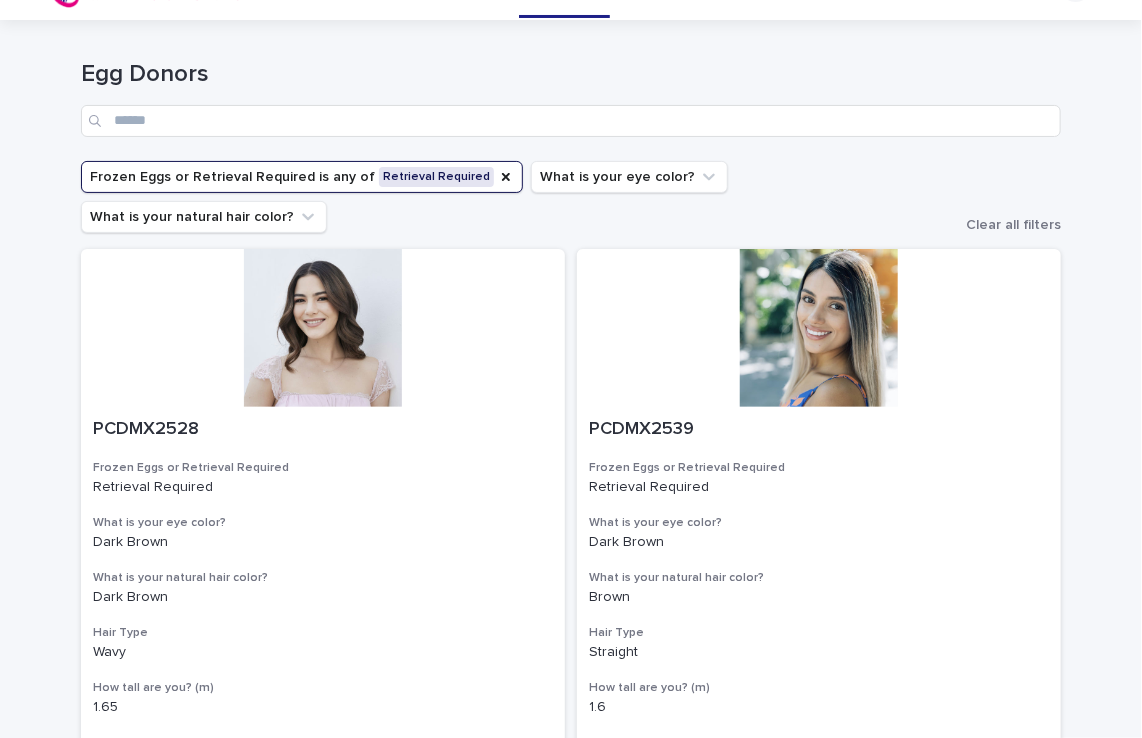 scroll, scrollTop: 0, scrollLeft: 0, axis: both 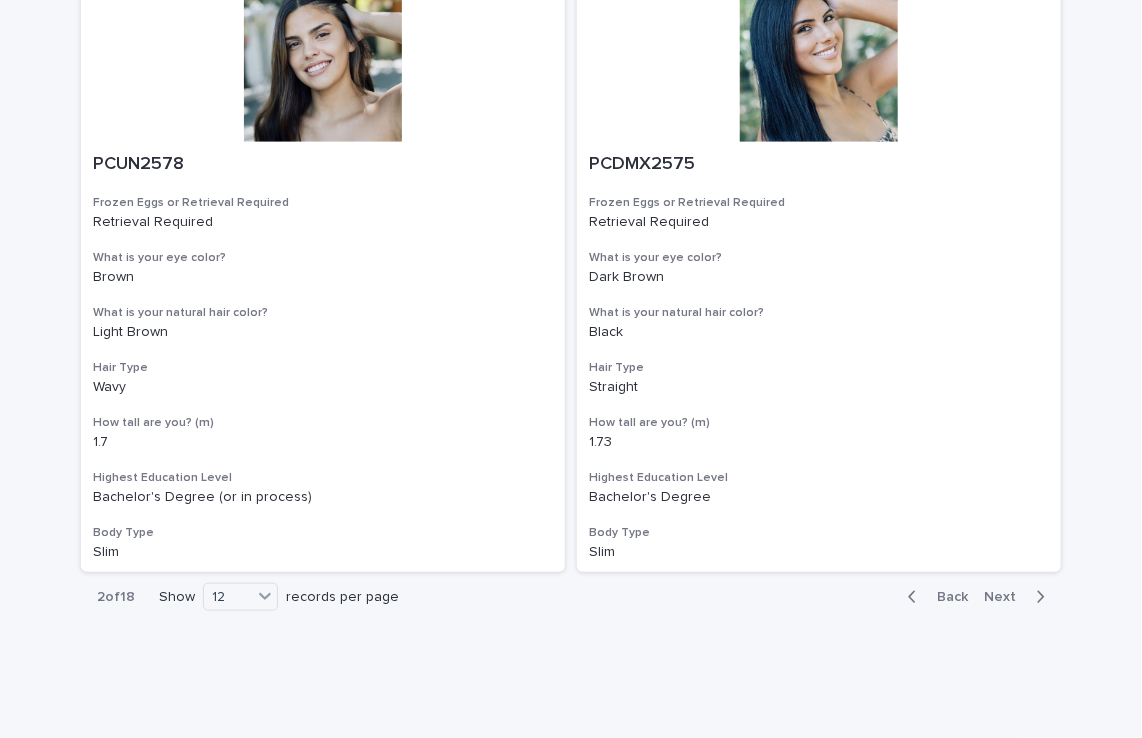 click on "Next" at bounding box center [1006, 597] 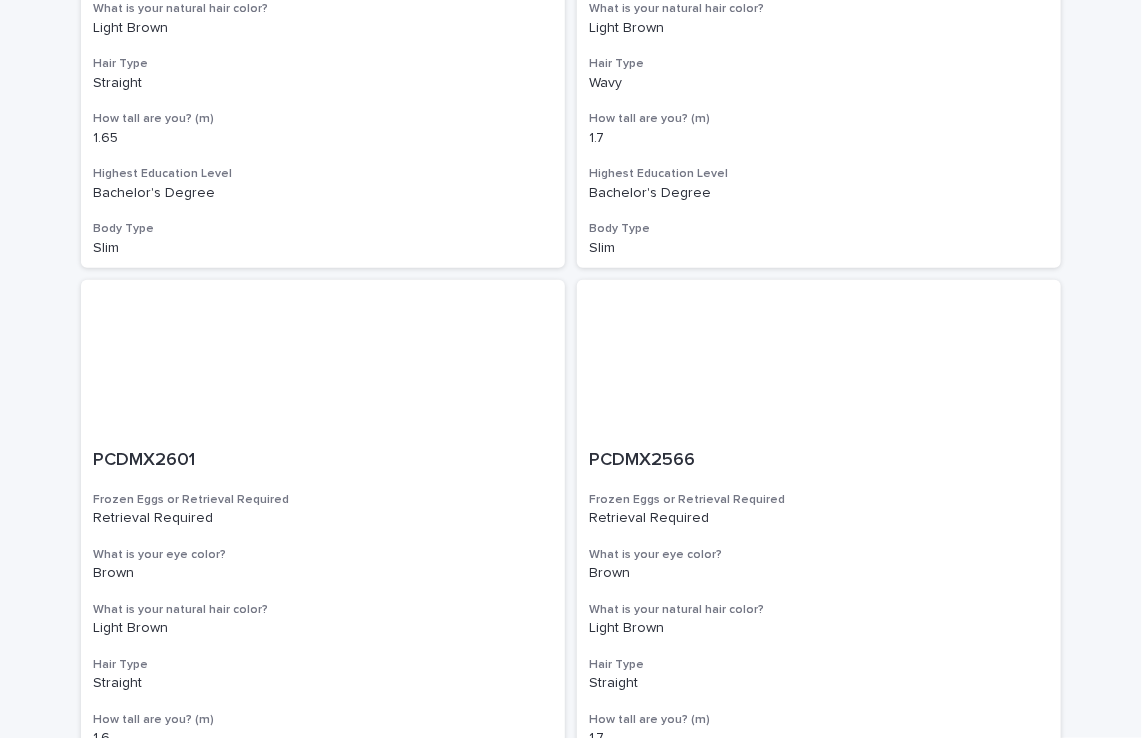 scroll, scrollTop: 627, scrollLeft: 0, axis: vertical 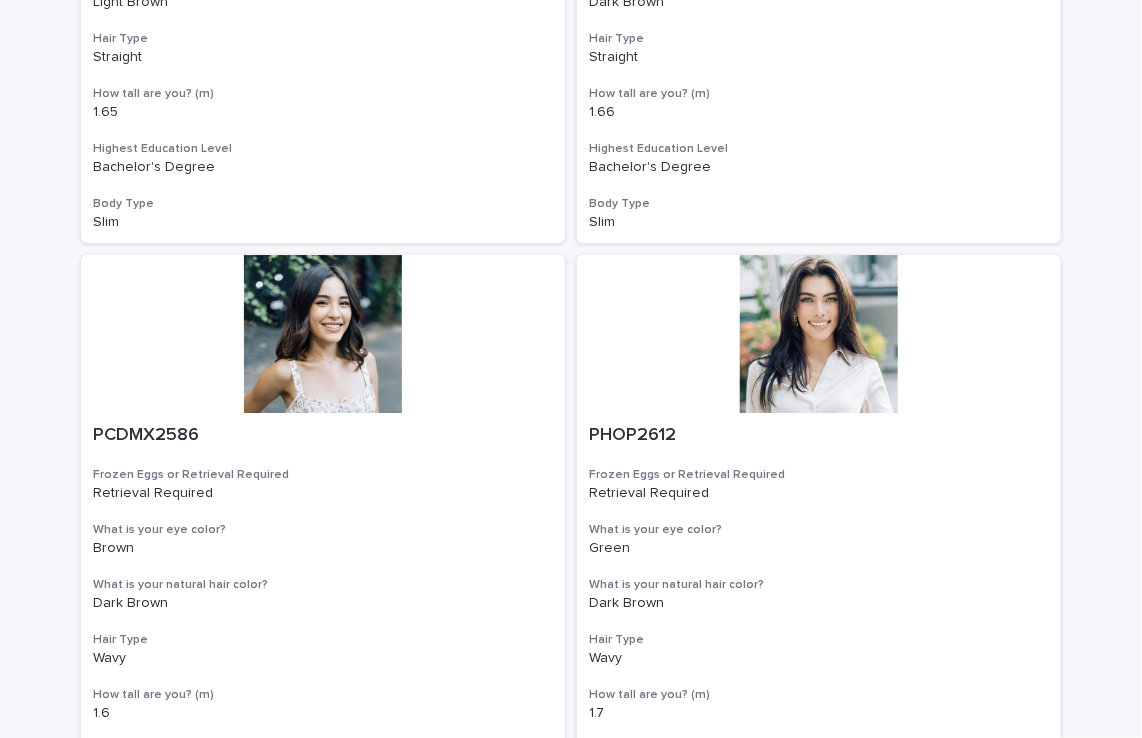 drag, startPoint x: 1128, startPoint y: 723, endPoint x: 1067, endPoint y: 694, distance: 67.54258 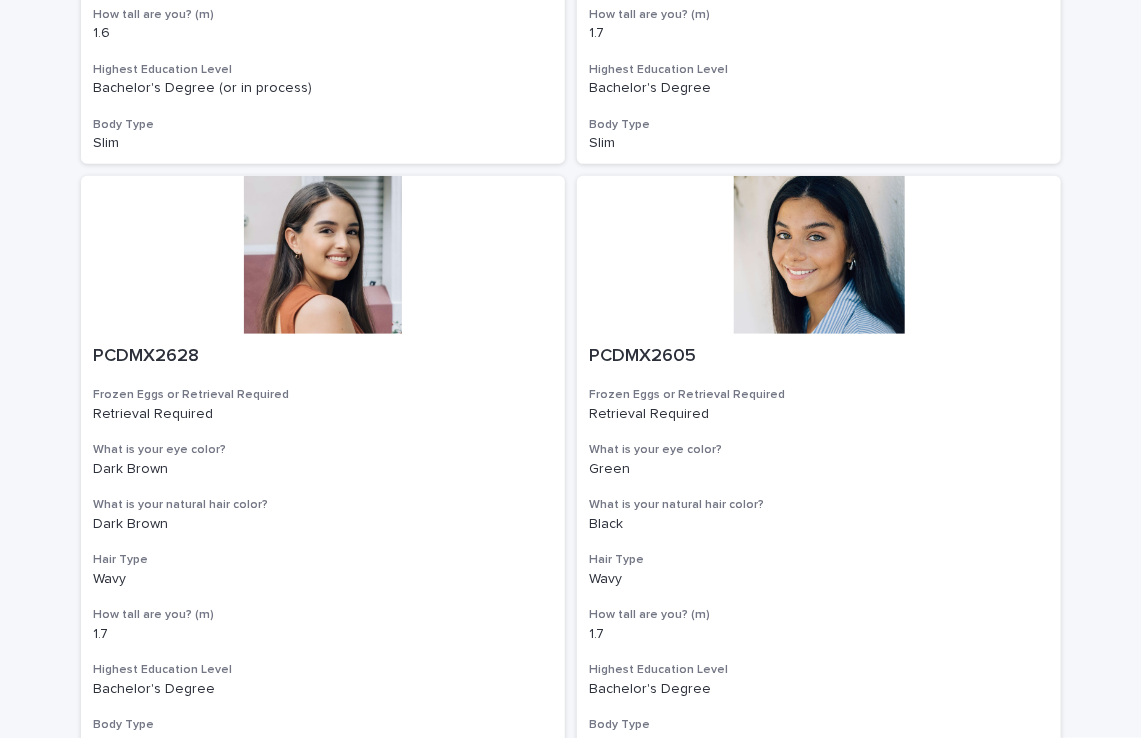 scroll, scrollTop: 3252, scrollLeft: 0, axis: vertical 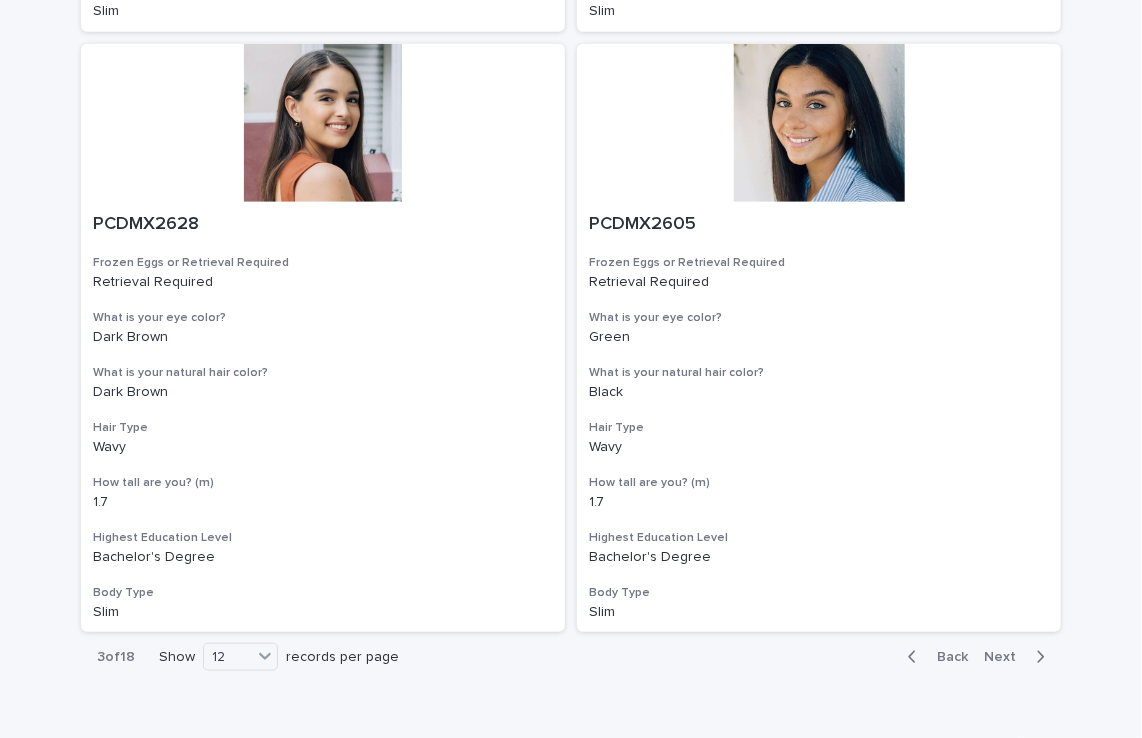 click on "Next" at bounding box center (1006, 657) 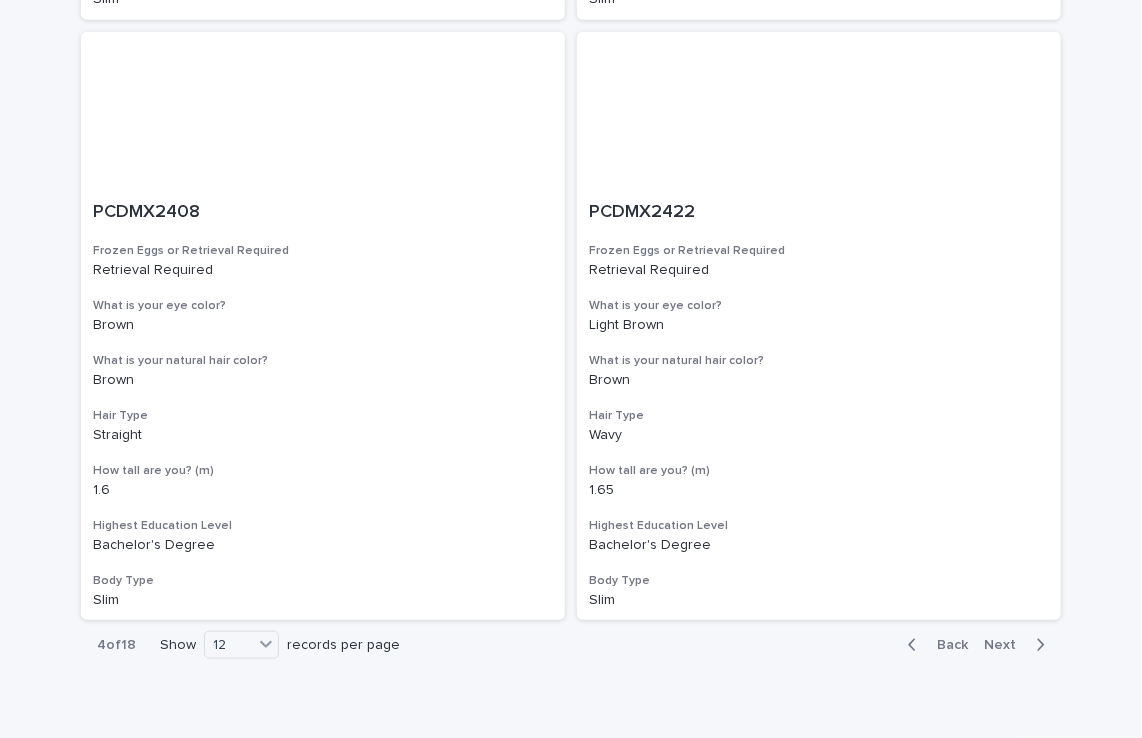 scroll, scrollTop: 3312, scrollLeft: 0, axis: vertical 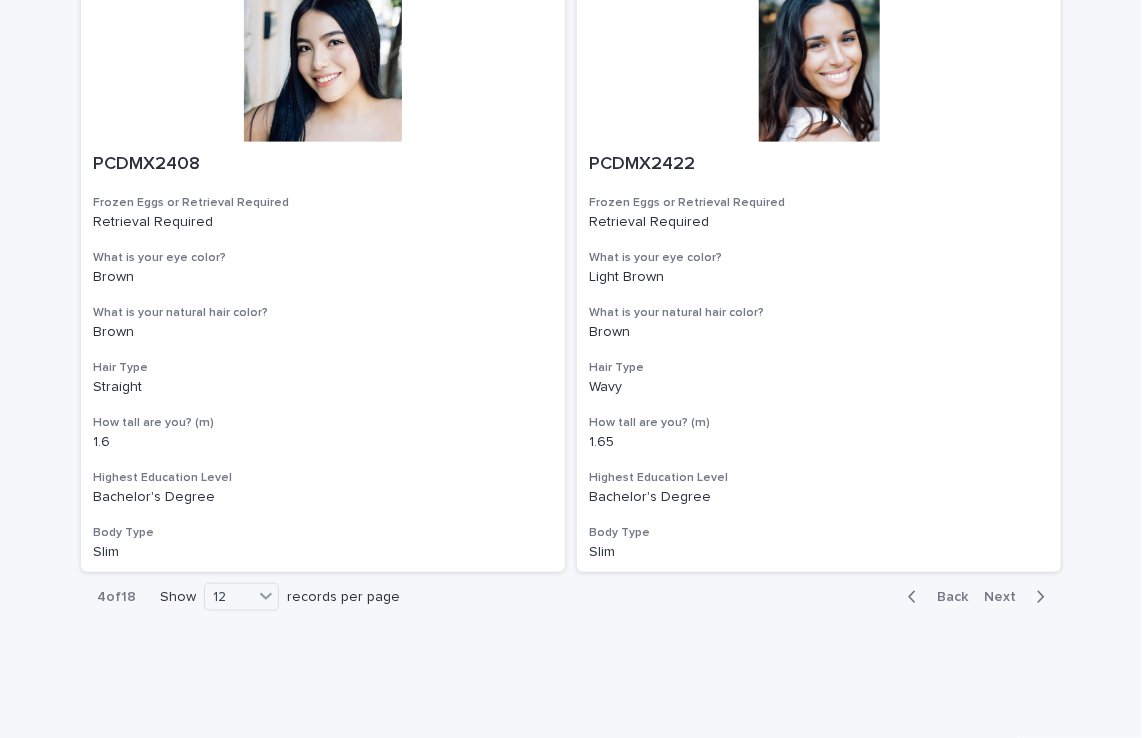 click on "Back Next" at bounding box center (976, 597) 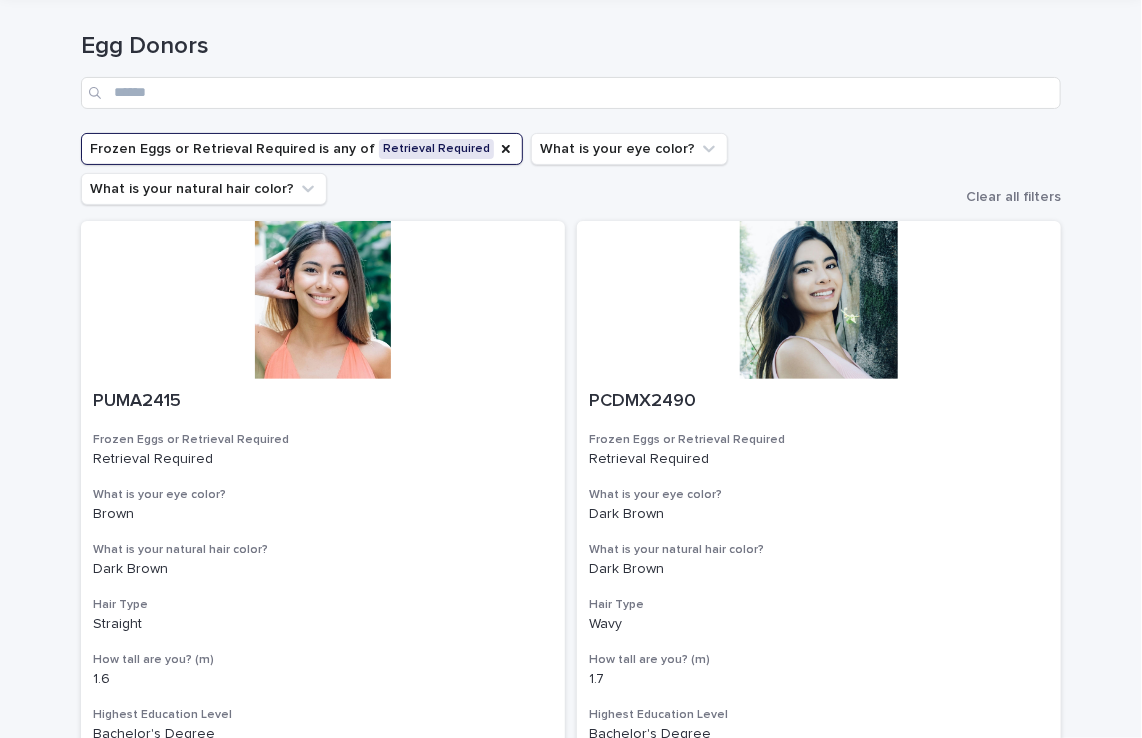 scroll, scrollTop: 0, scrollLeft: 0, axis: both 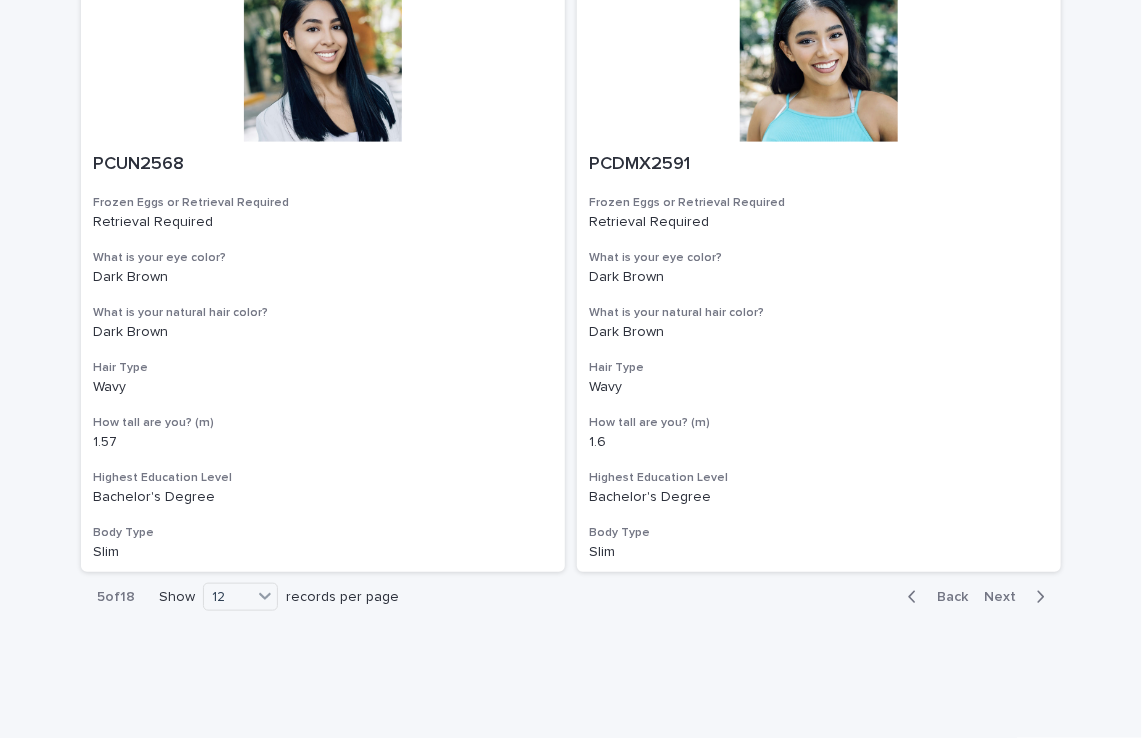 click on "Next" at bounding box center [1006, 597] 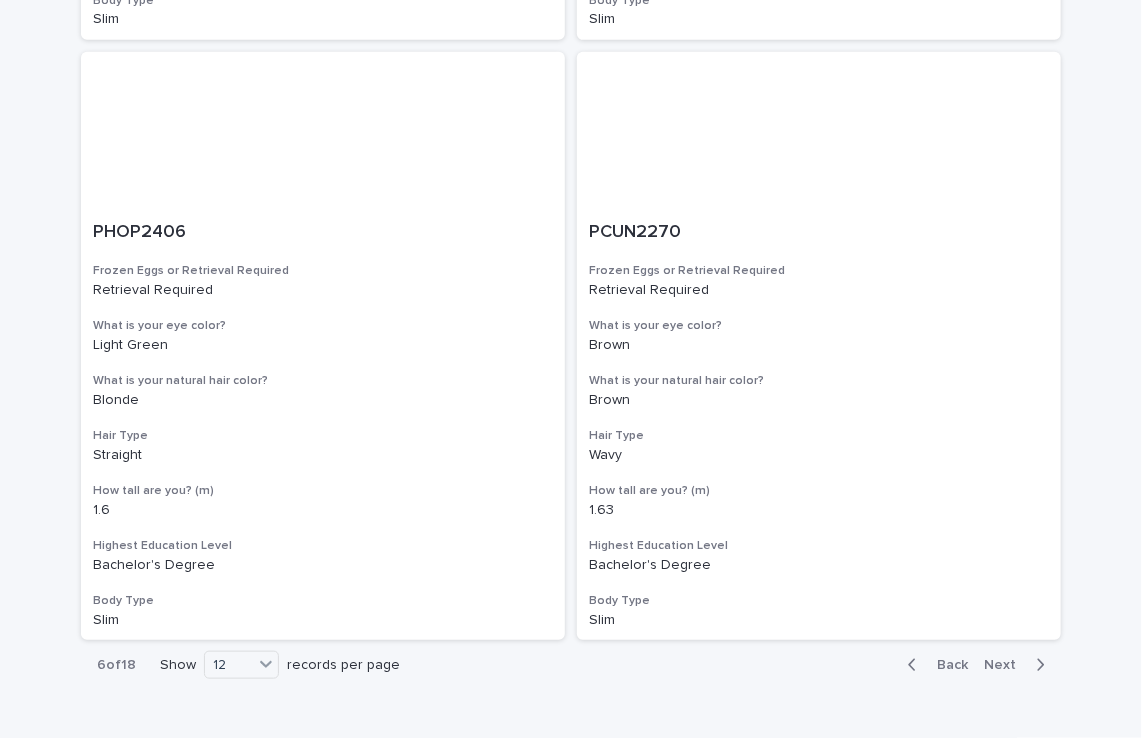 scroll, scrollTop: 3312, scrollLeft: 0, axis: vertical 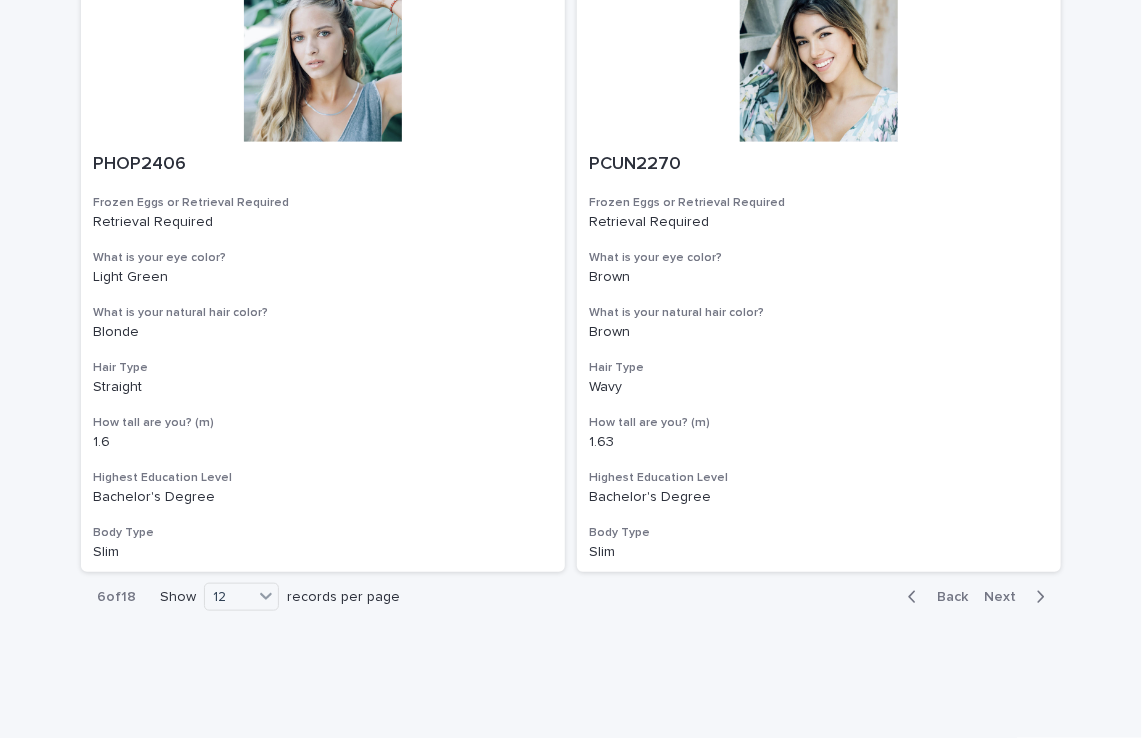 click on "Next" at bounding box center (1006, 597) 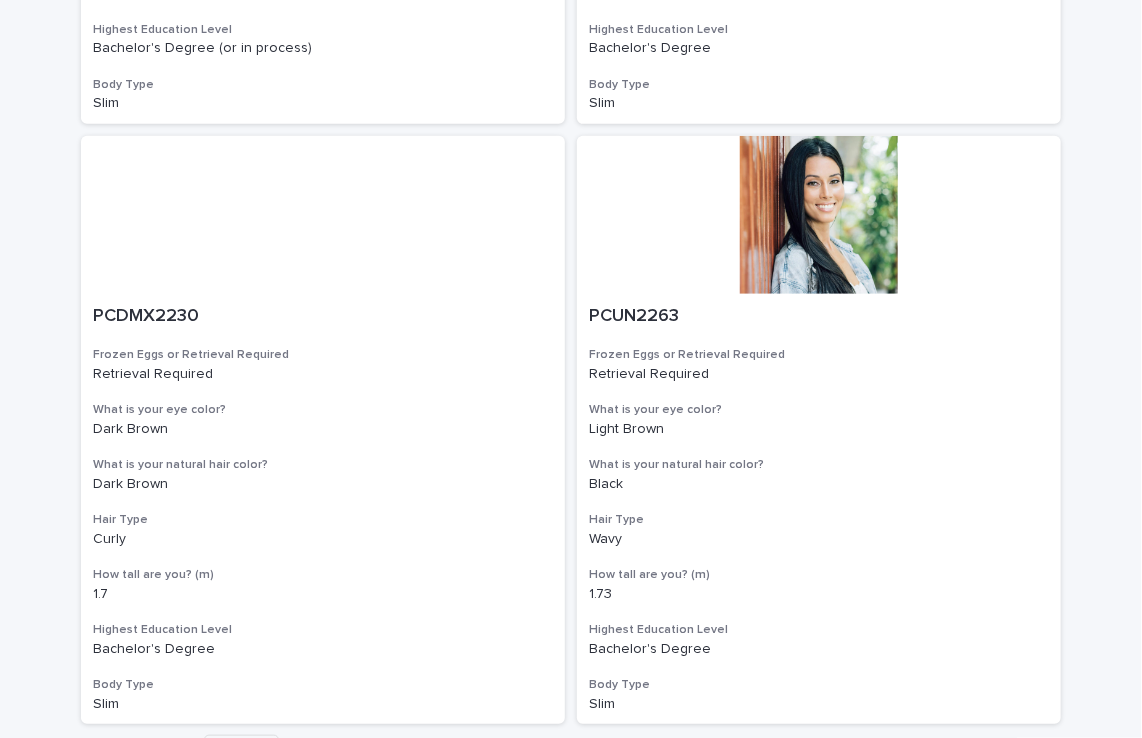 scroll, scrollTop: 3312, scrollLeft: 0, axis: vertical 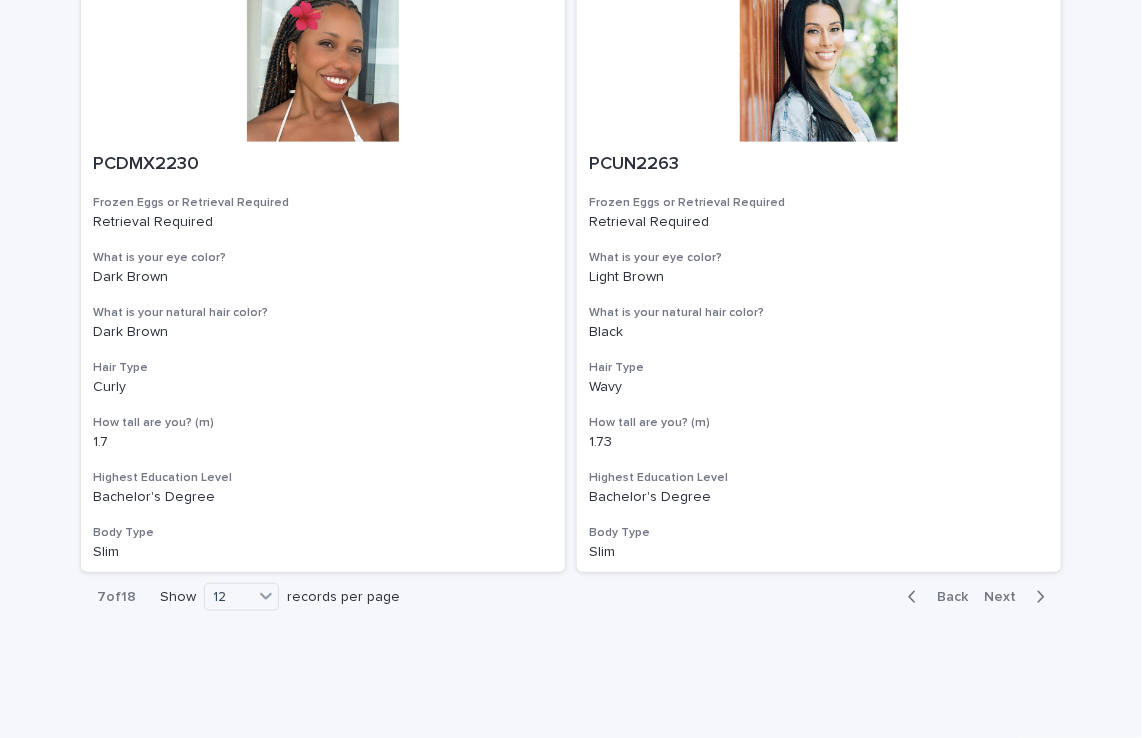 click on "Next" at bounding box center (1006, 597) 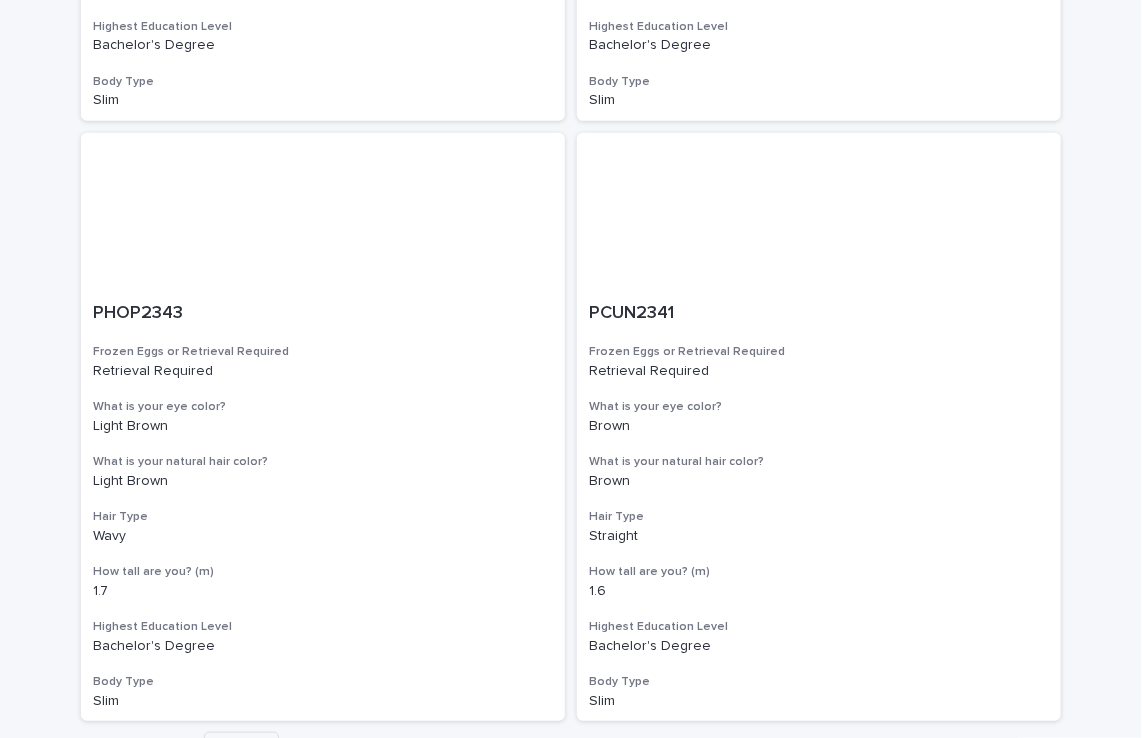 scroll, scrollTop: 3312, scrollLeft: 0, axis: vertical 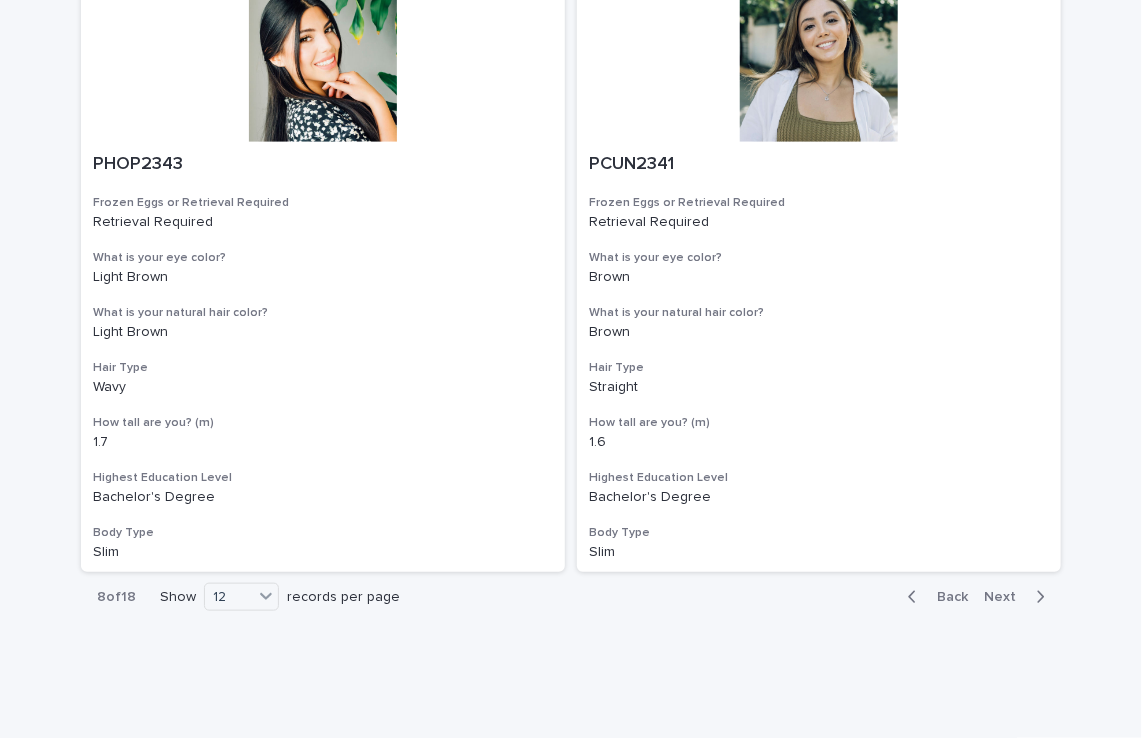 click on "Next" at bounding box center [1006, 597] 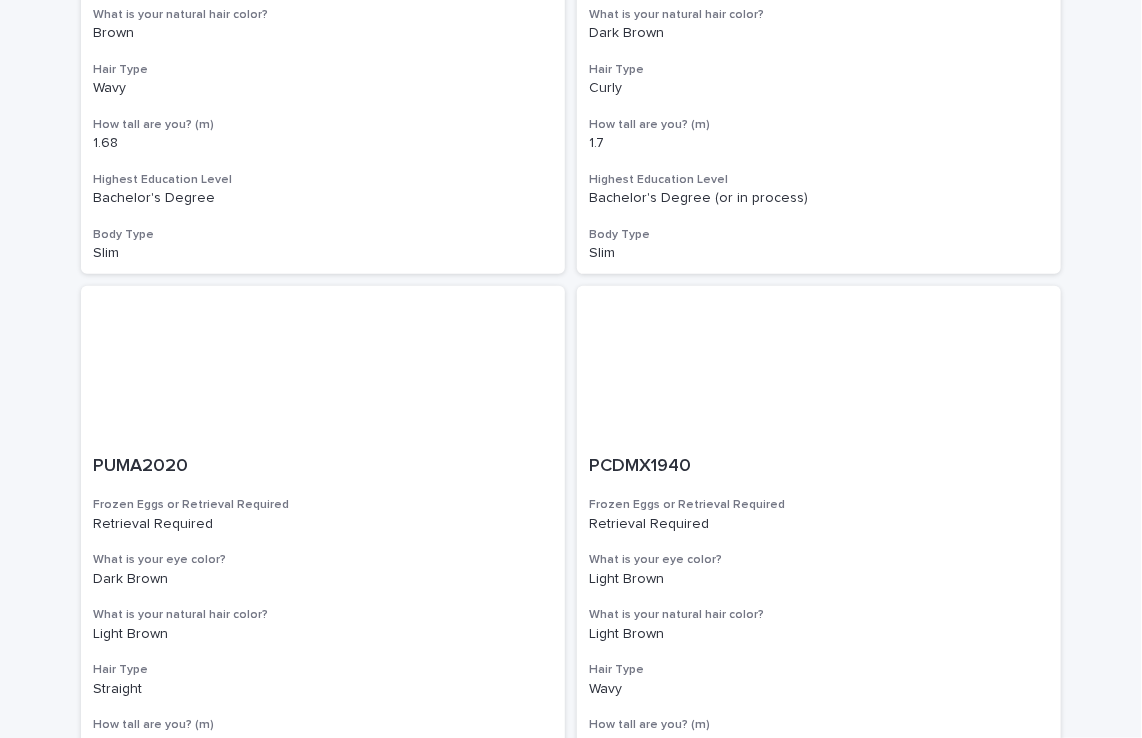 scroll, scrollTop: 3312, scrollLeft: 0, axis: vertical 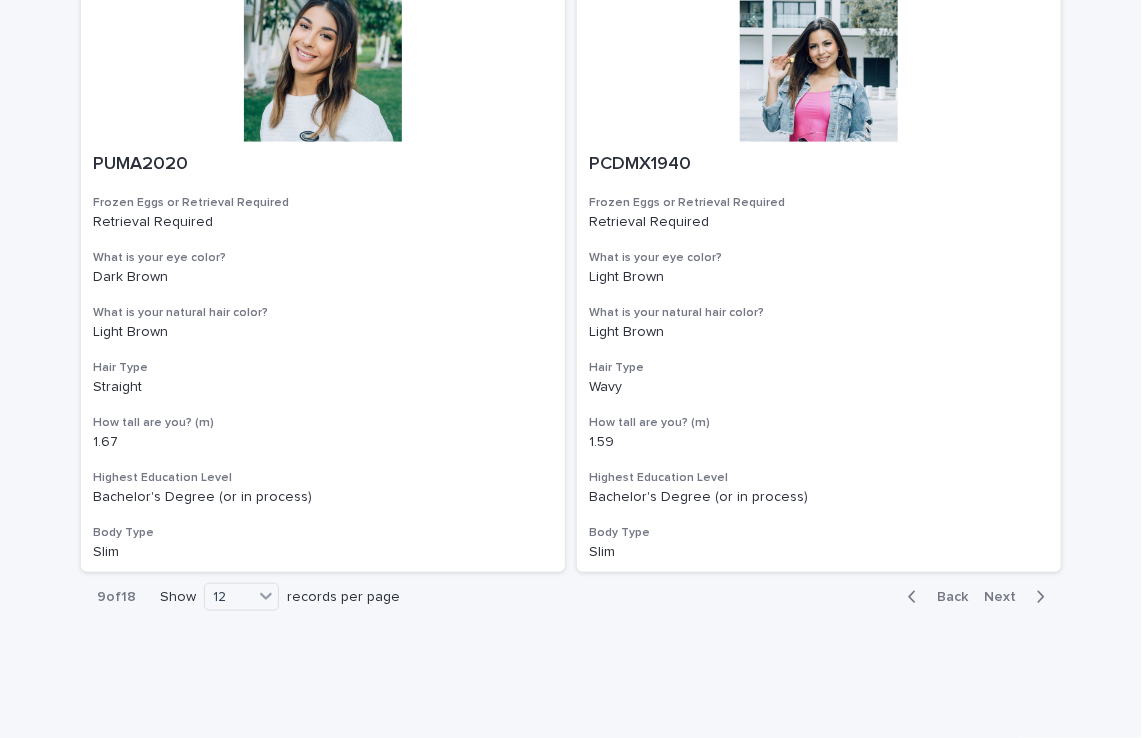 click on "Back" at bounding box center (946, 597) 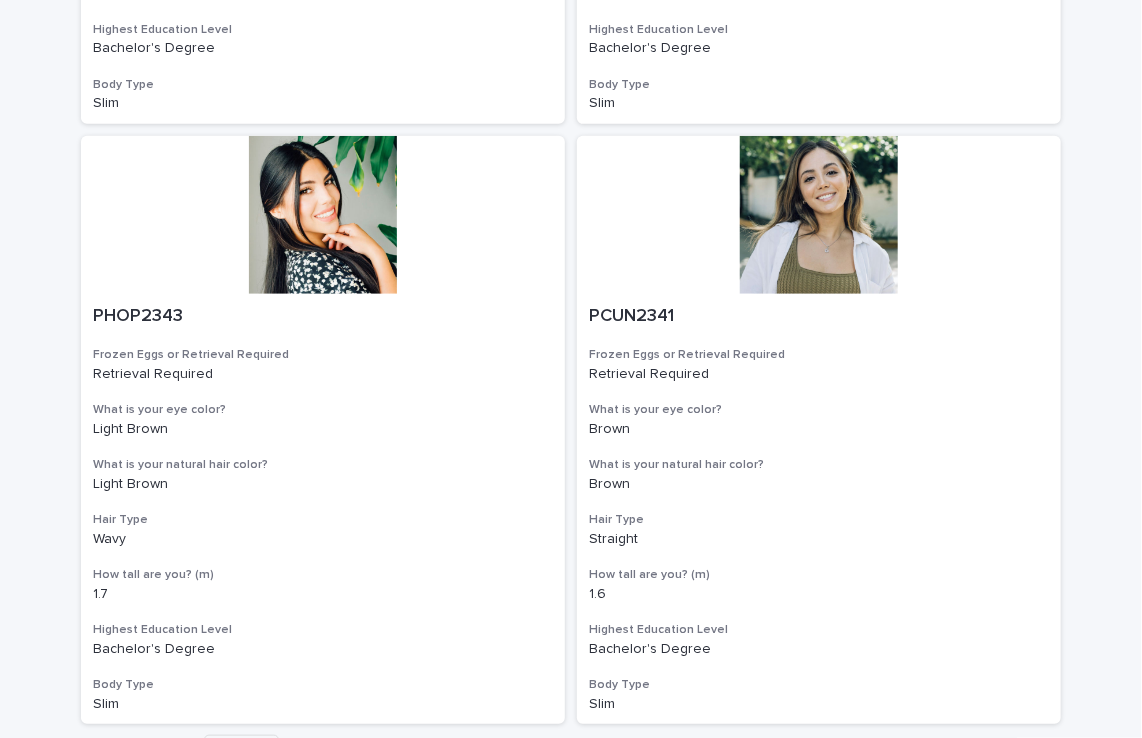 scroll, scrollTop: 3169, scrollLeft: 0, axis: vertical 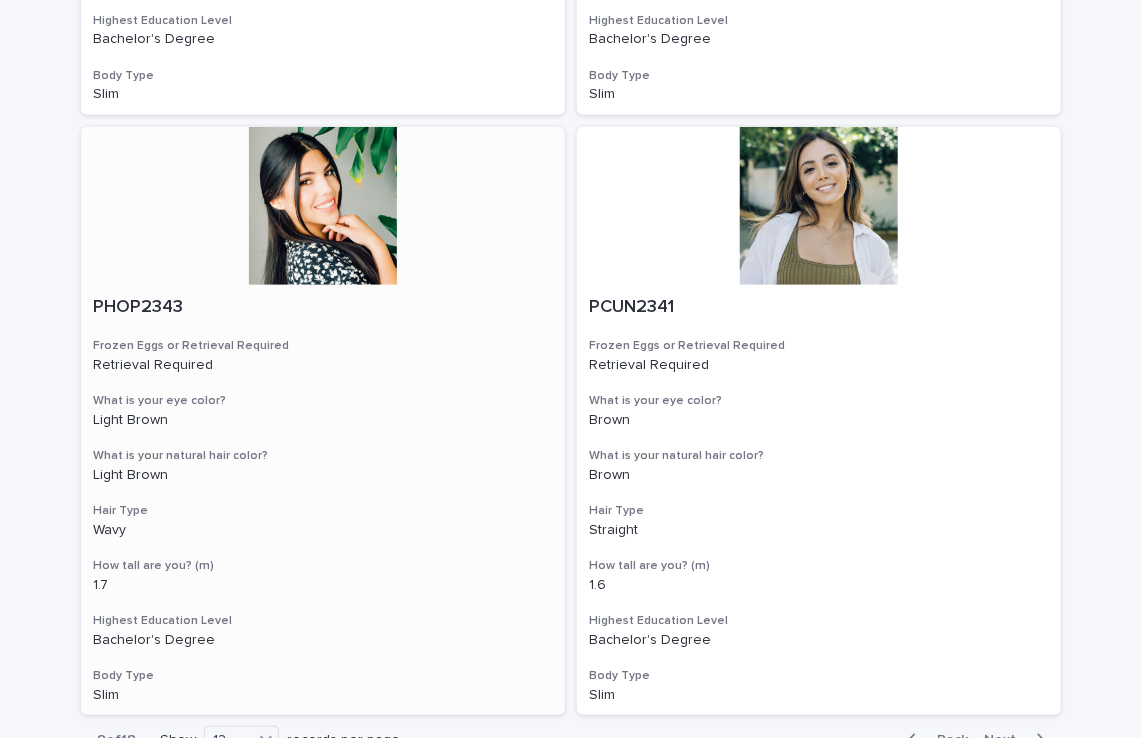 click at bounding box center (323, 206) 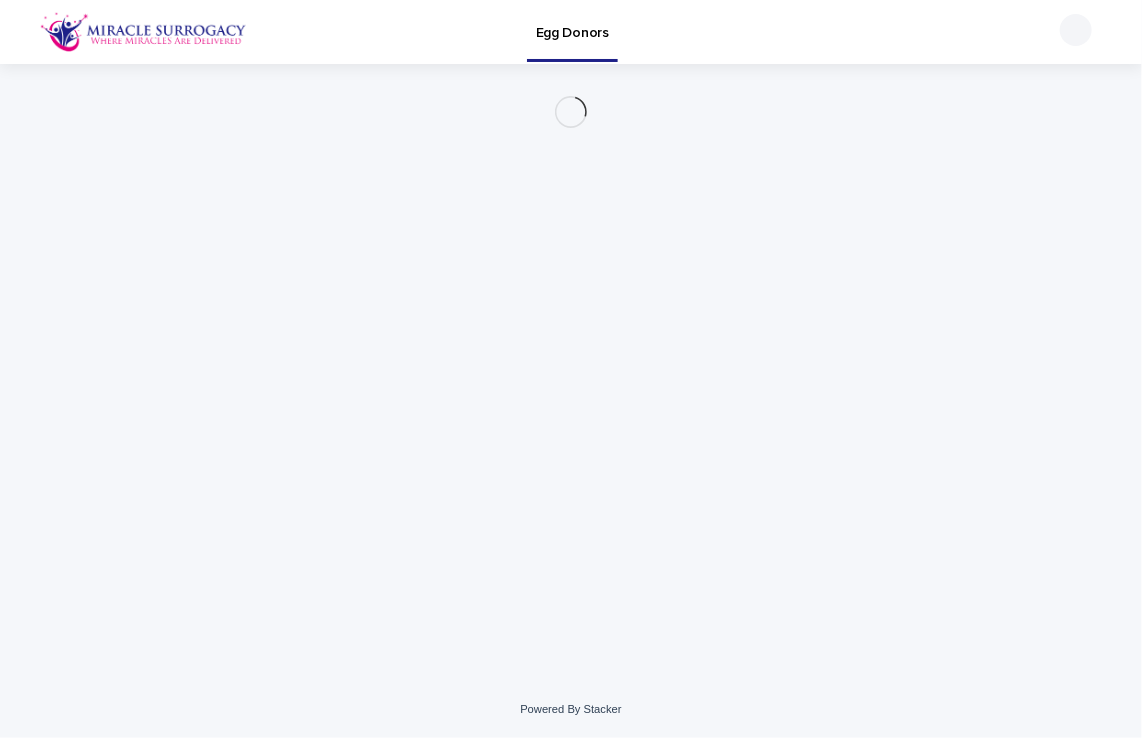 scroll, scrollTop: 0, scrollLeft: 0, axis: both 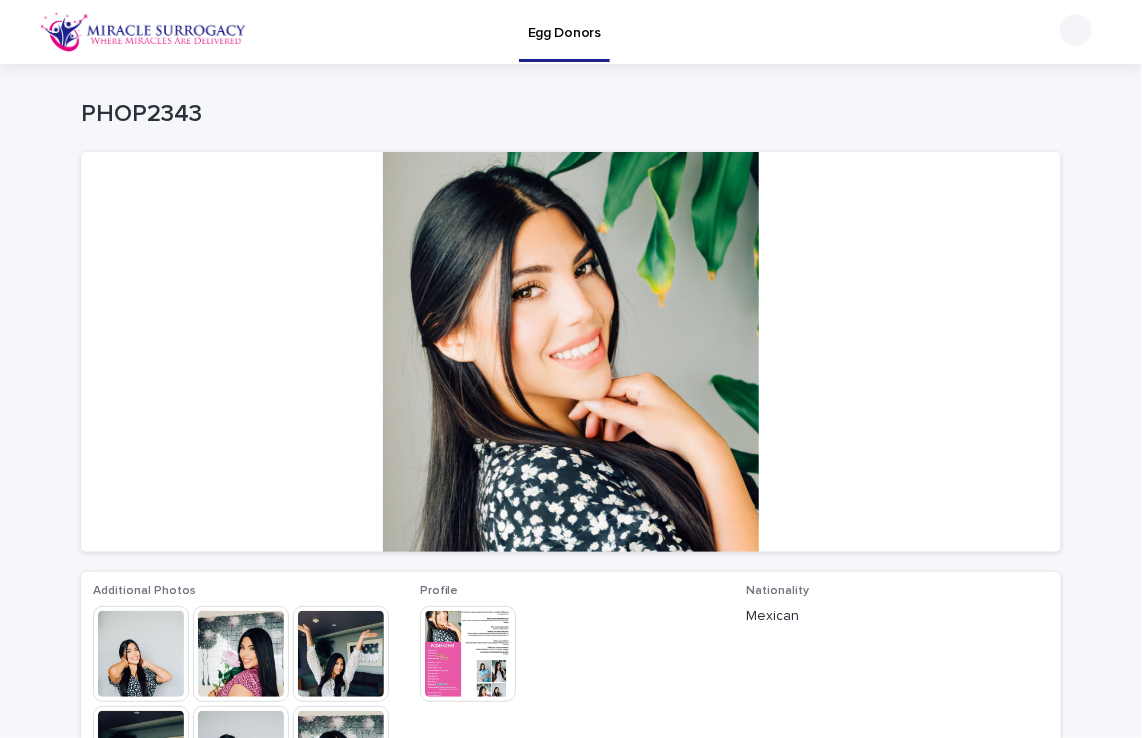 click at bounding box center (241, 654) 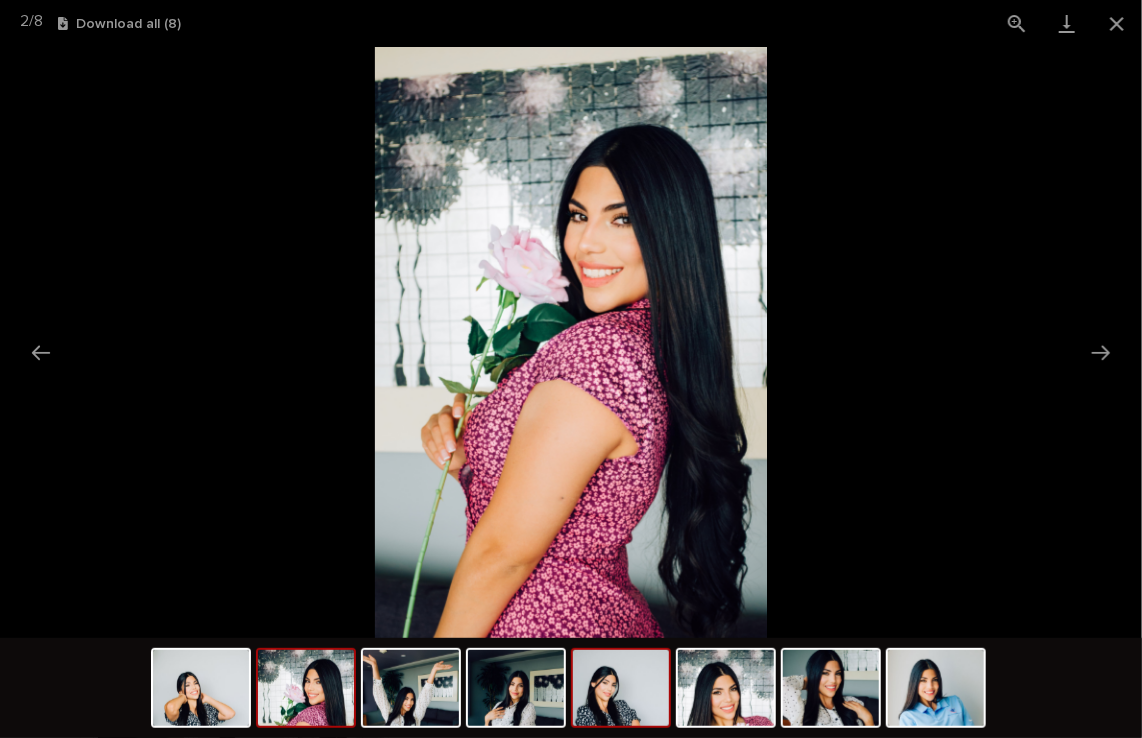 click at bounding box center [621, 688] 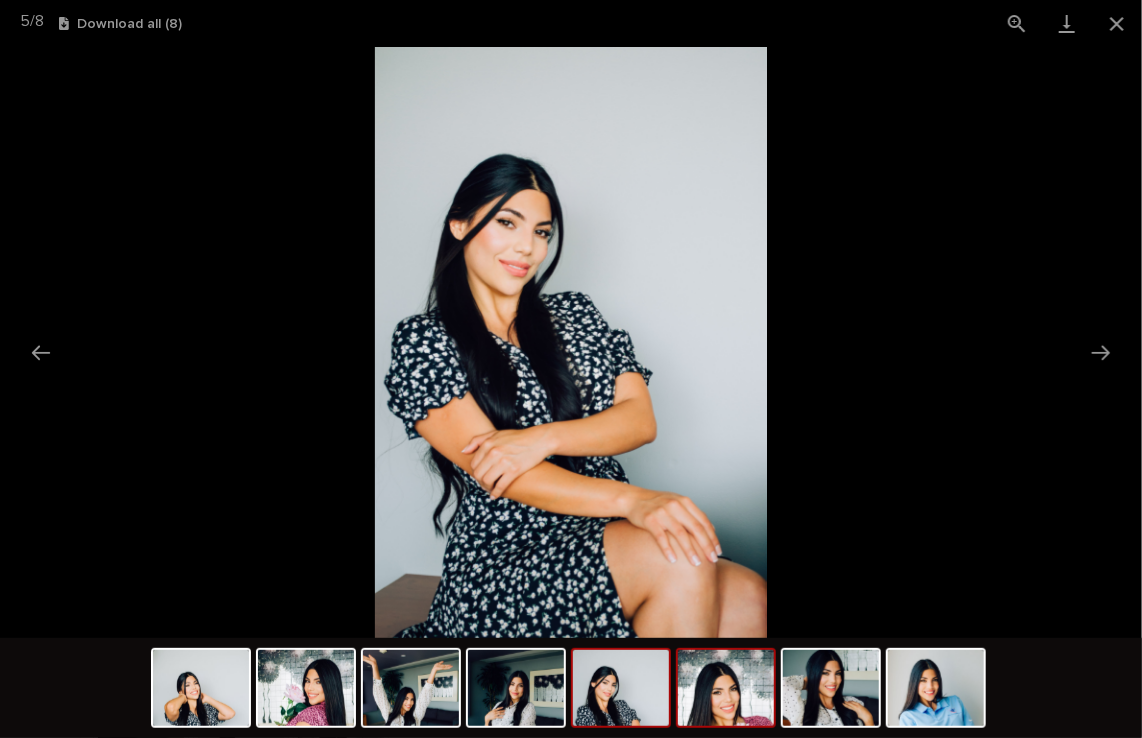 click at bounding box center (726, 688) 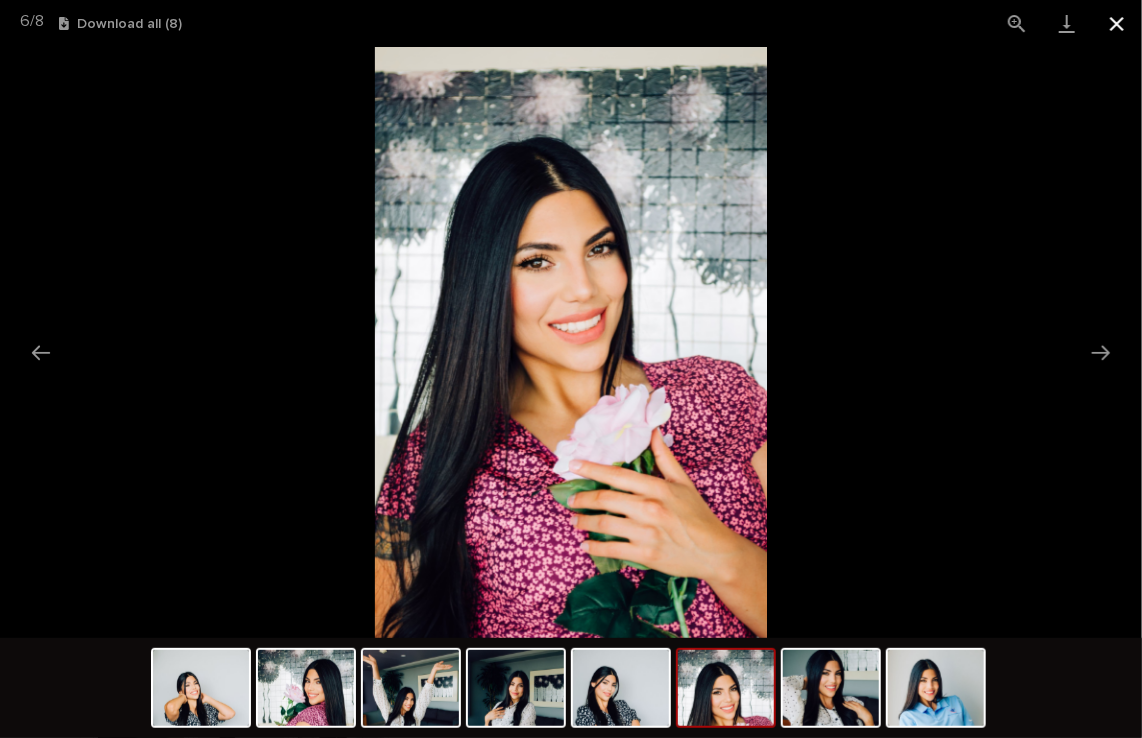 click at bounding box center [1117, 23] 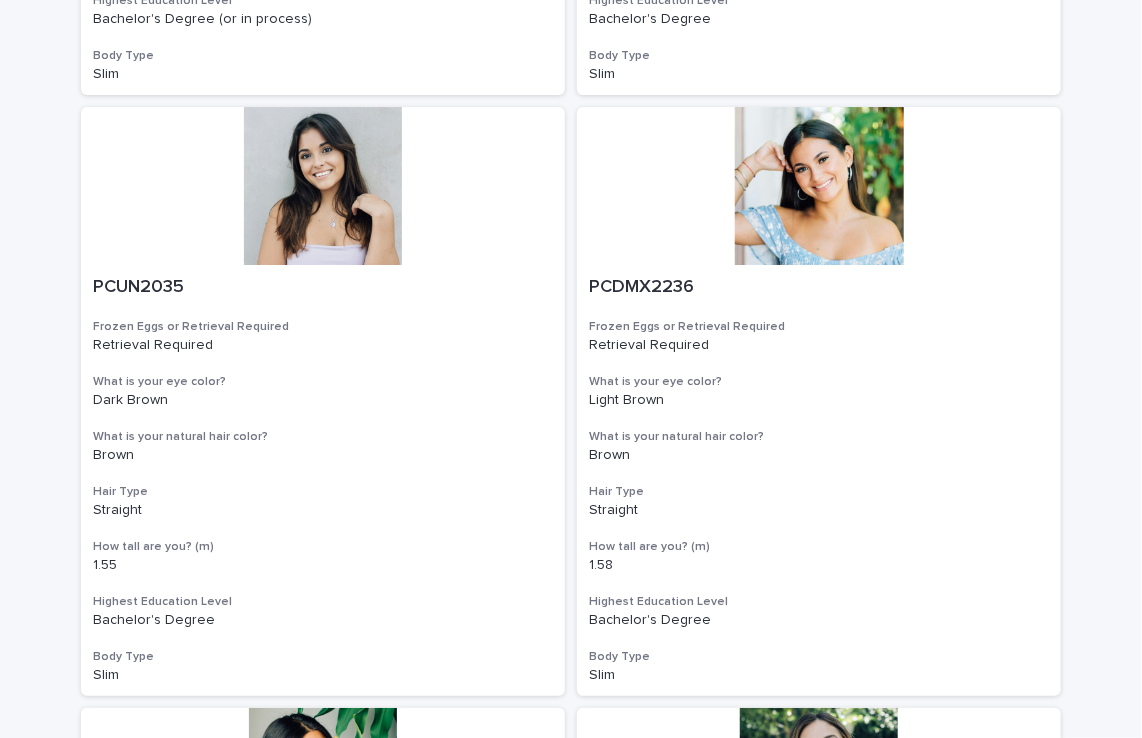 scroll, scrollTop: 0, scrollLeft: 0, axis: both 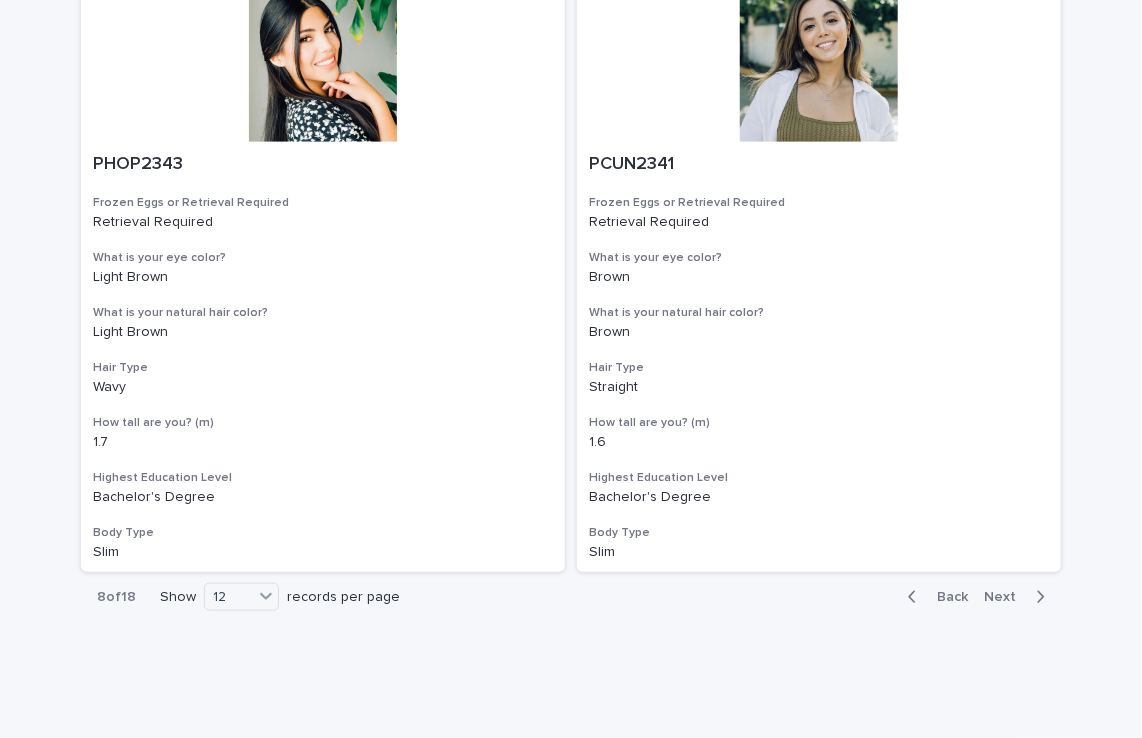 click on "Loading... Saving… Loading... Saving… Egg Donors Frozen Eggs or Retrieval Required is any of Retrieval Required What is your eye color? What is your natural hair color? Clear all filters PCDMX1912 Frozen Eggs or Retrieval Required Retrieval Required What is your eye color? [COLOR] What is your natural hair color? [COLOR] Hair Type Straight How tall are you? (m) 1.64 Highest Education Level Bachelor's Degree (or in process) Body Type Slim PCUN2249 Frozen Eggs or Retrieval Required Retrieval Required What is your eye color? [COLOR] What is your natural hair color? [COLOR] Hair Type Wavy How tall are you? (m) 1.6 Highest Education Level Bachelor's Degree  Body Type Slim PCUN1402 Frozen Eggs or Retrieval Required Retrieval Required What is your eye color? [COLOR] What is your natural hair color? [COLOR] Hair Type Wavy How tall are you? (m) 1.6 Highest Education Level Bachelor's Degree (or in process) Body Type Normal PCDMX1536 Frozen Eggs or Retrieval Required Retrieval Required What is your eye color? Brown Brown 8" at bounding box center [571, -1263] 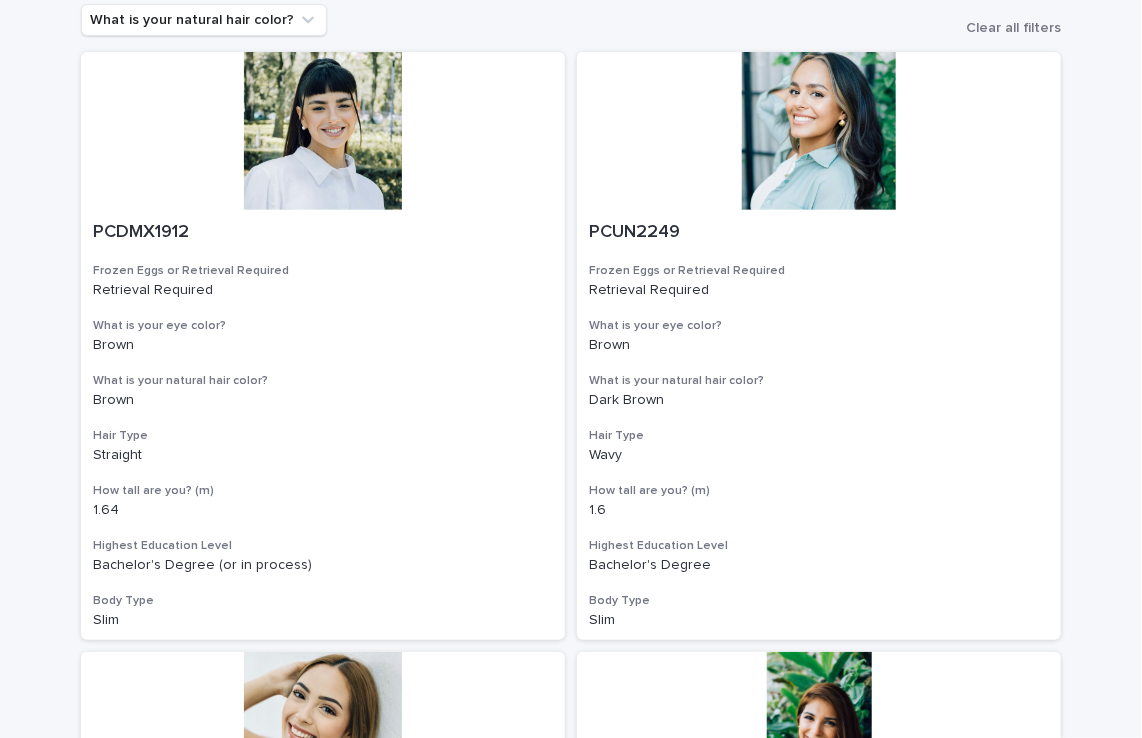 scroll, scrollTop: 0, scrollLeft: 0, axis: both 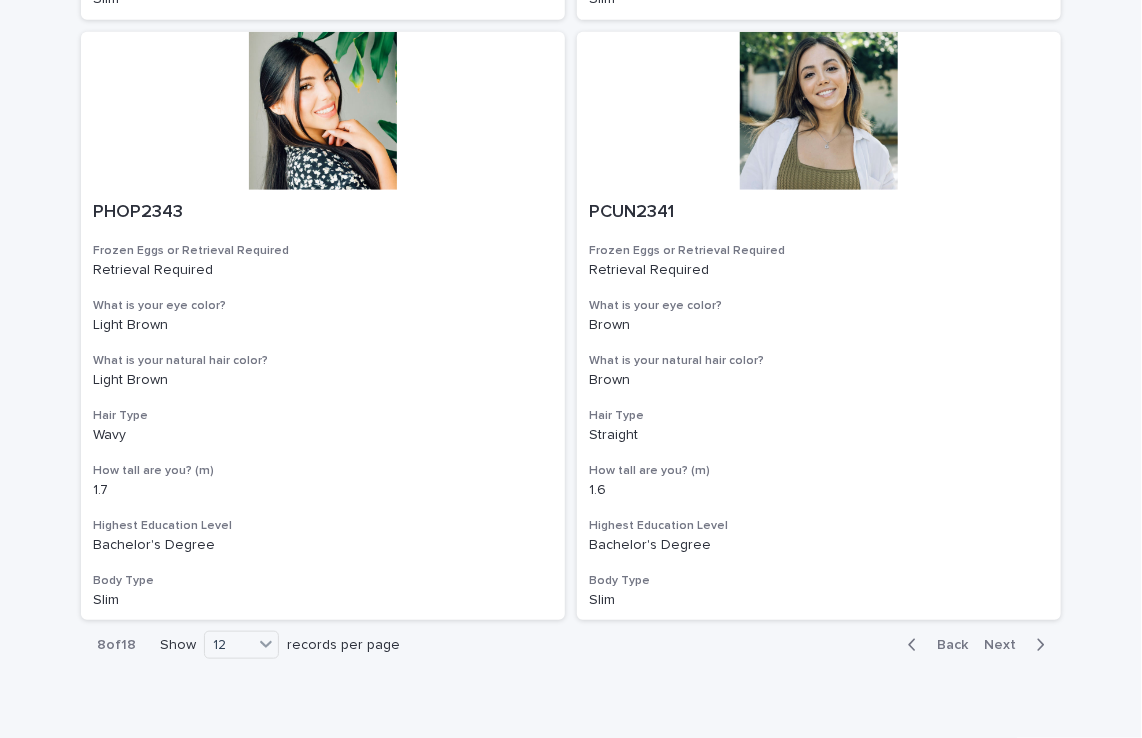 click on "Back" at bounding box center [946, 645] 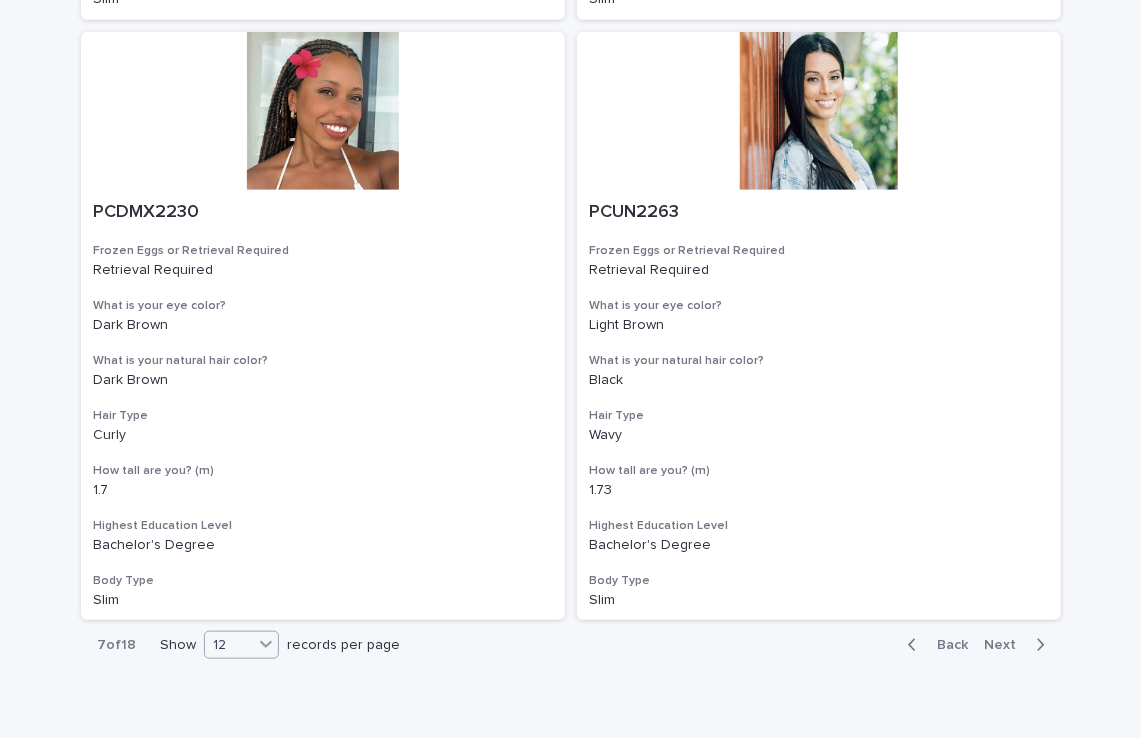 click 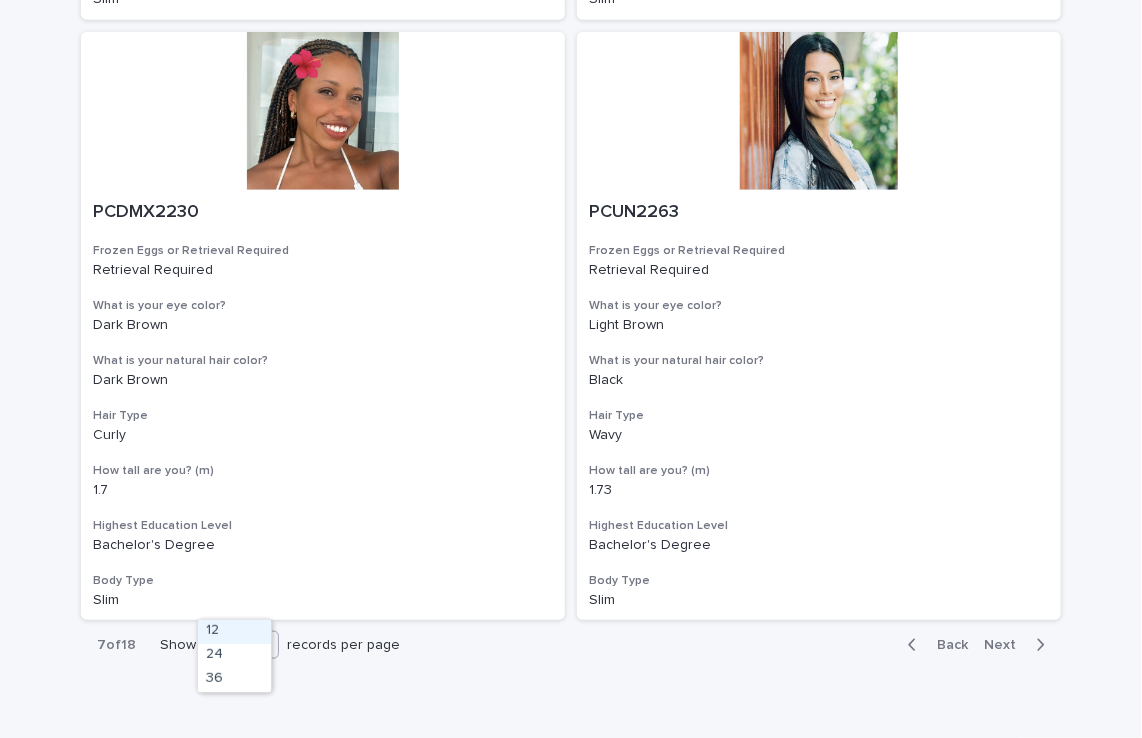 click on "7  of  18" at bounding box center [116, 645] 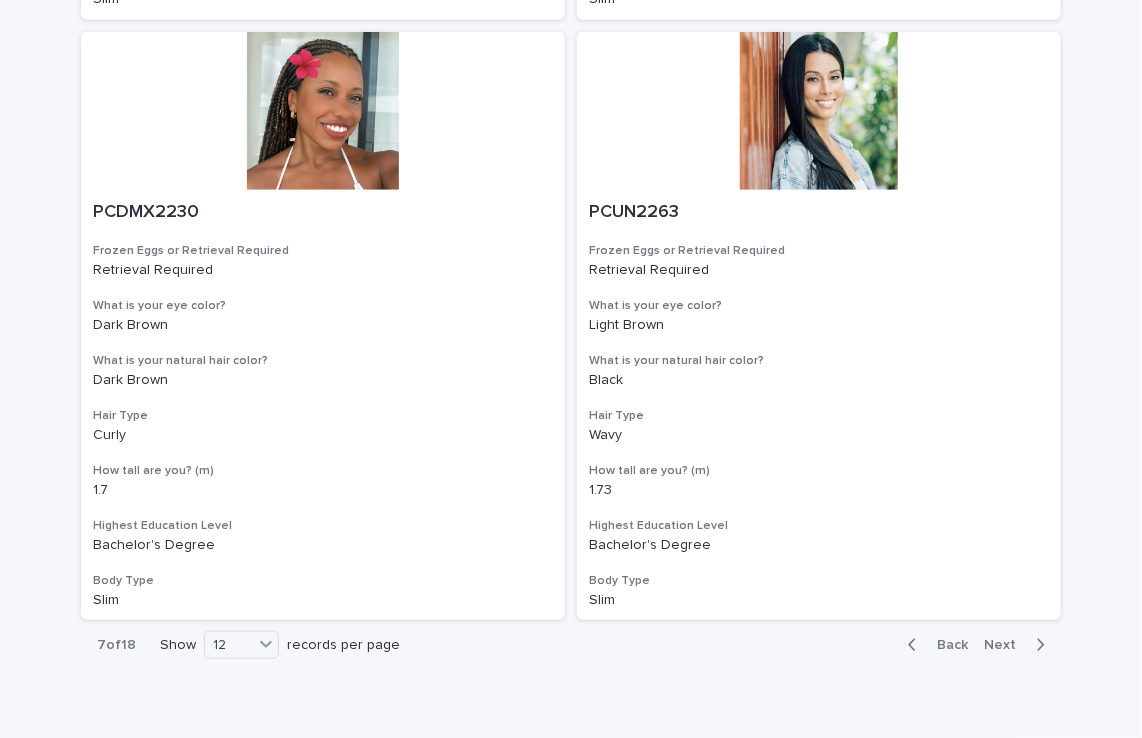 click on "Back" at bounding box center [946, 645] 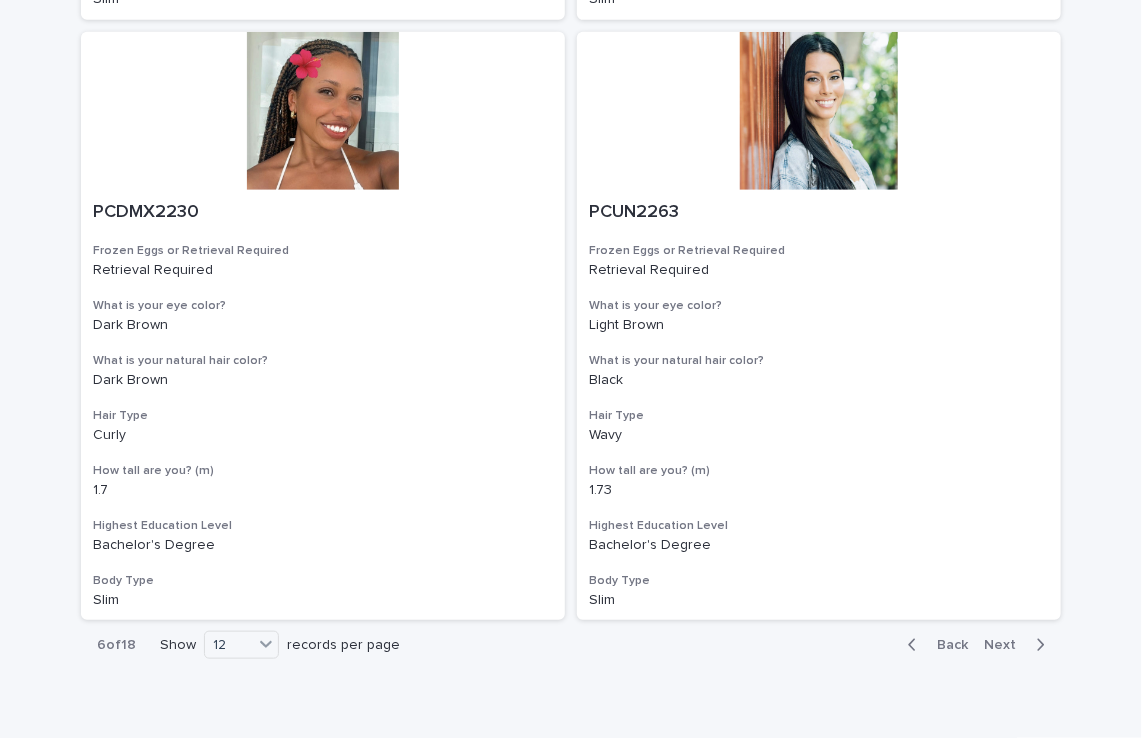 click on "Back" at bounding box center [946, 645] 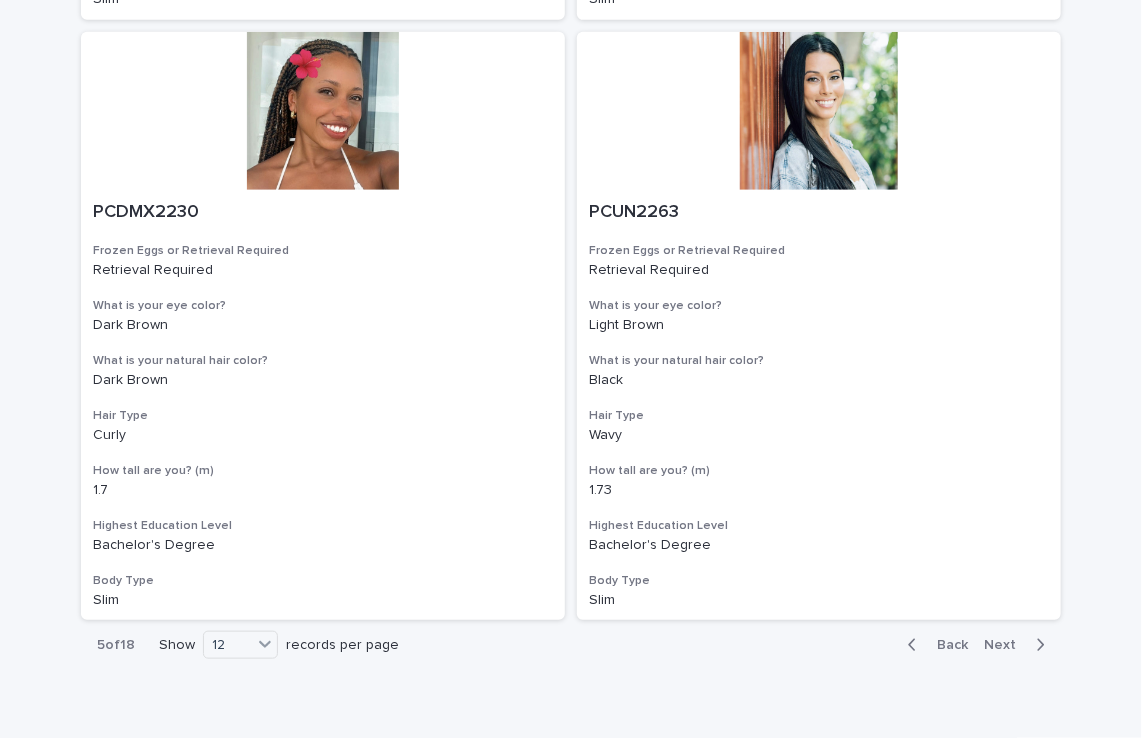 click on "Back" at bounding box center [946, 645] 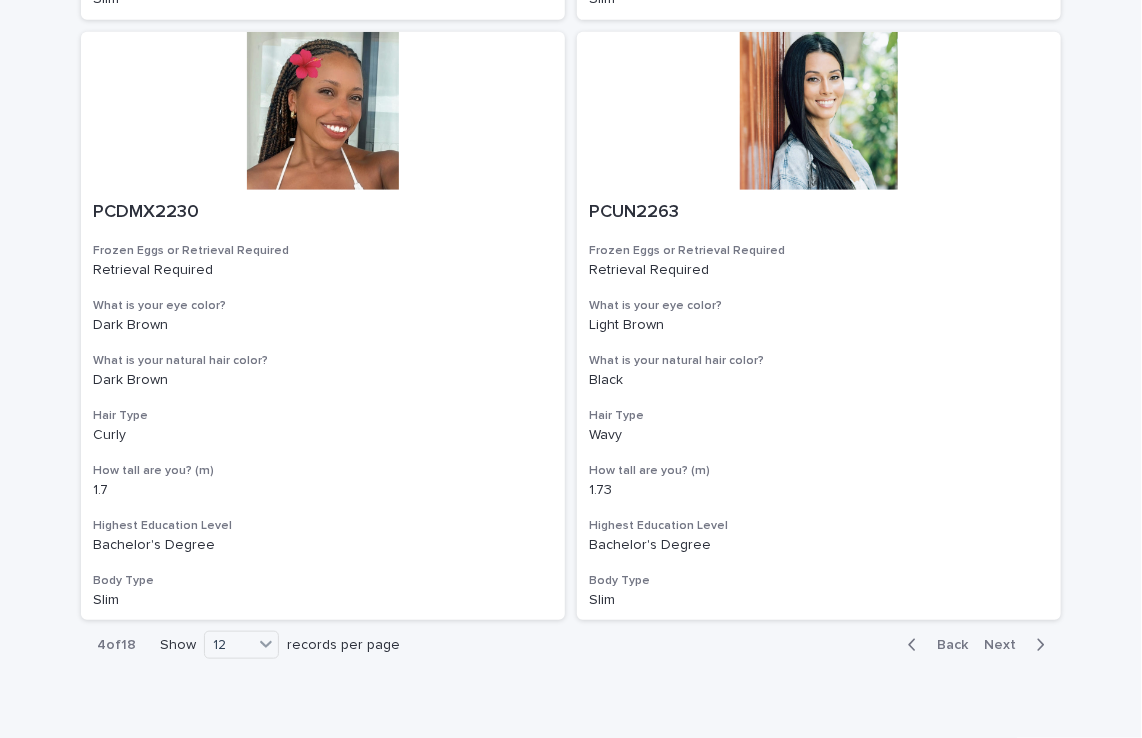 click on "Back" at bounding box center (946, 645) 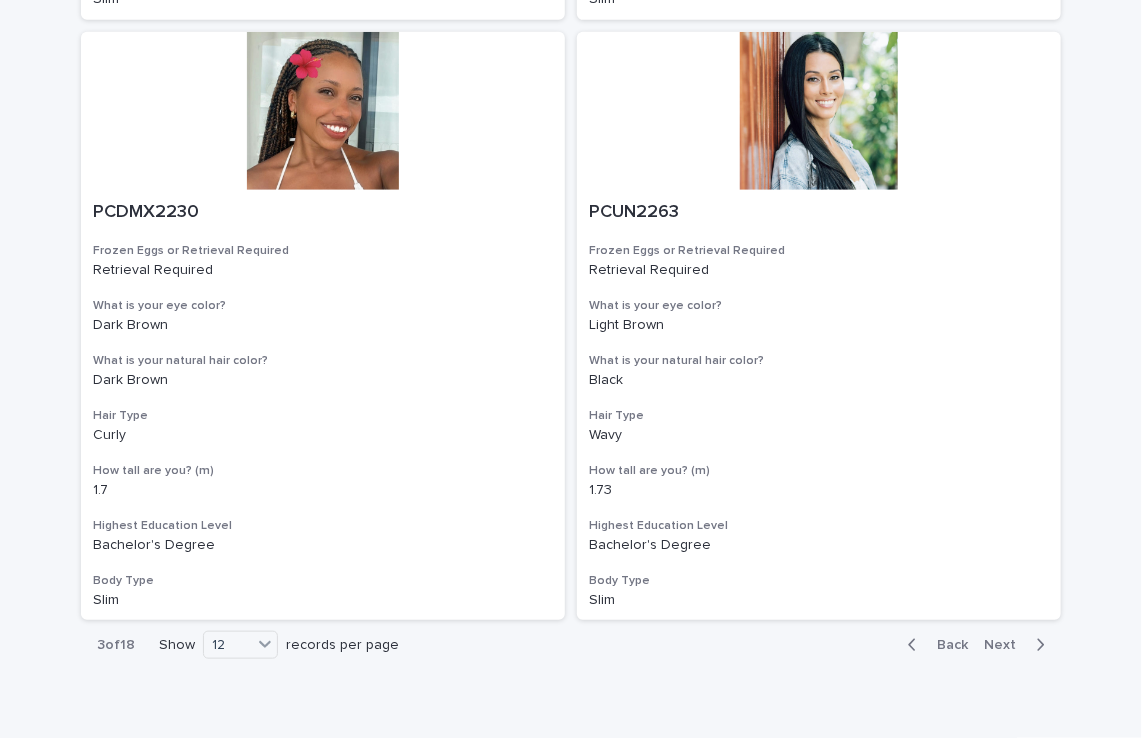 click on "Back" at bounding box center [946, 645] 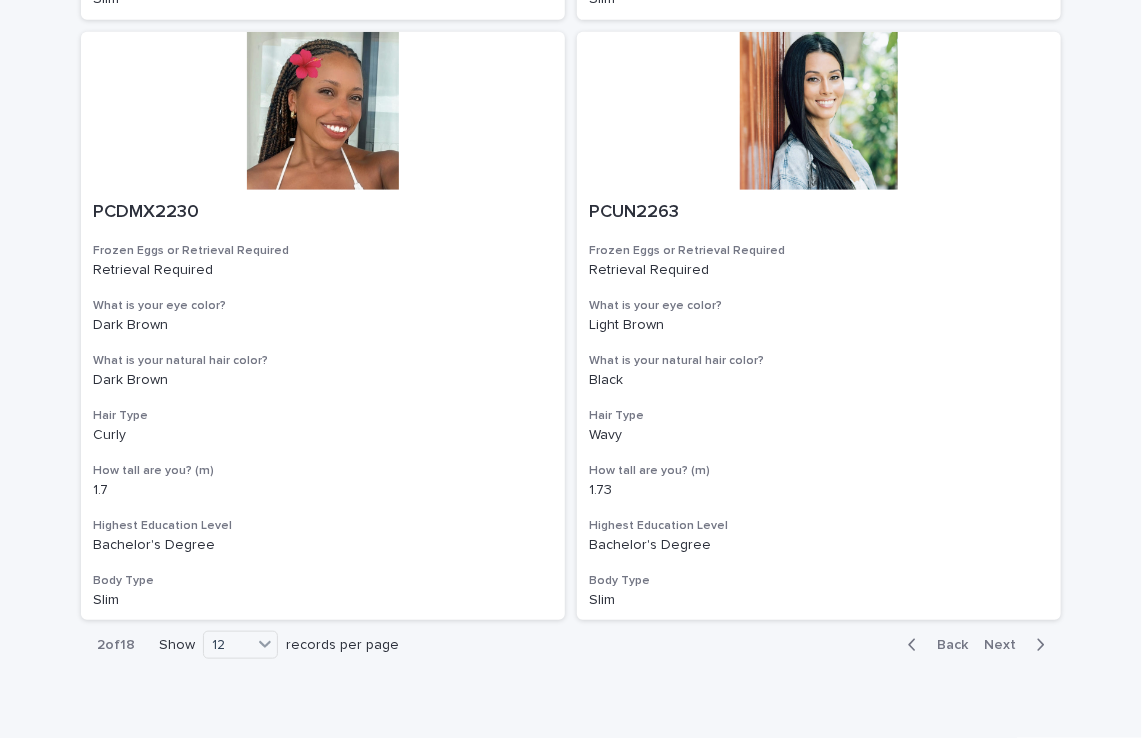 click on "Back" at bounding box center (946, 645) 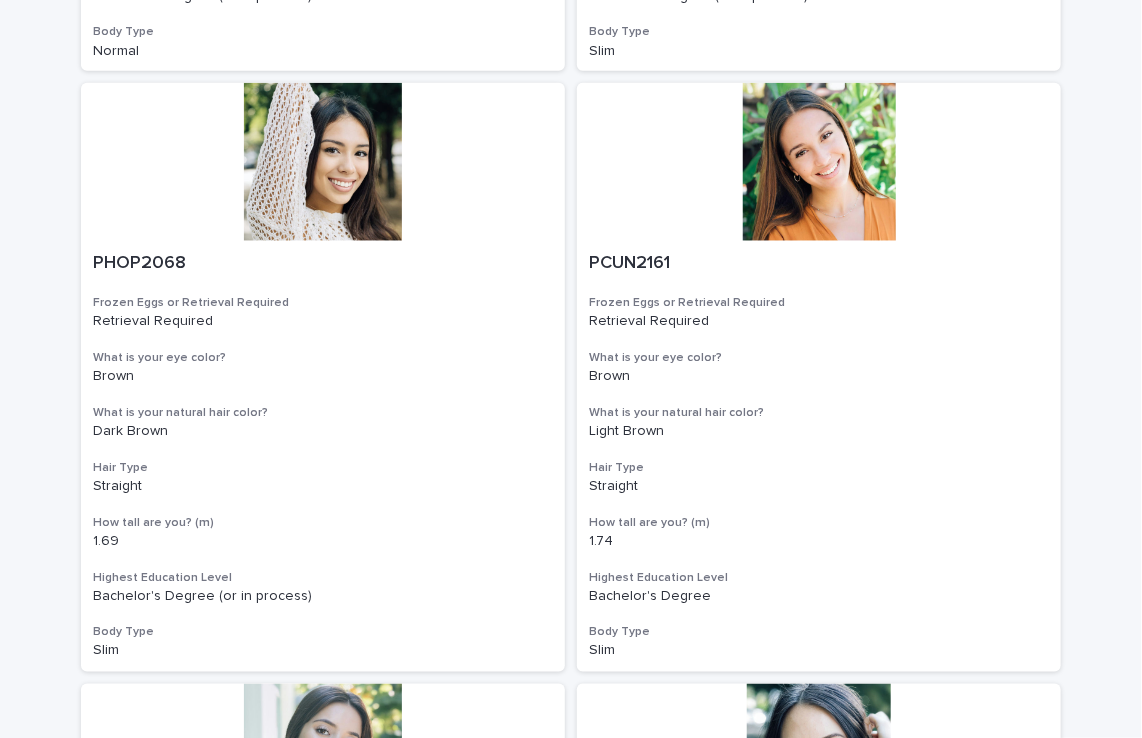 scroll, scrollTop: 0, scrollLeft: 0, axis: both 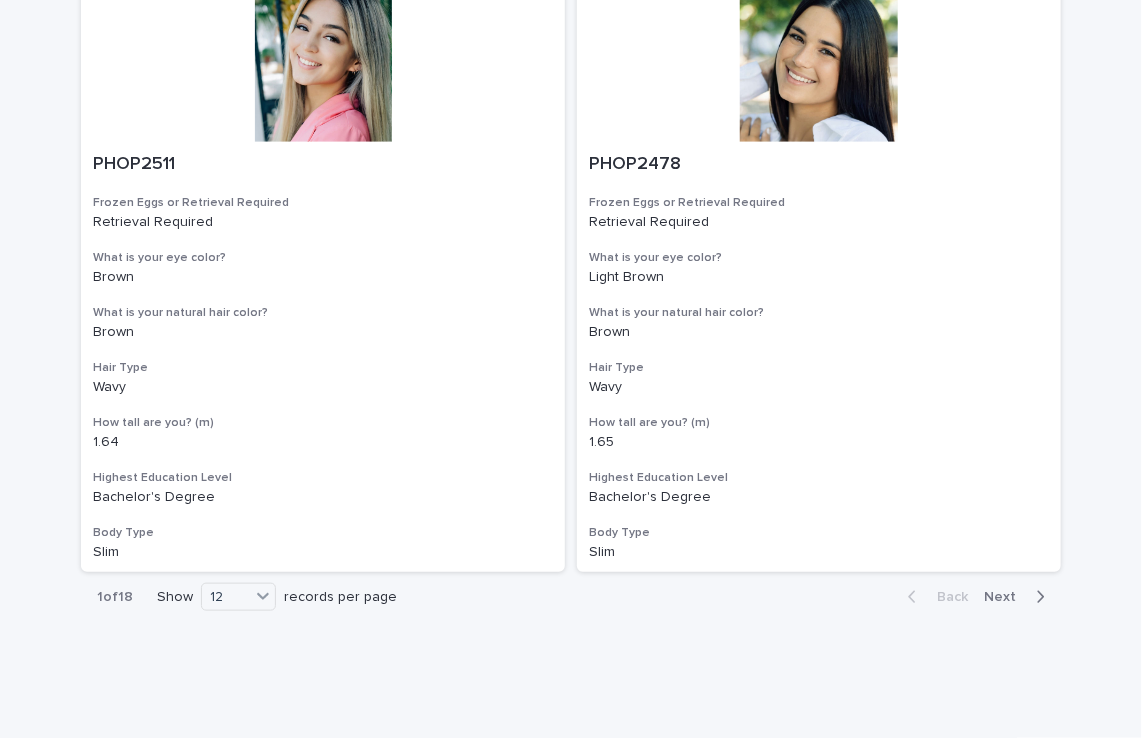 click on "Next" at bounding box center [1006, 597] 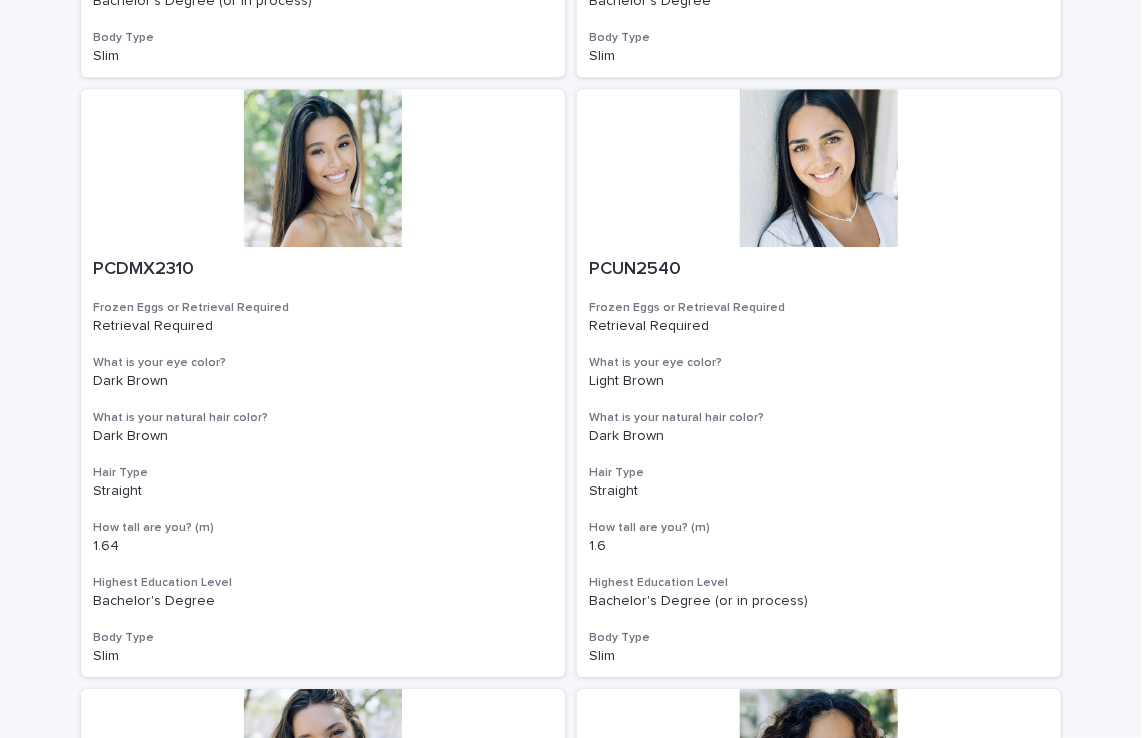 scroll, scrollTop: 1966, scrollLeft: 0, axis: vertical 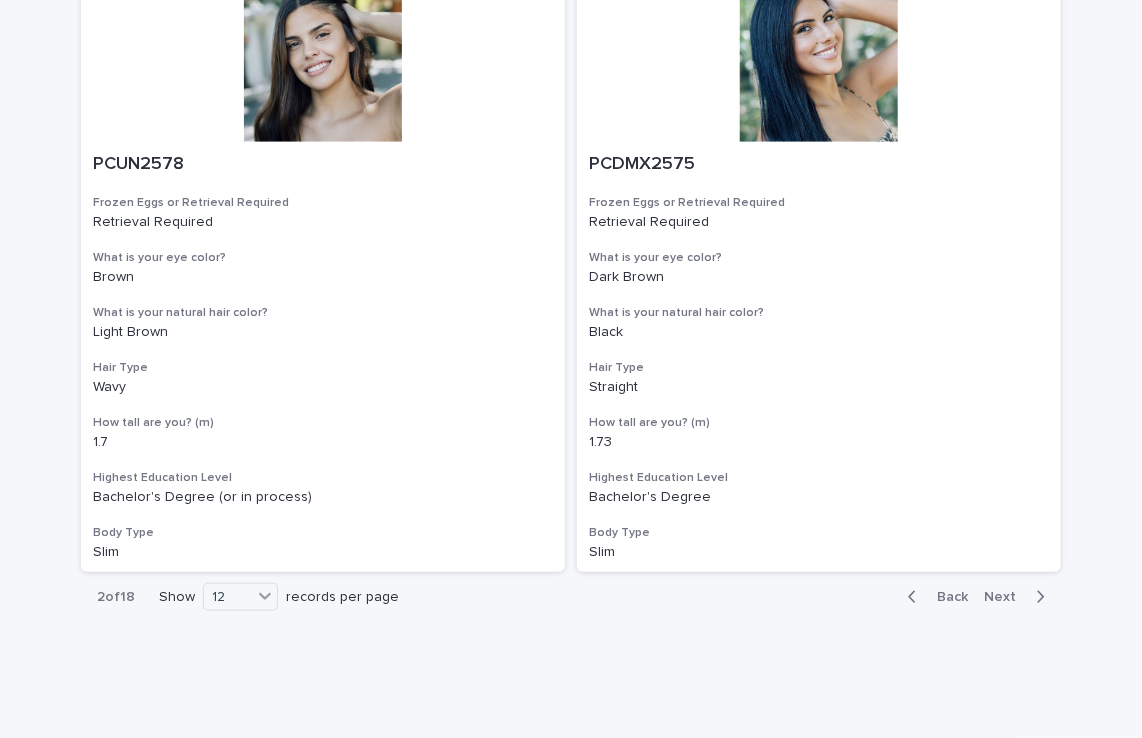 click on "Next" at bounding box center (1006, 597) 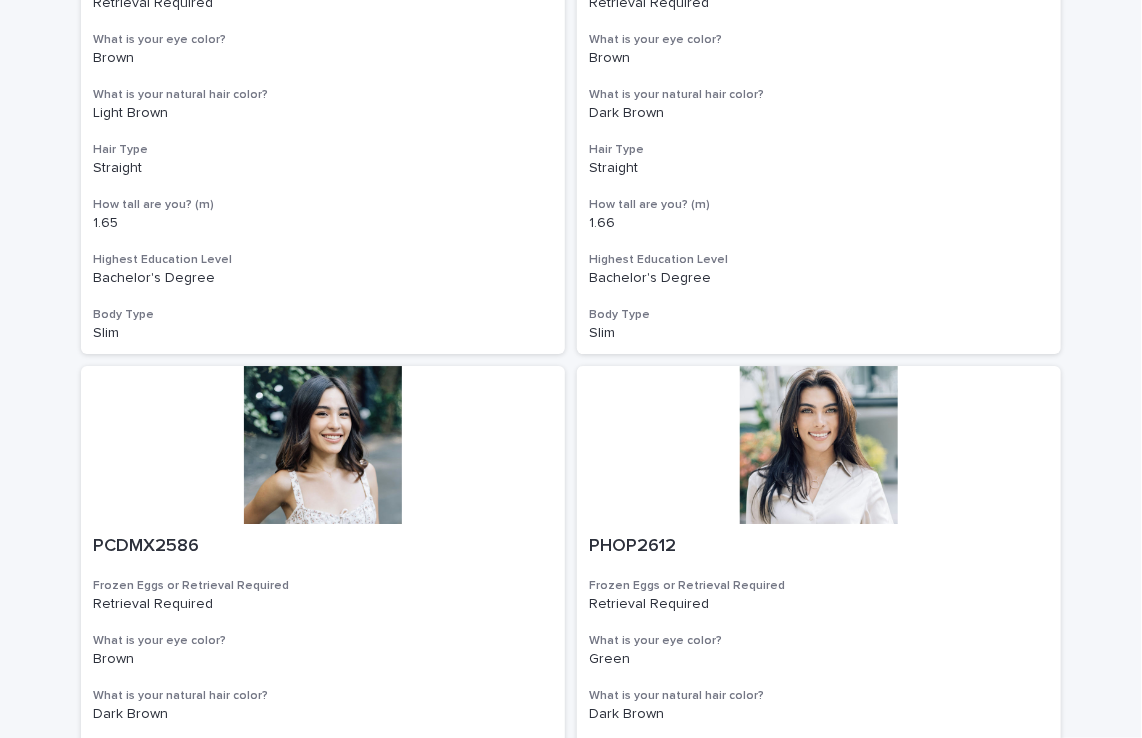scroll, scrollTop: 2334, scrollLeft: 0, axis: vertical 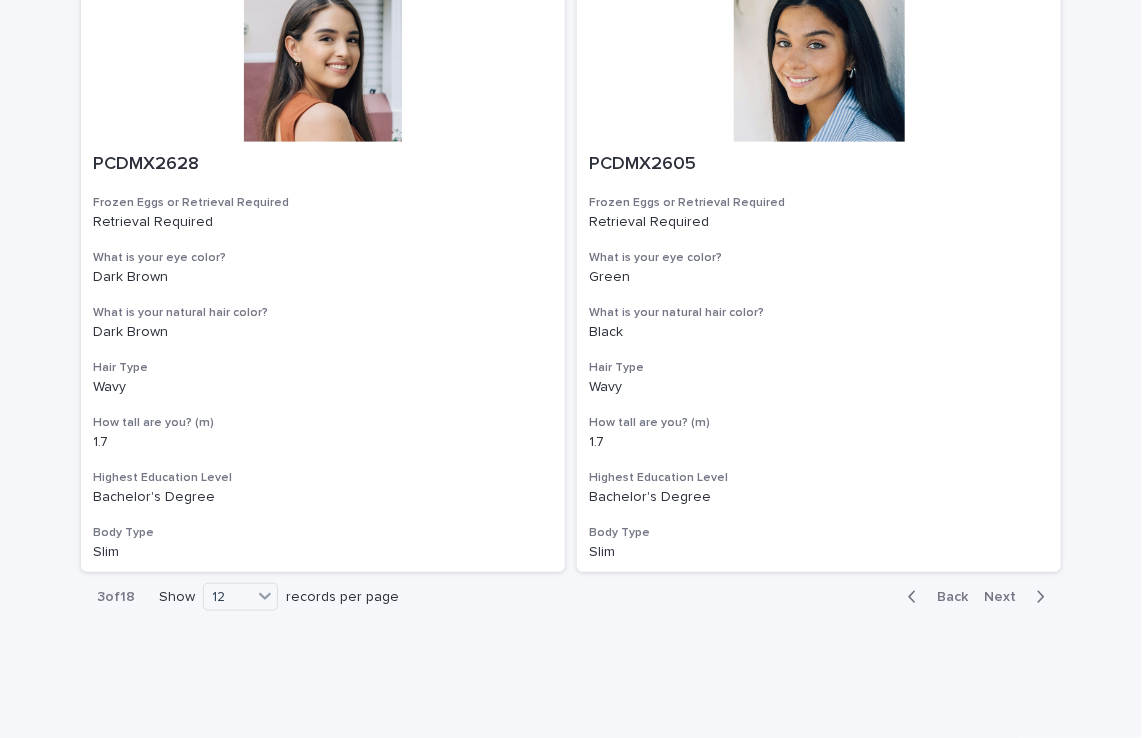 click on "Next" at bounding box center [1006, 597] 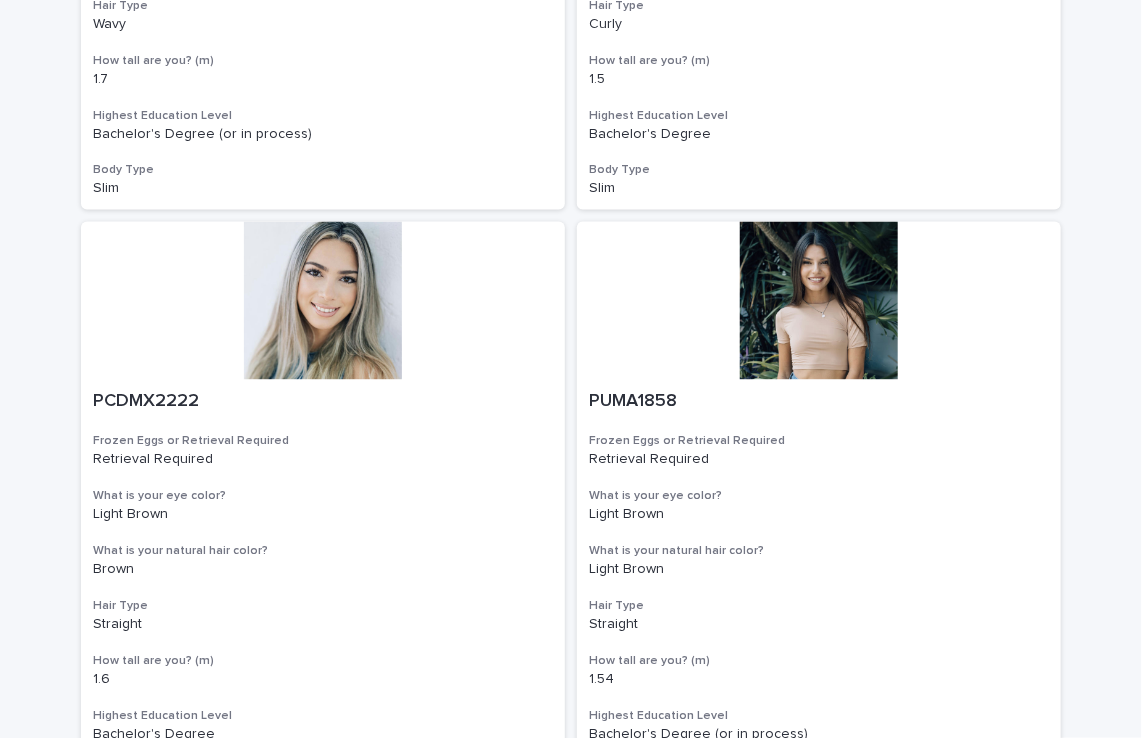scroll, scrollTop: 1392, scrollLeft: 0, axis: vertical 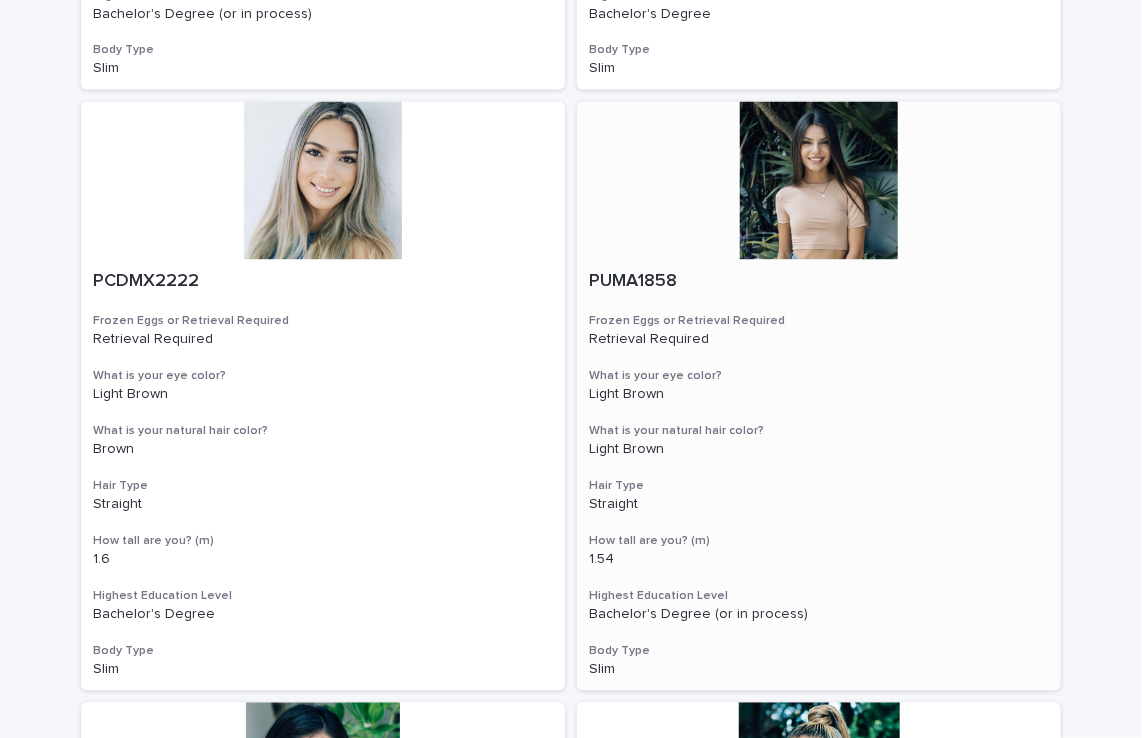 click at bounding box center (819, 181) 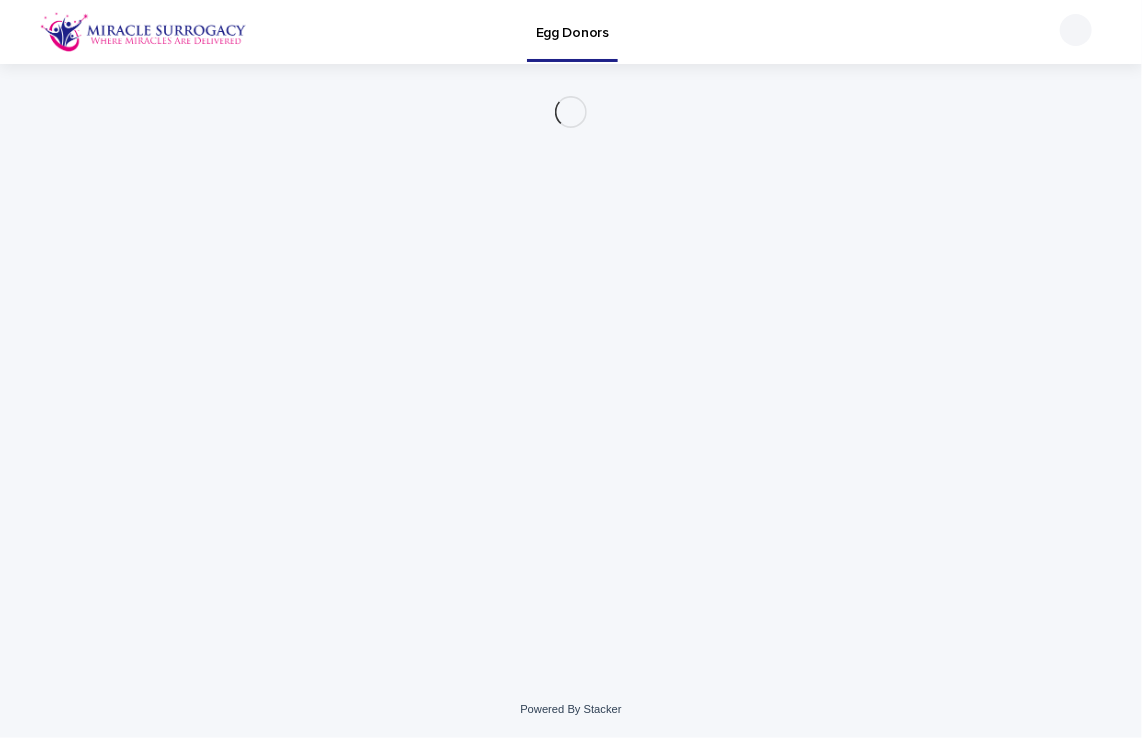 scroll, scrollTop: 0, scrollLeft: 0, axis: both 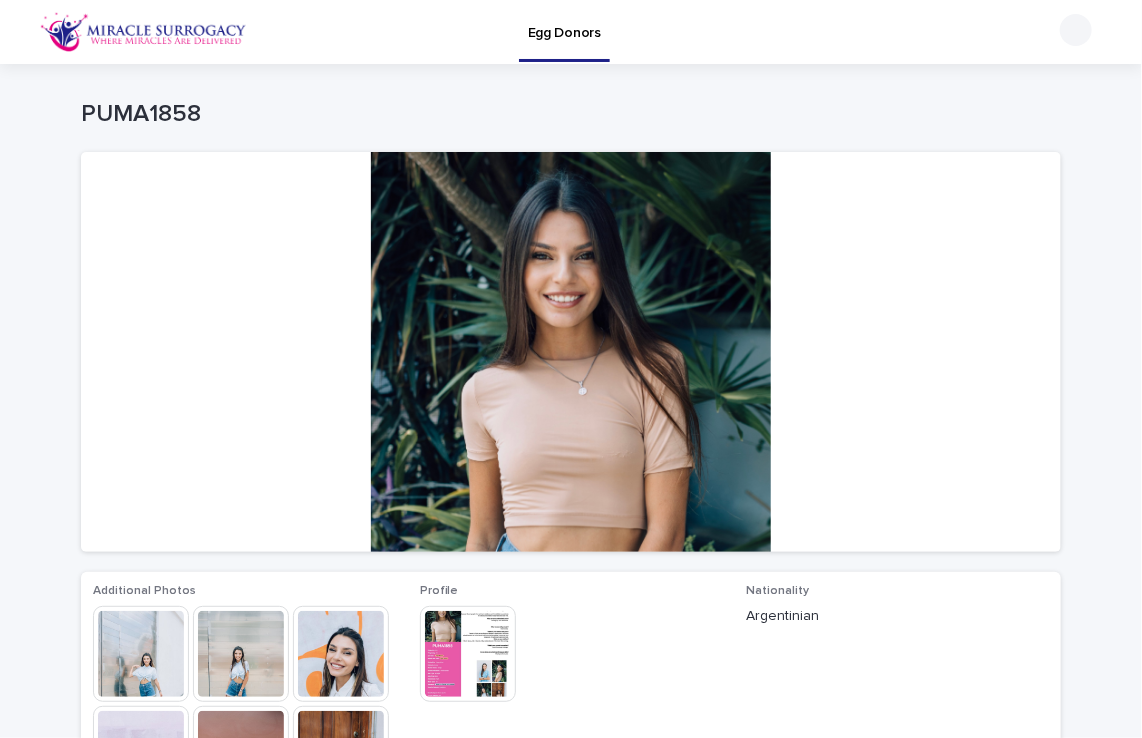 click at bounding box center [341, 654] 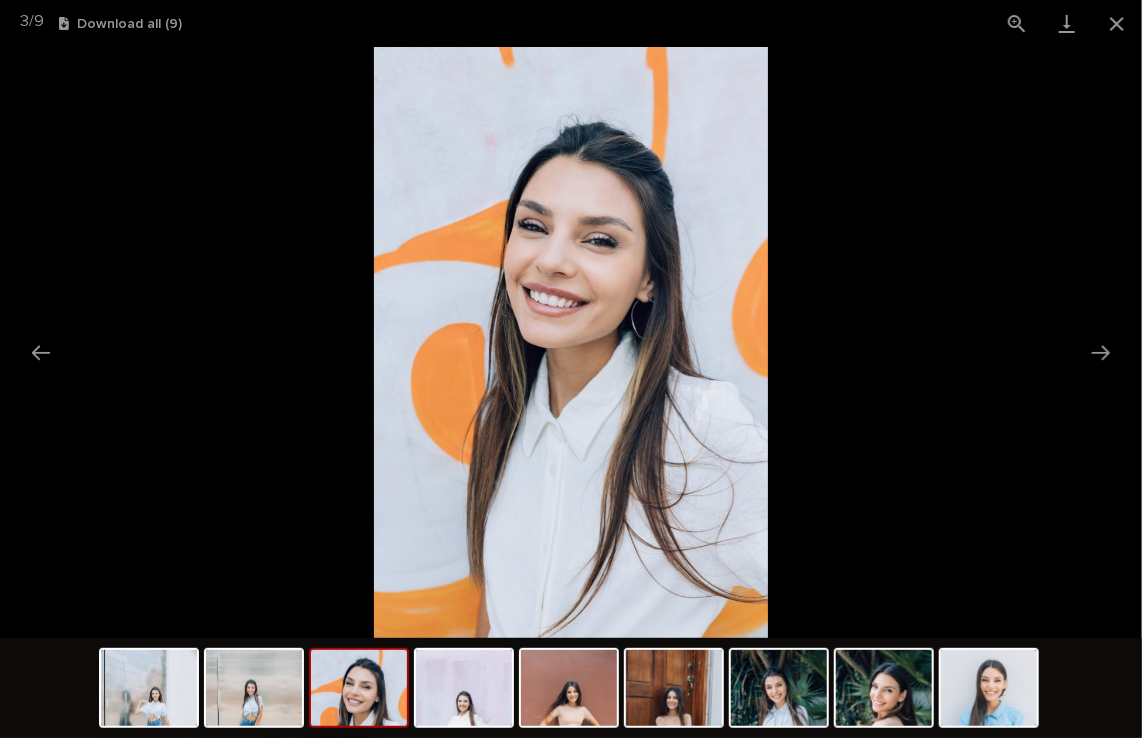 click at bounding box center [571, 690] 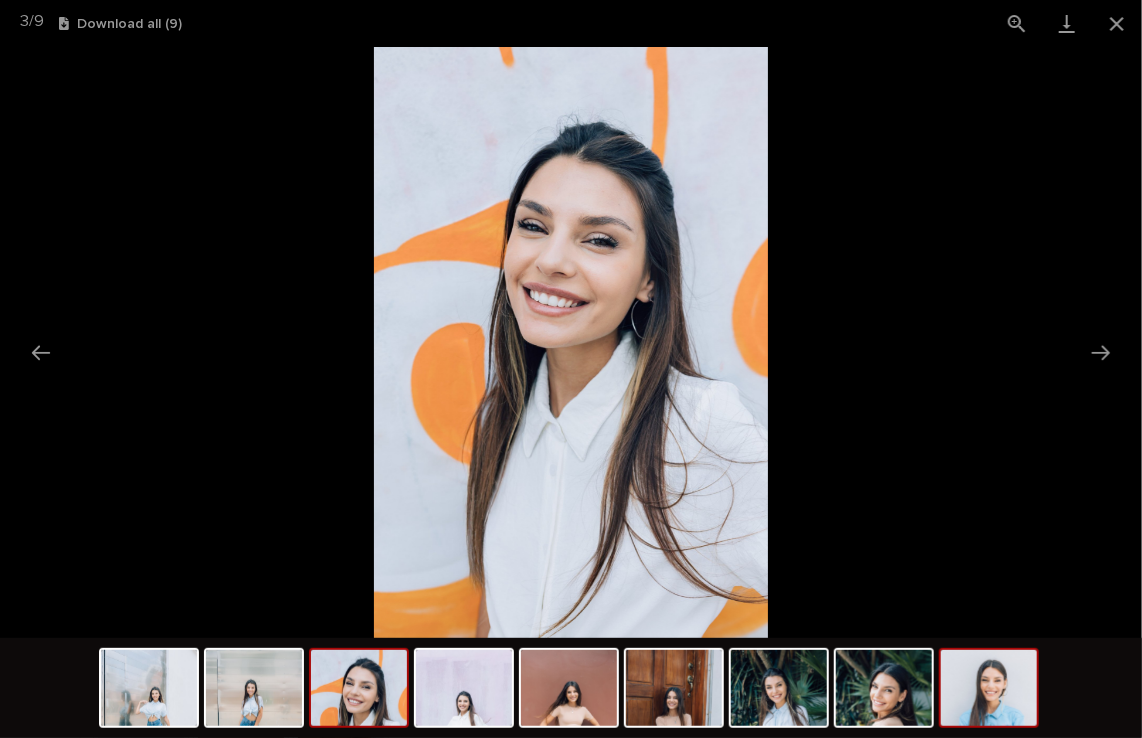 click at bounding box center [989, 688] 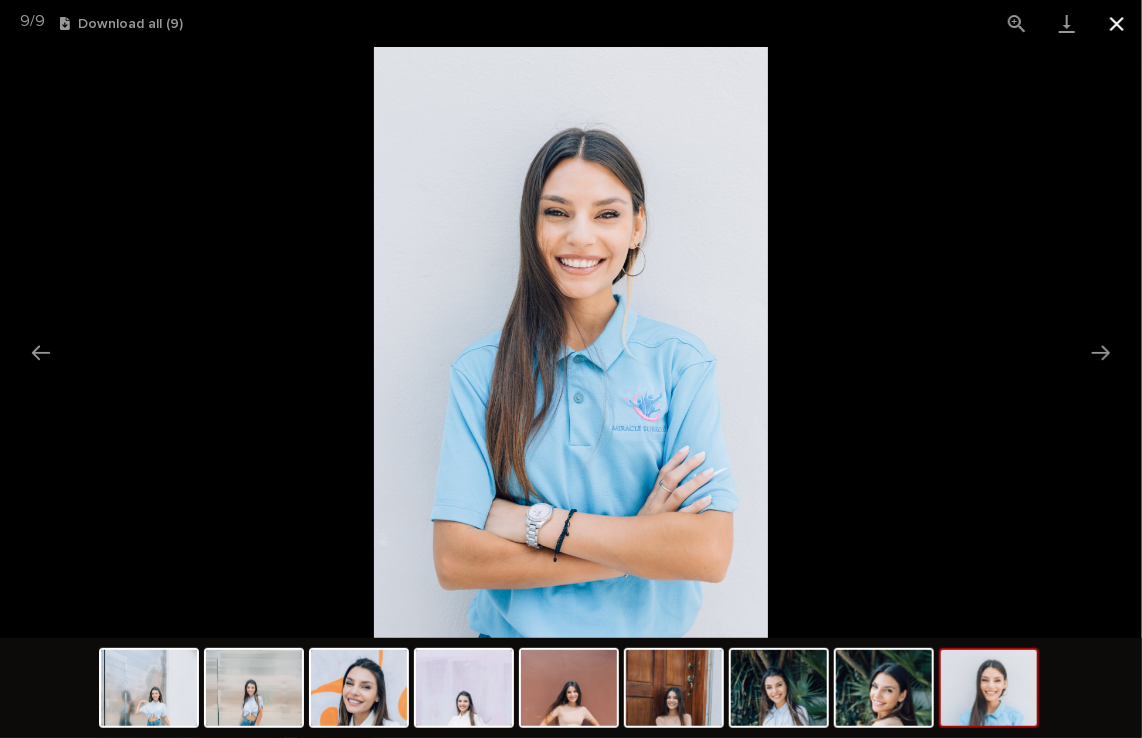 click at bounding box center (1117, 23) 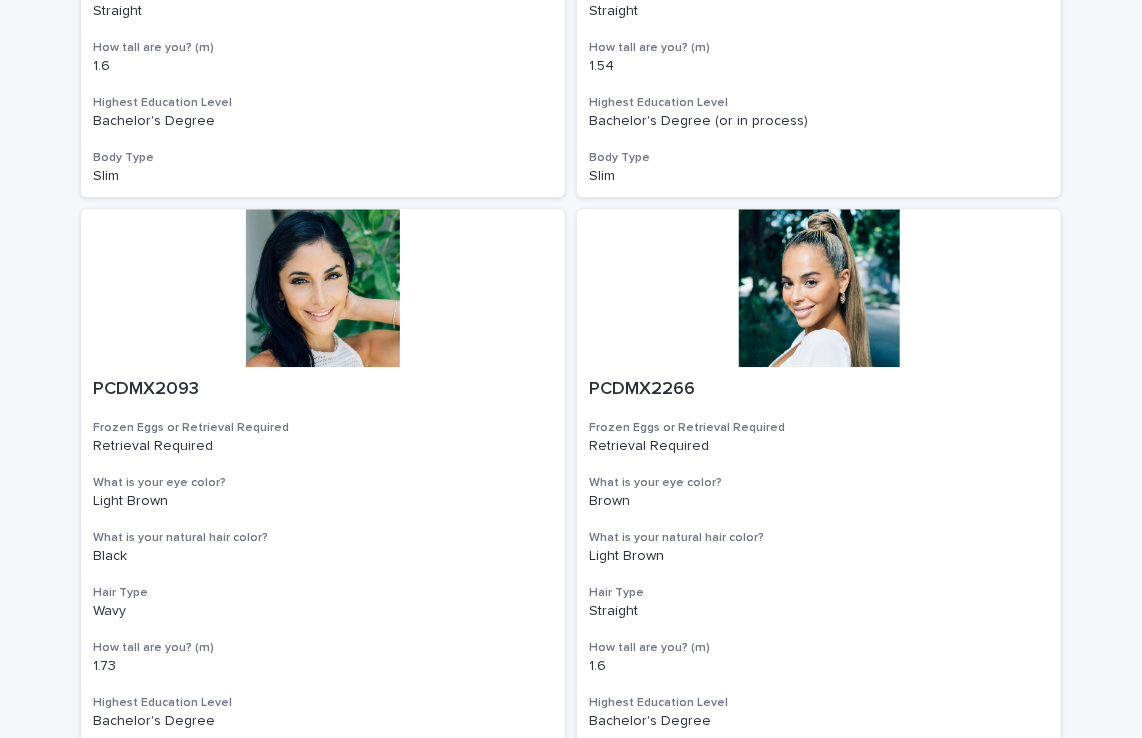 scroll, scrollTop: 1890, scrollLeft: 0, axis: vertical 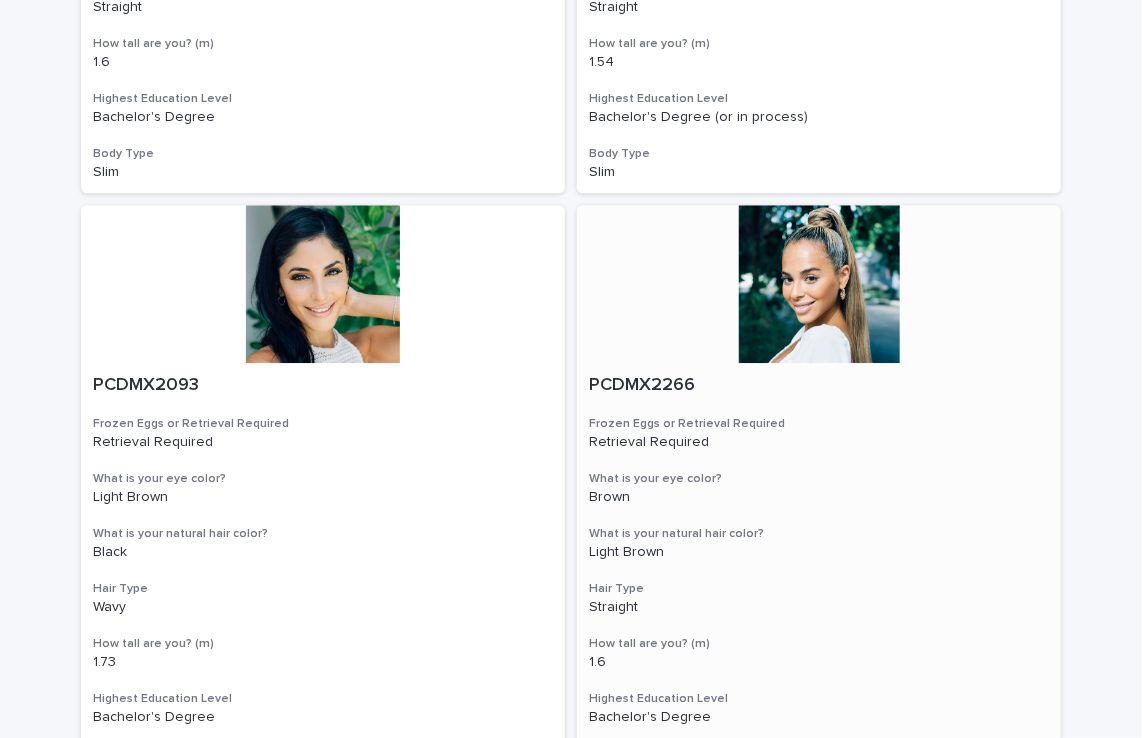 click at bounding box center [819, 284] 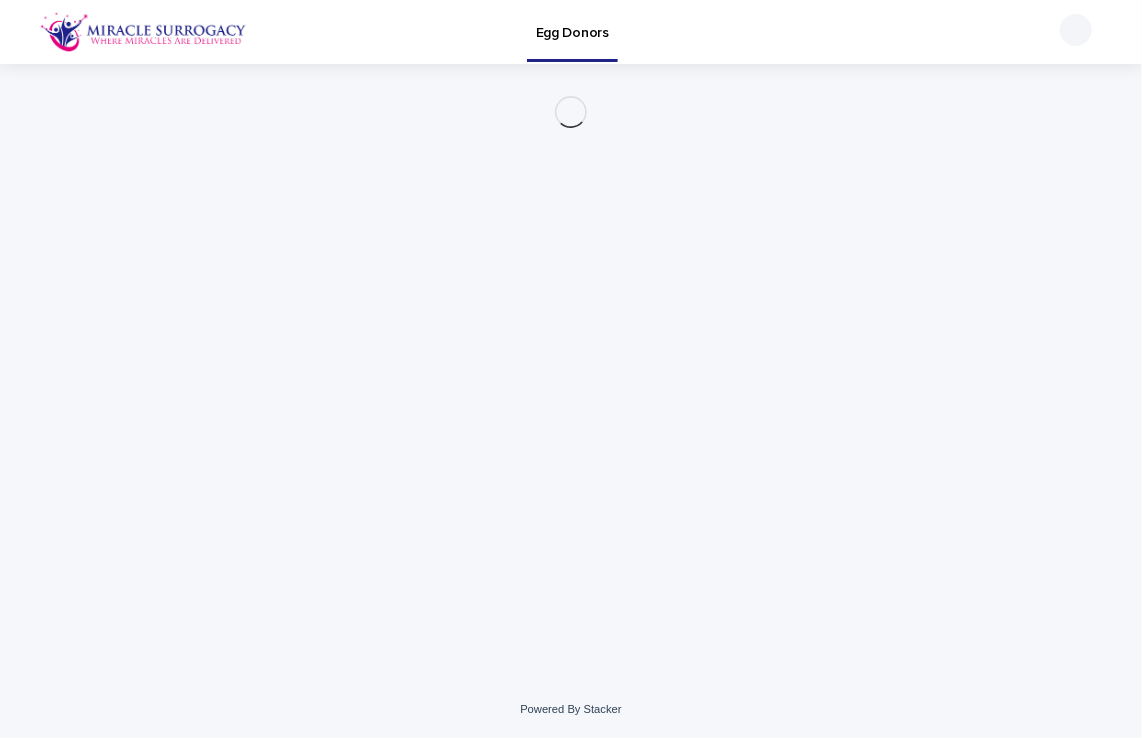 scroll, scrollTop: 0, scrollLeft: 0, axis: both 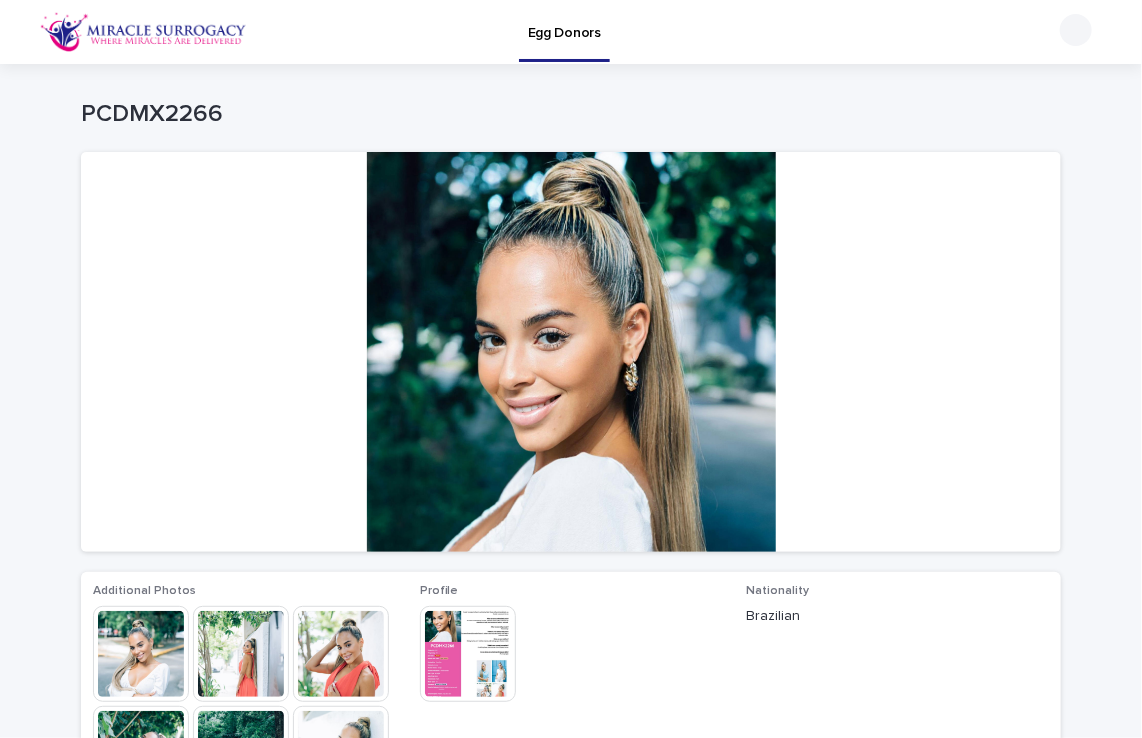 click at bounding box center (341, 654) 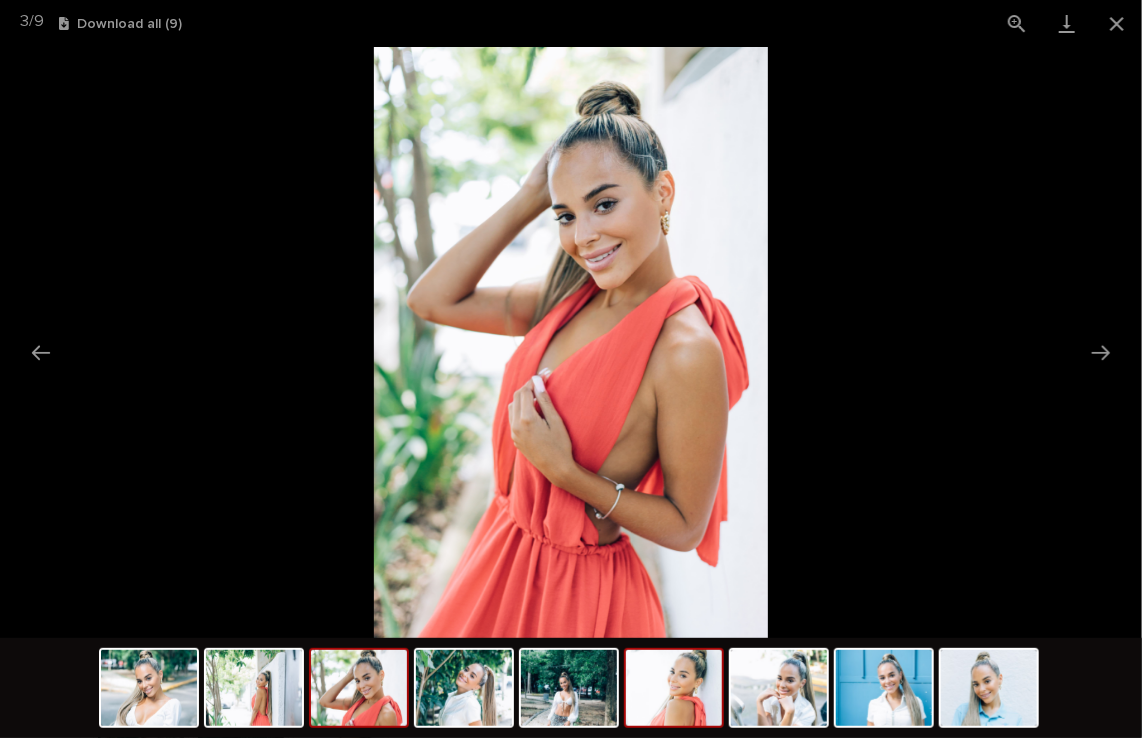 click at bounding box center [674, 688] 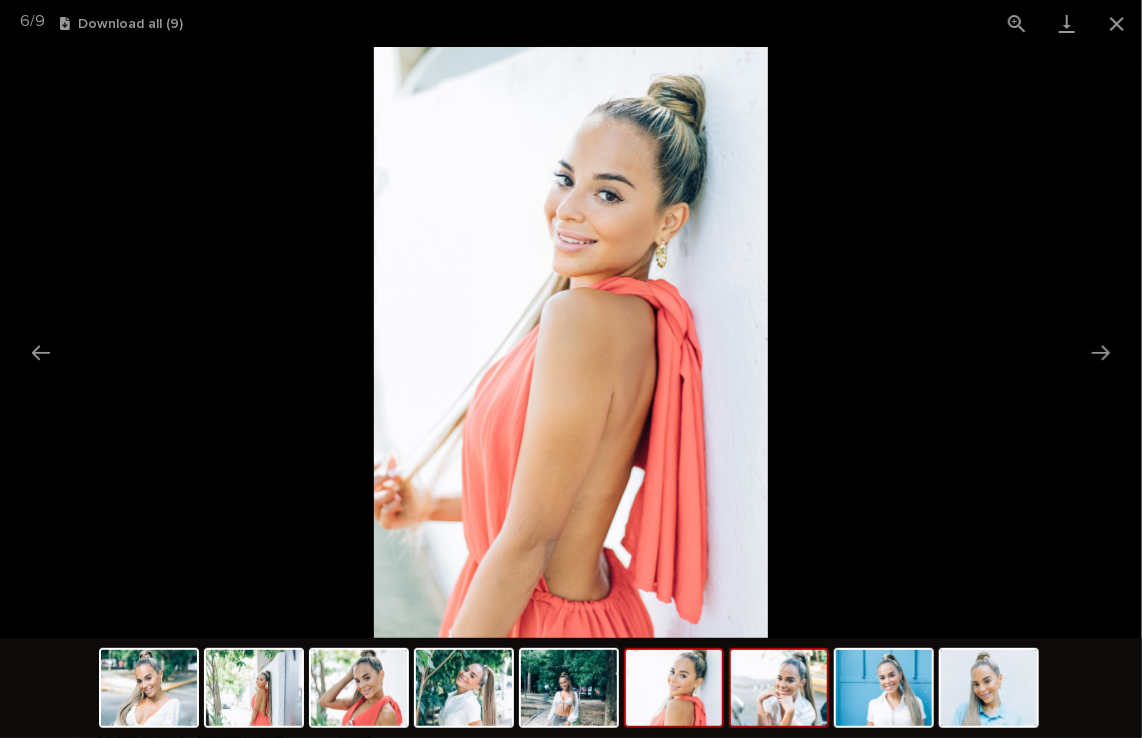 click at bounding box center [779, 688] 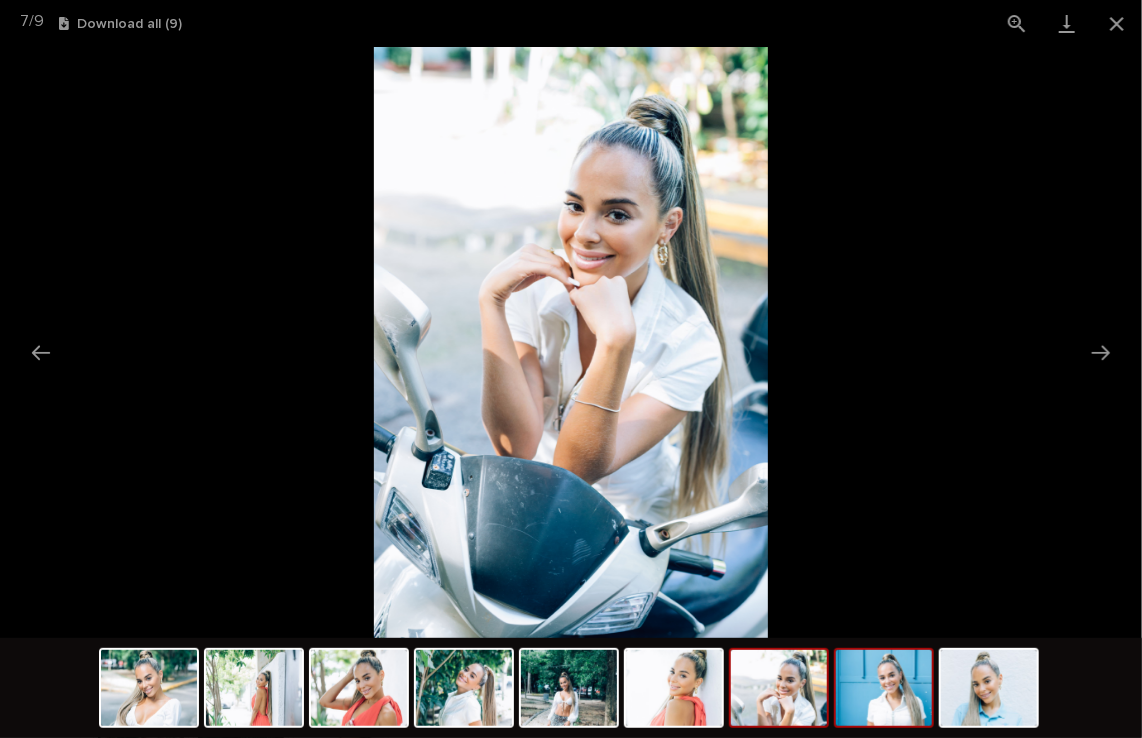 click at bounding box center [884, 688] 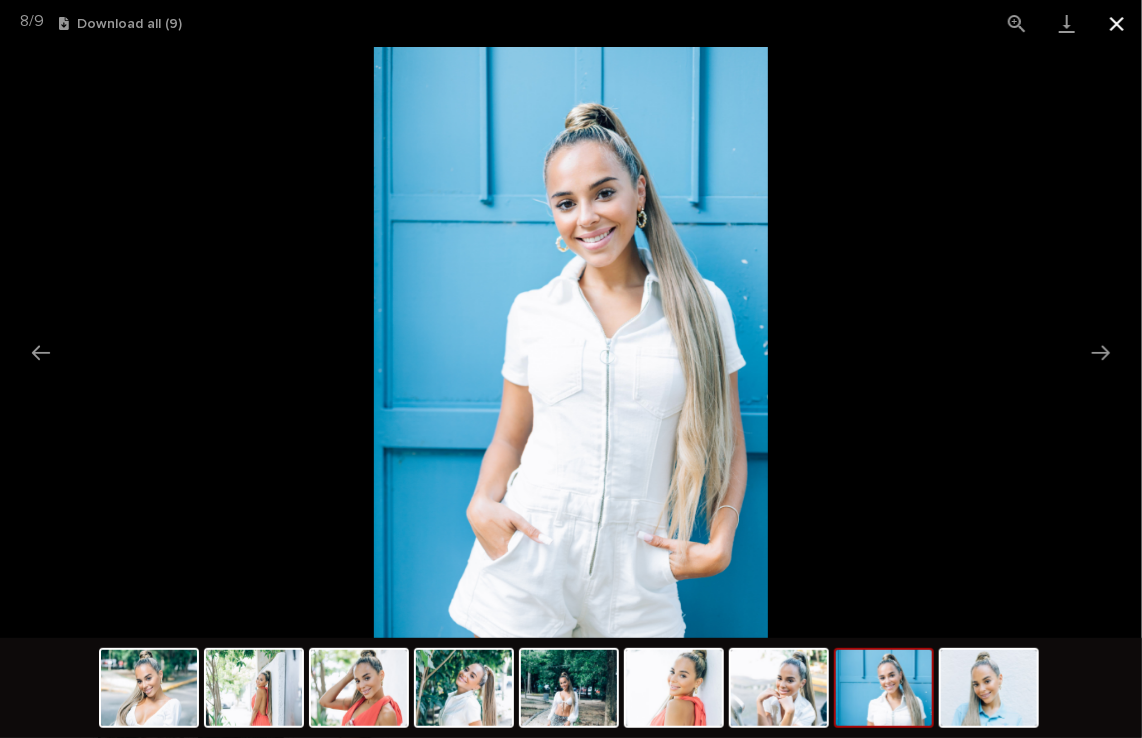 click at bounding box center (1117, 23) 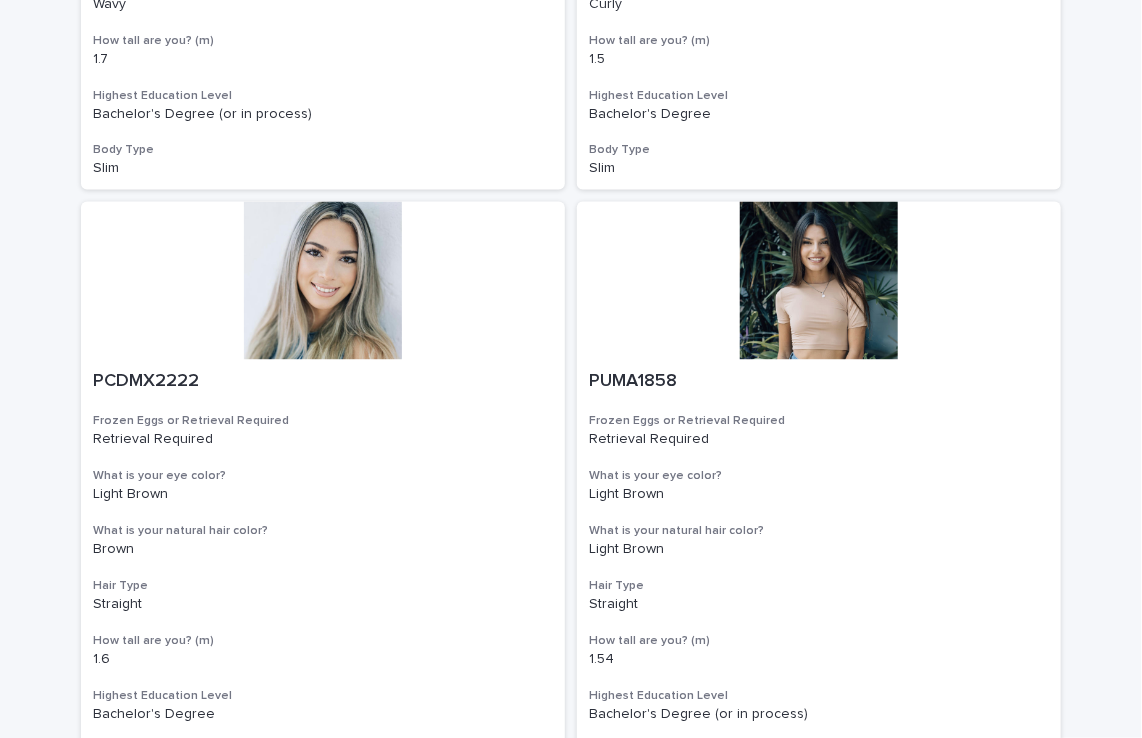 scroll, scrollTop: 1386, scrollLeft: 0, axis: vertical 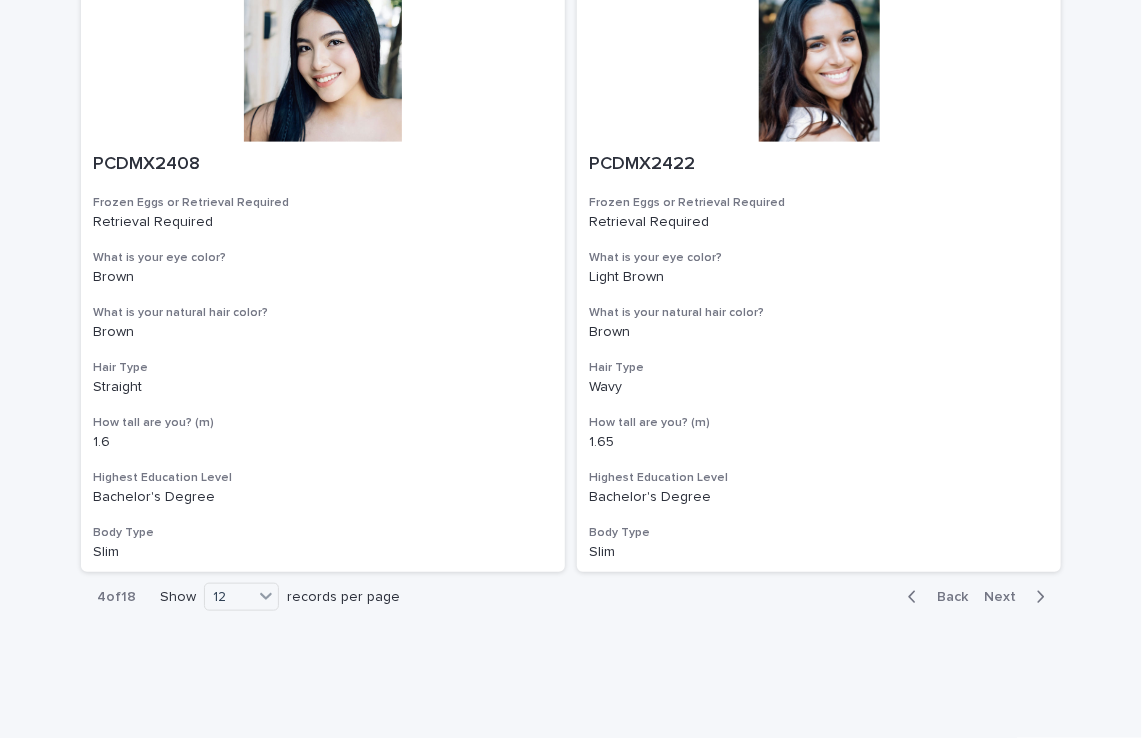 click on "Next" at bounding box center [1006, 597] 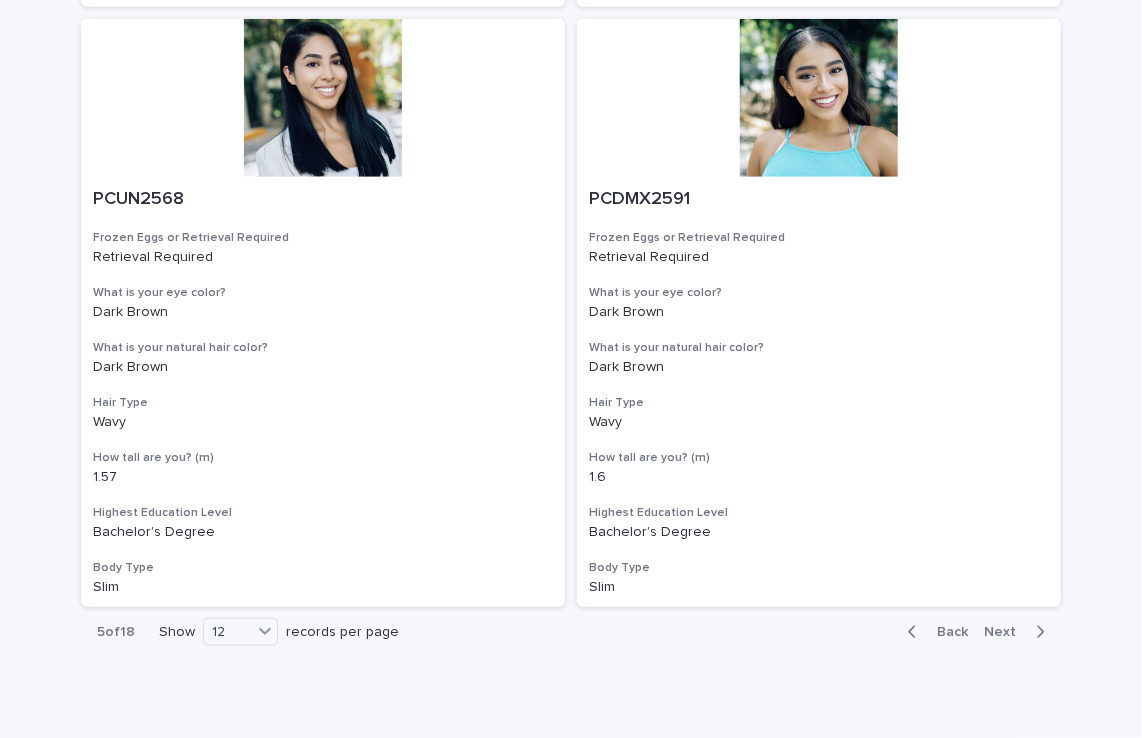 scroll, scrollTop: 3312, scrollLeft: 0, axis: vertical 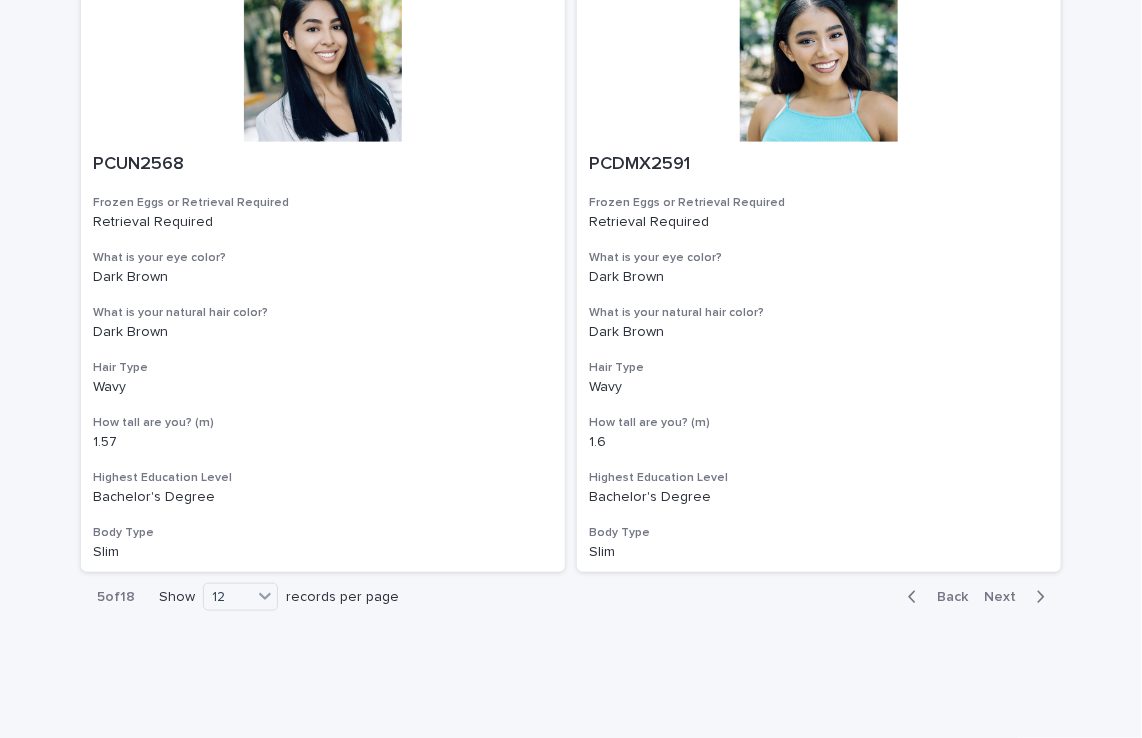 click on "Next" at bounding box center [1006, 597] 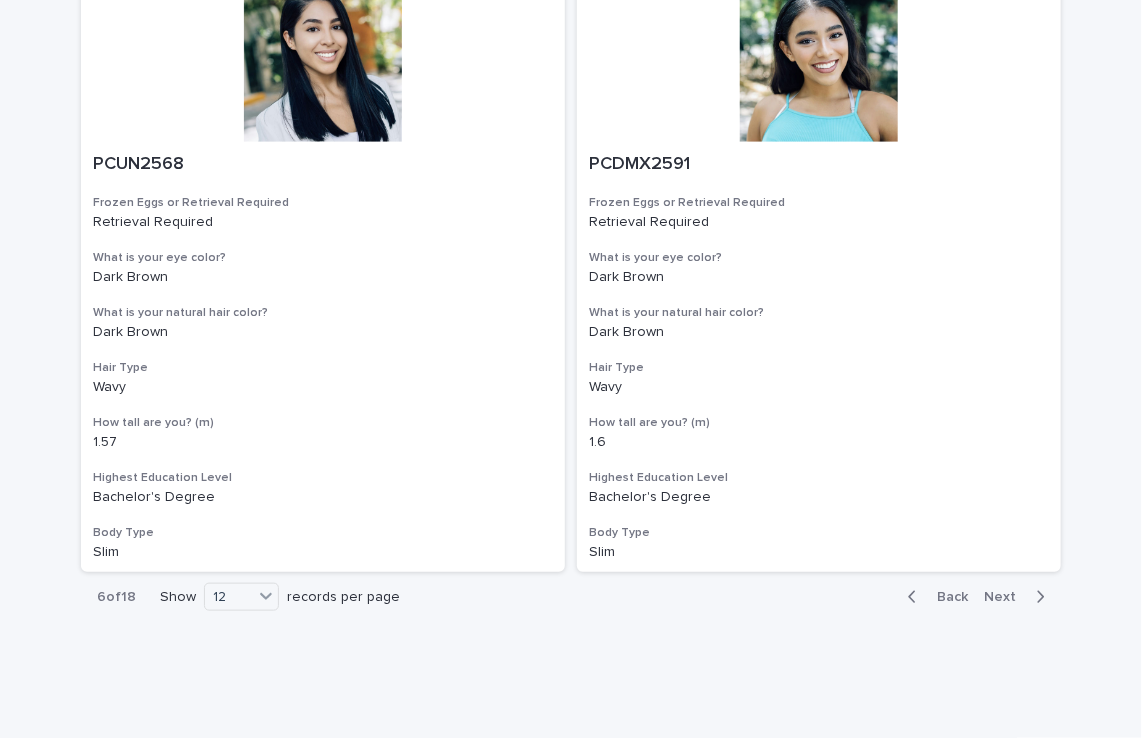click on "Back Next" at bounding box center (976, 597) 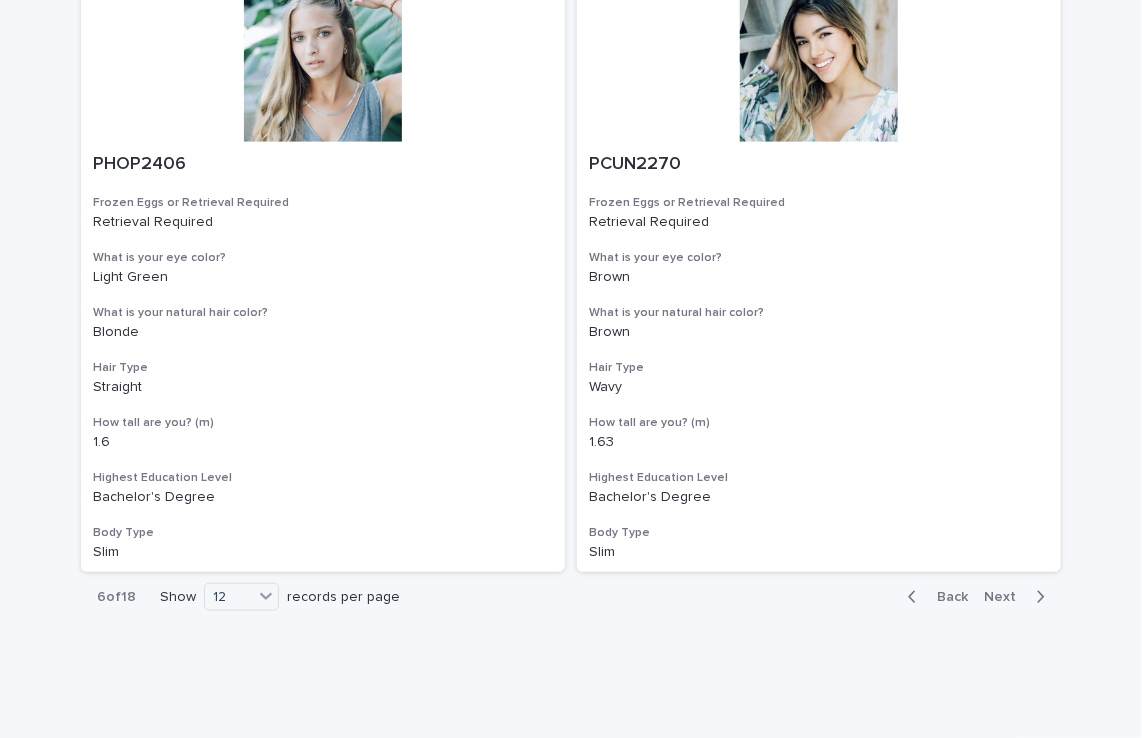 click on "Next" at bounding box center (1006, 597) 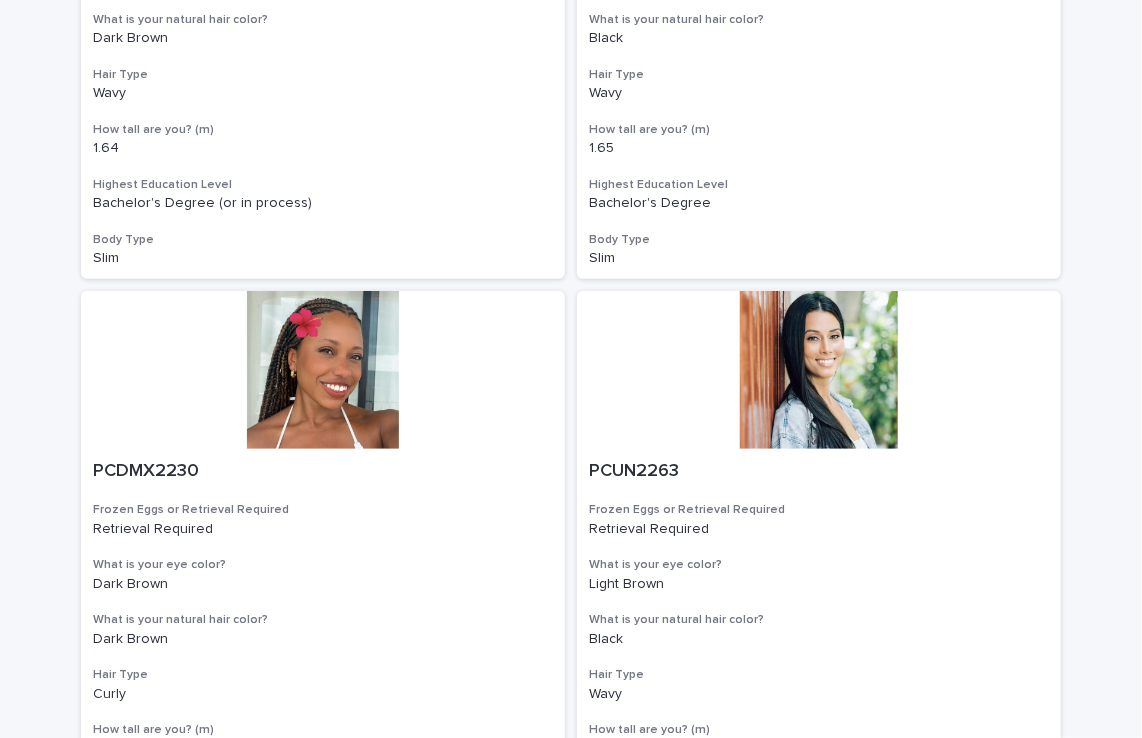 scroll, scrollTop: 2926, scrollLeft: 0, axis: vertical 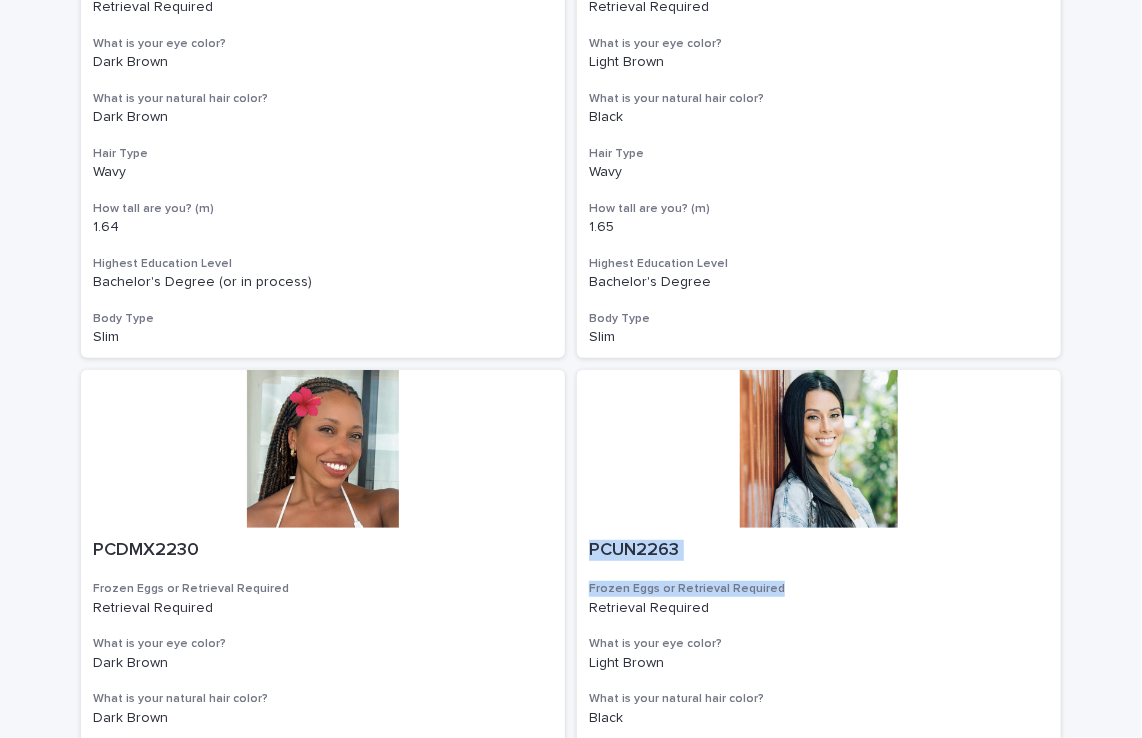 drag, startPoint x: 1120, startPoint y: 541, endPoint x: 1107, endPoint y: 430, distance: 111.75867 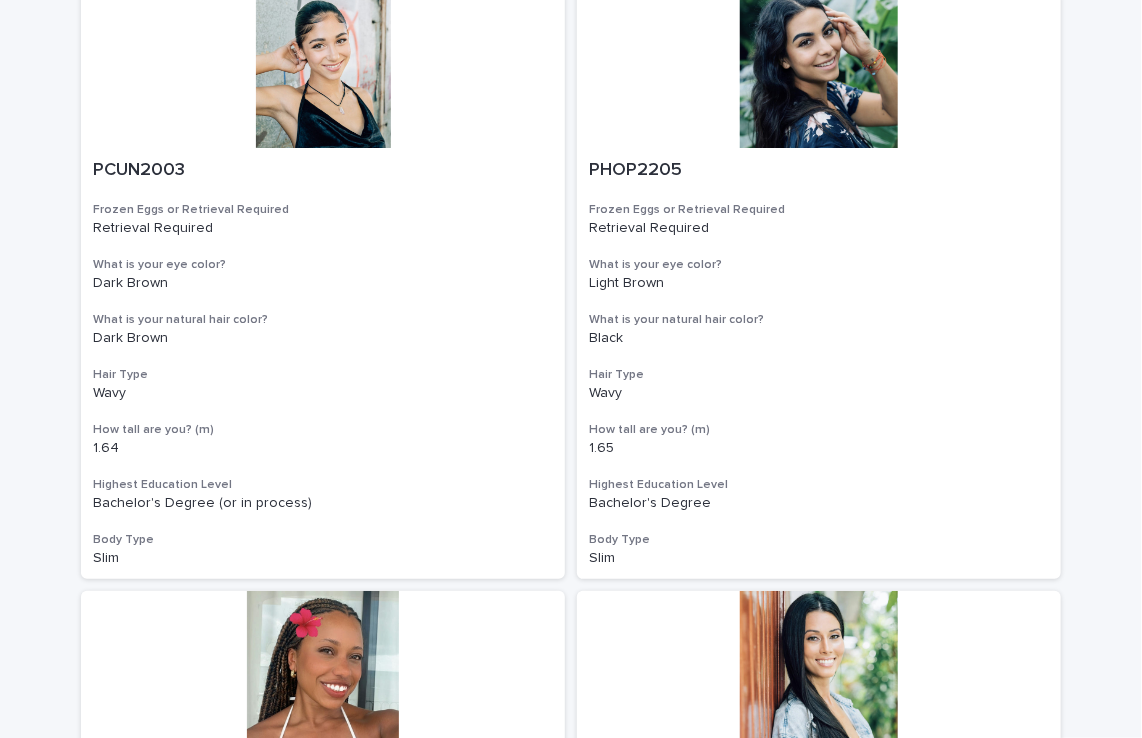 scroll, scrollTop: 3312, scrollLeft: 0, axis: vertical 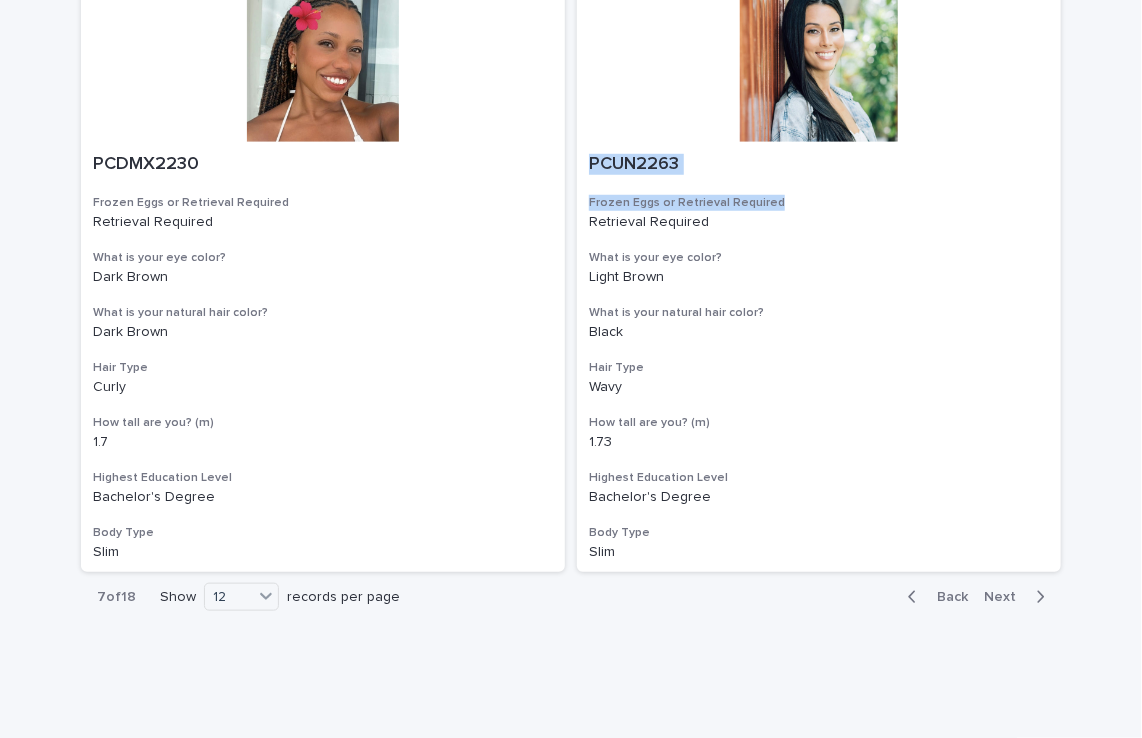 click on "Next" at bounding box center (1006, 597) 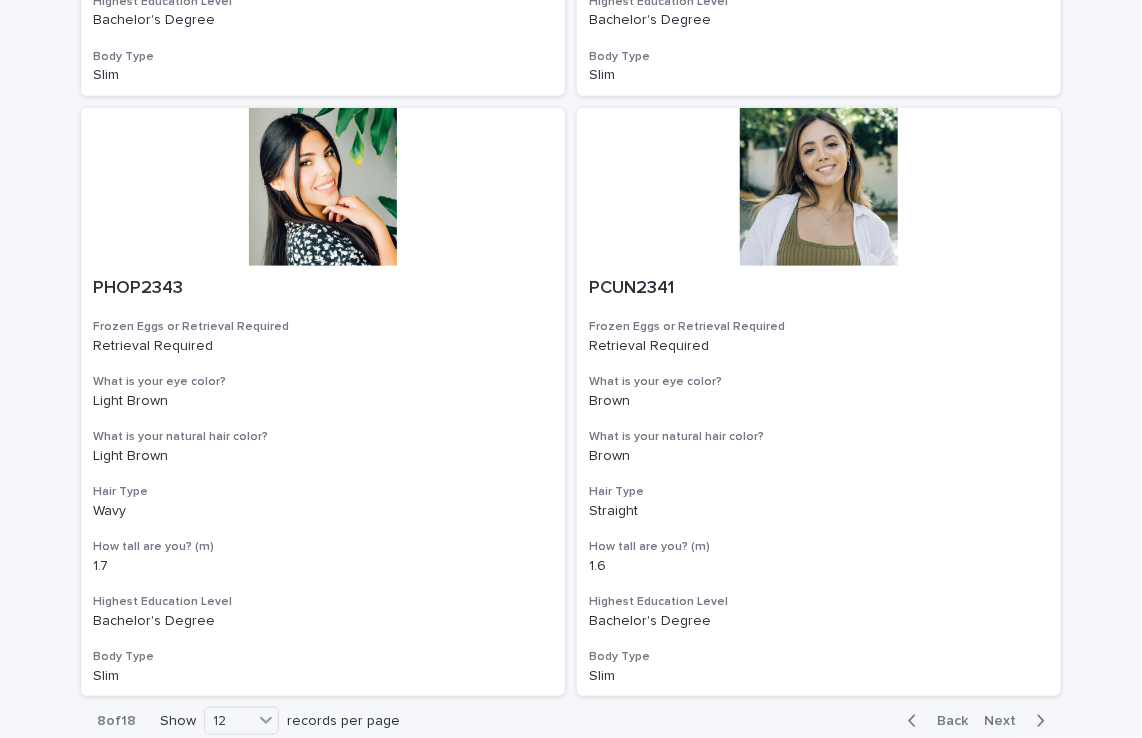 scroll, scrollTop: 3312, scrollLeft: 0, axis: vertical 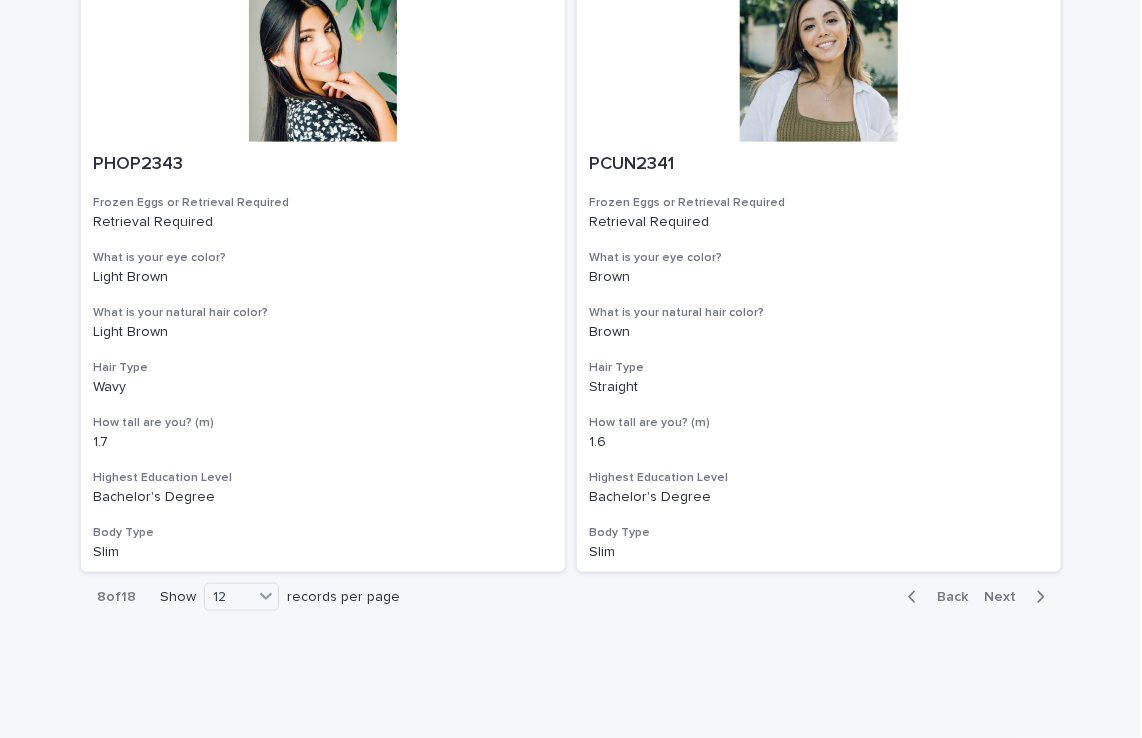 click on "Next" at bounding box center (1006, 597) 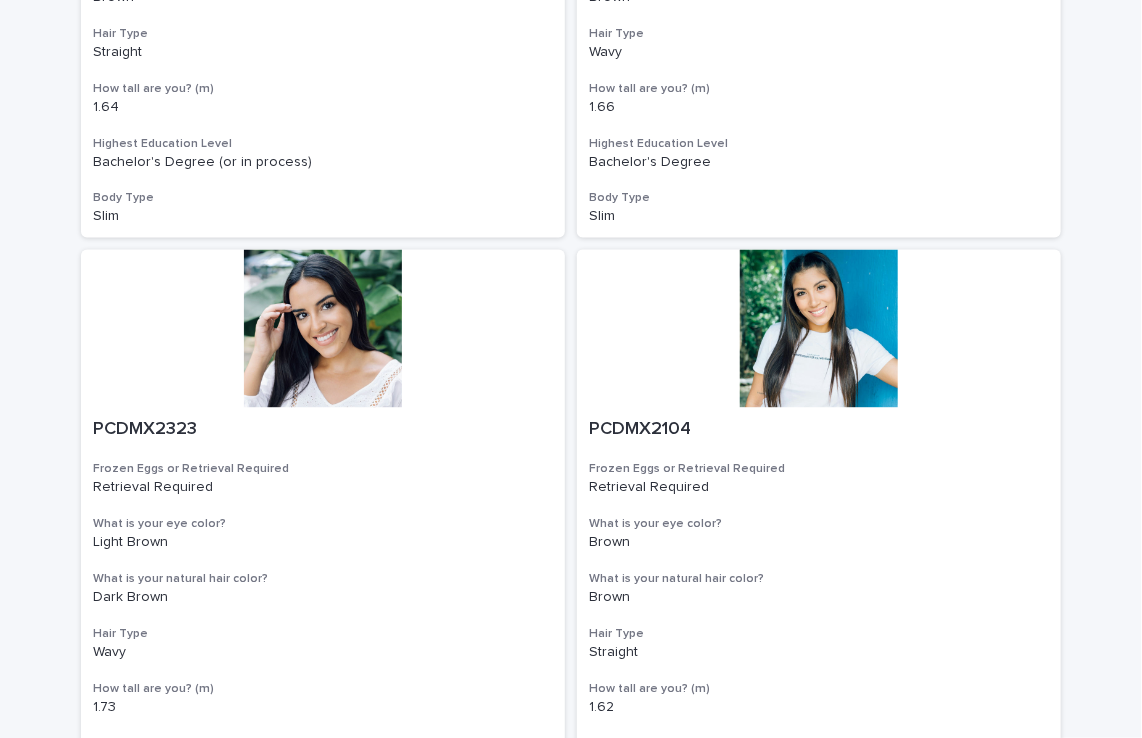 scroll, scrollTop: 1234, scrollLeft: 0, axis: vertical 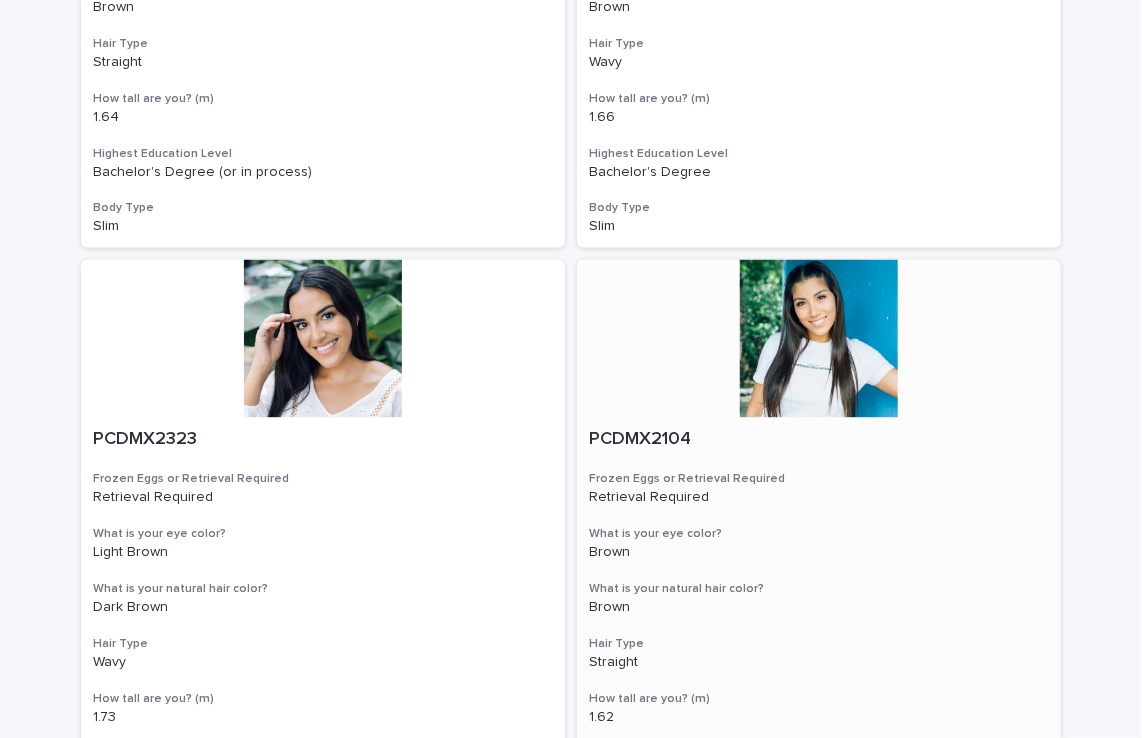click at bounding box center (819, 339) 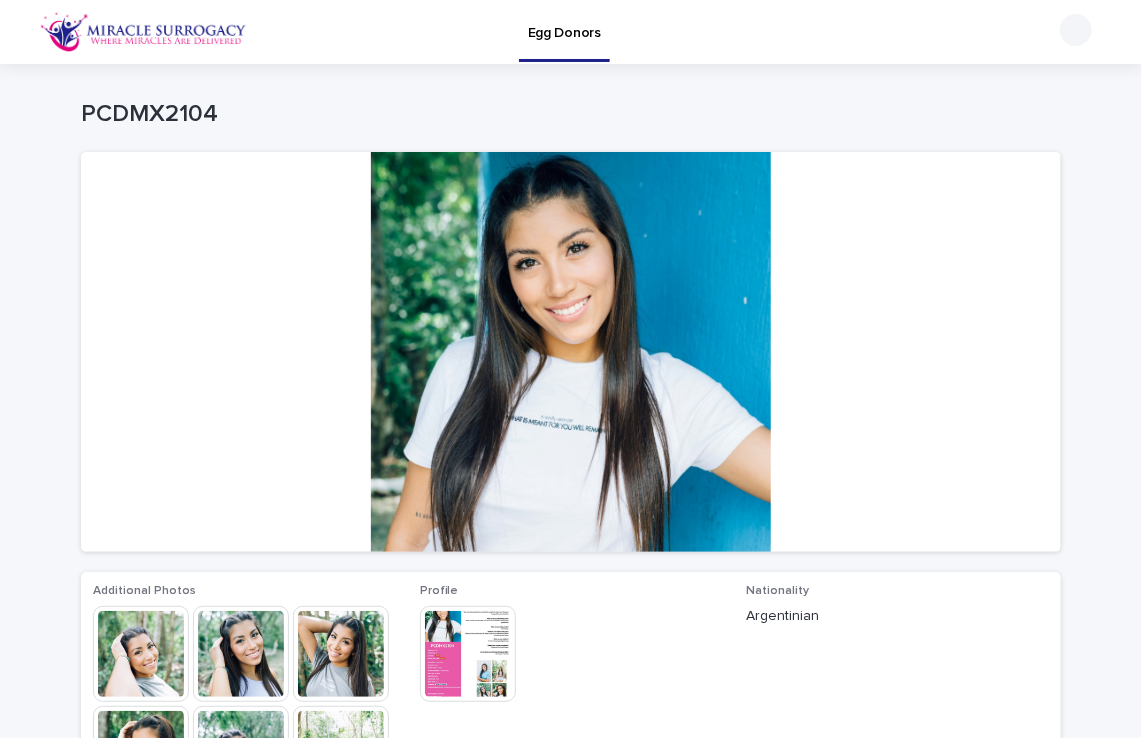 click at bounding box center [341, 654] 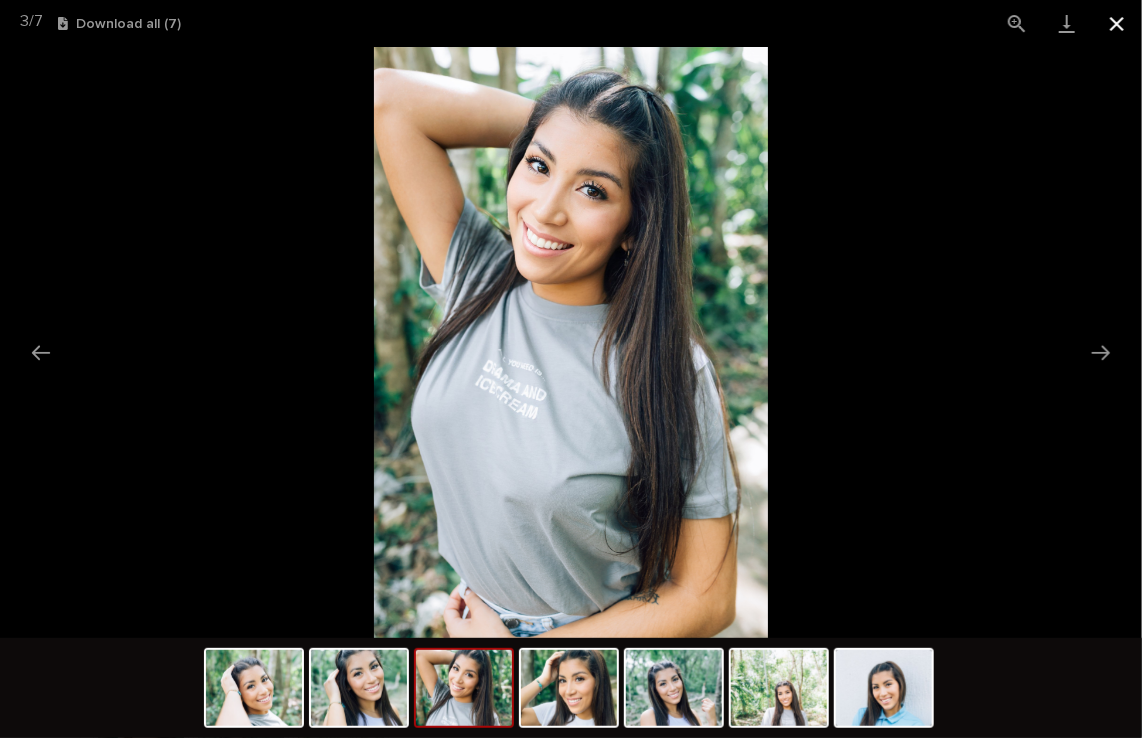 click at bounding box center (1117, 23) 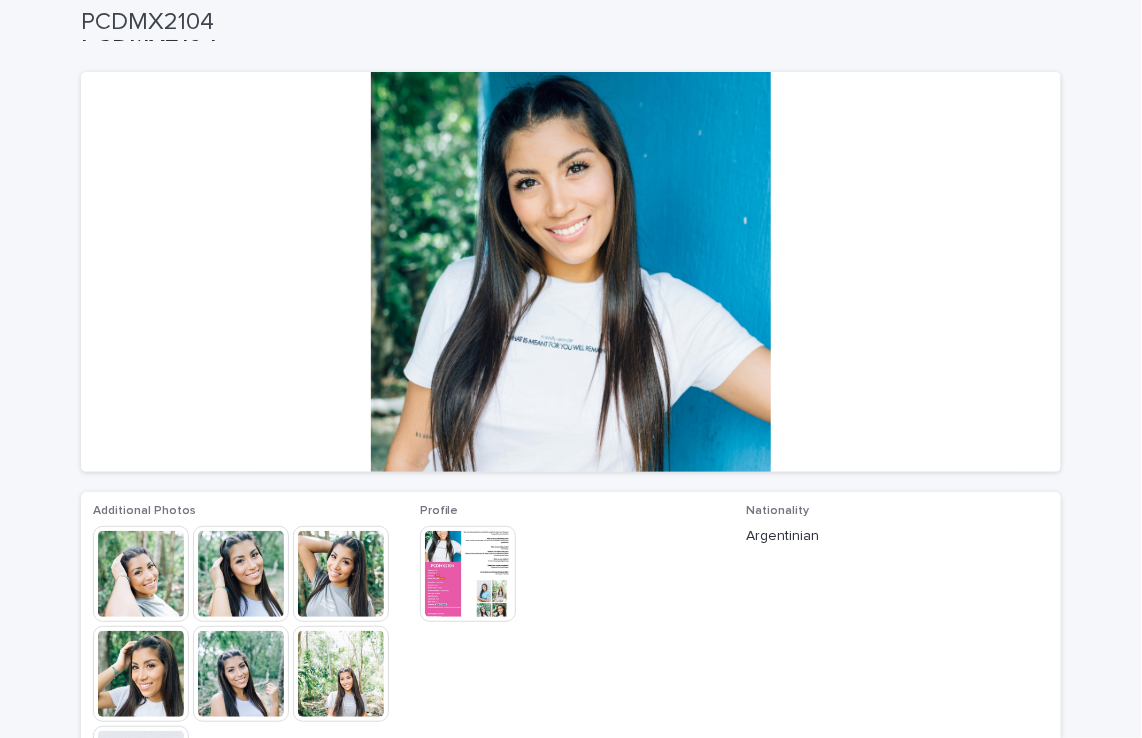scroll, scrollTop: 0, scrollLeft: 0, axis: both 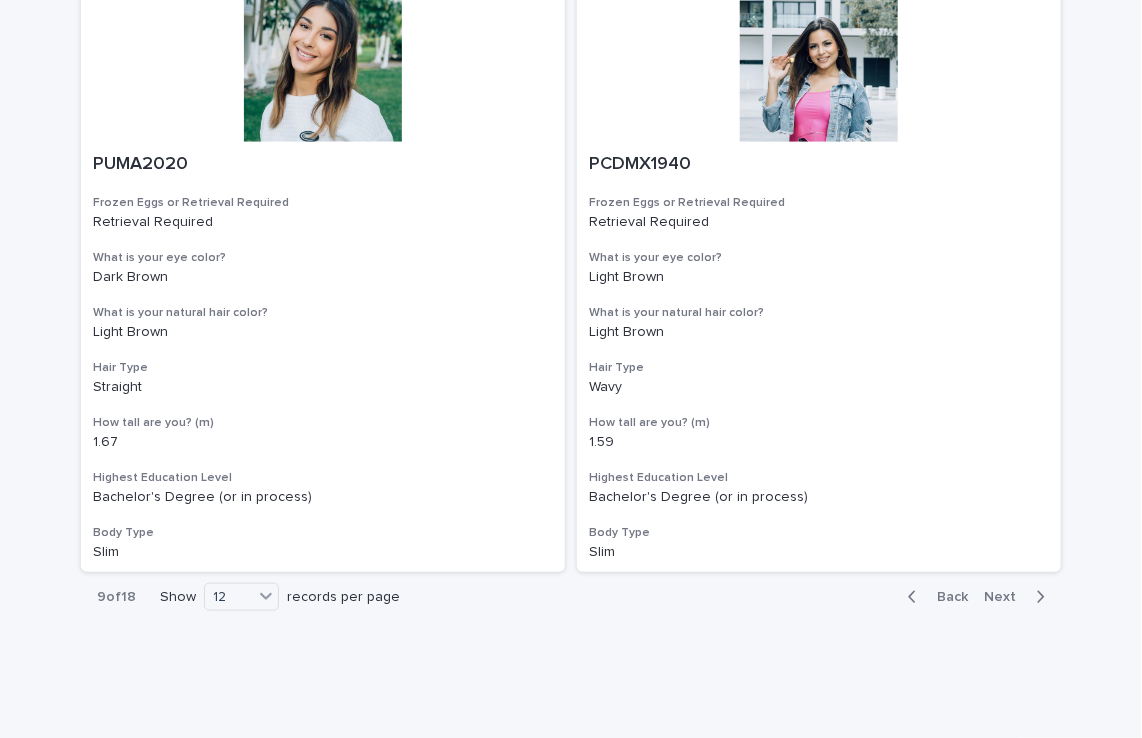 click on "Next" at bounding box center (1006, 597) 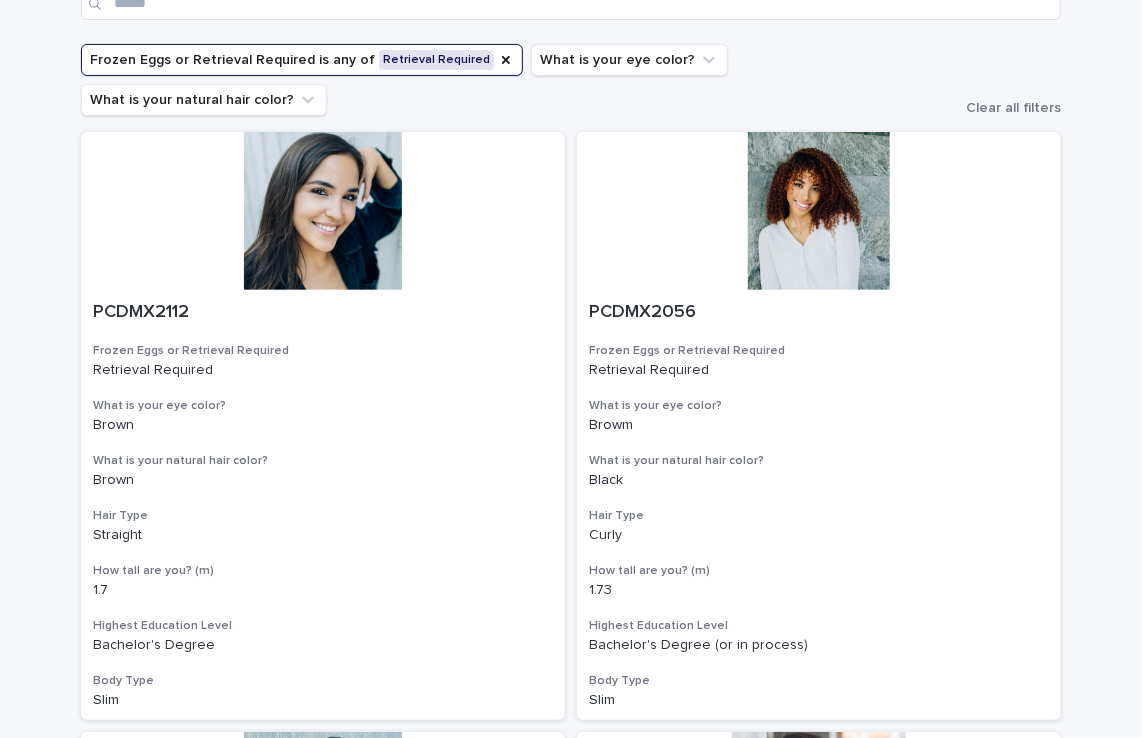 scroll, scrollTop: 0, scrollLeft: 0, axis: both 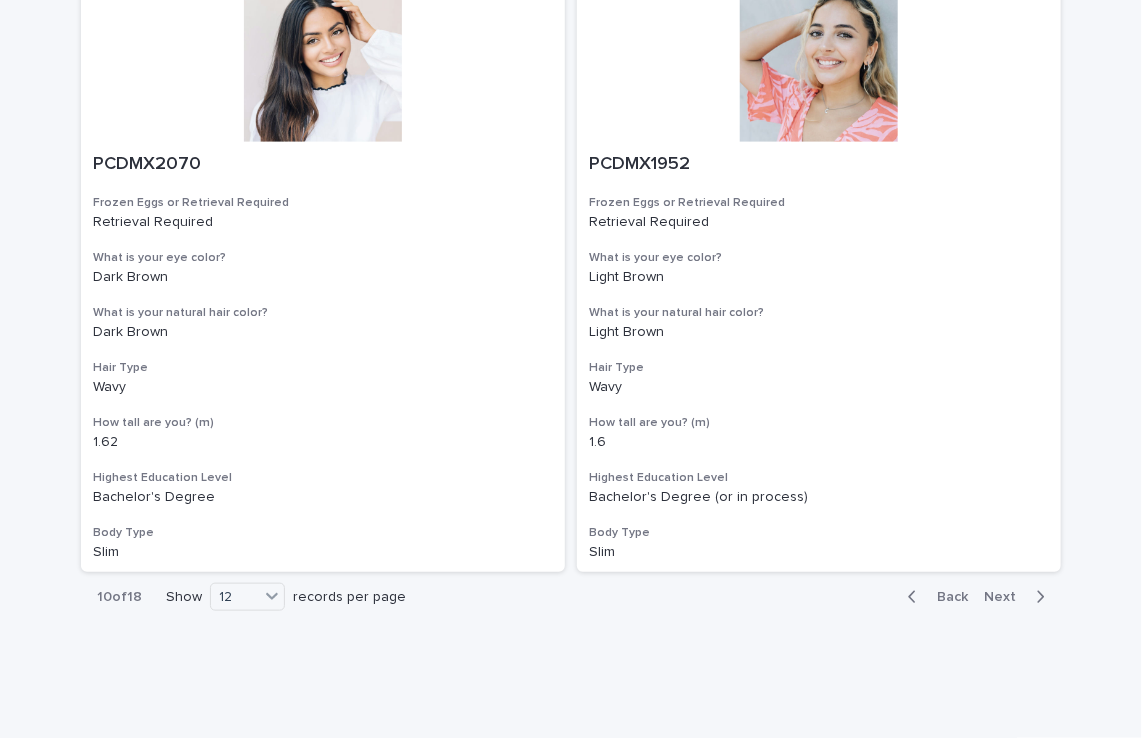 click on "Next" at bounding box center (1006, 597) 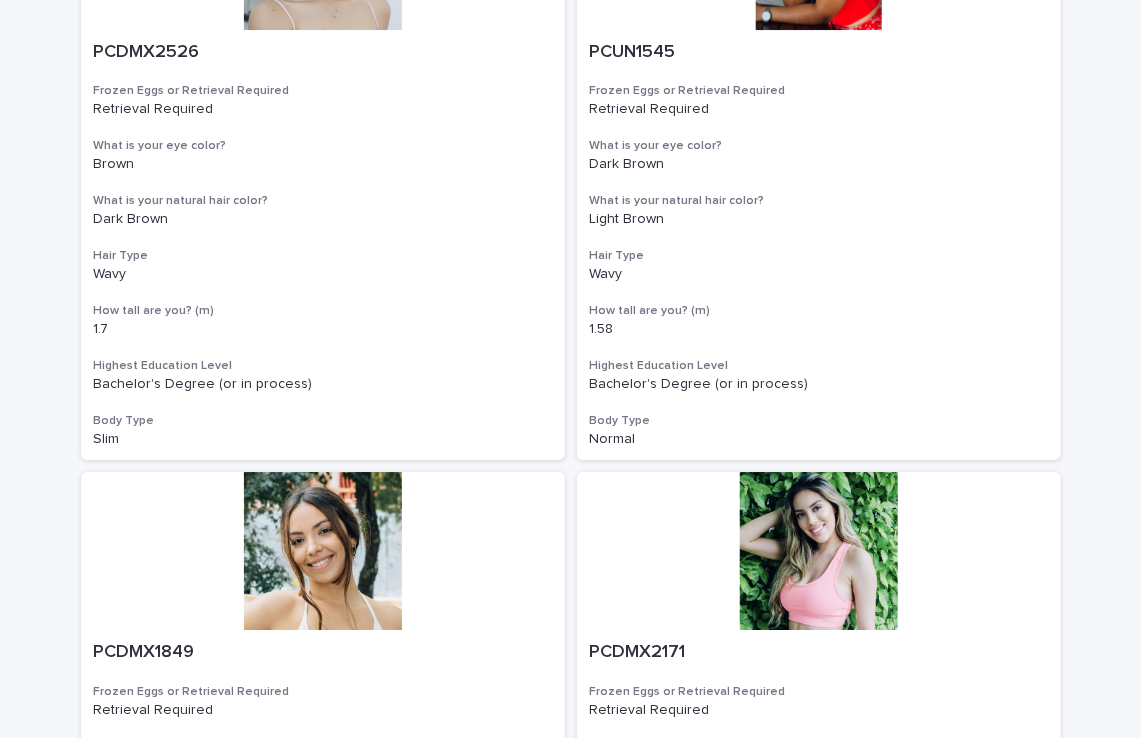 scroll, scrollTop: 2218, scrollLeft: 0, axis: vertical 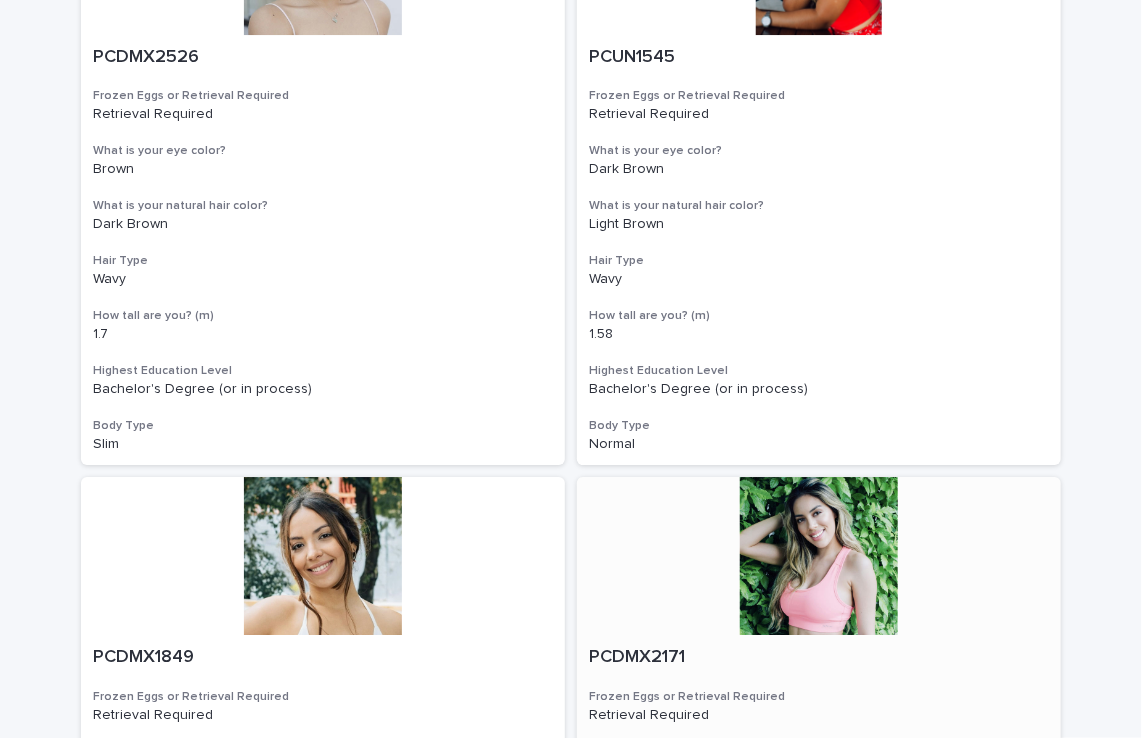click at bounding box center [819, 556] 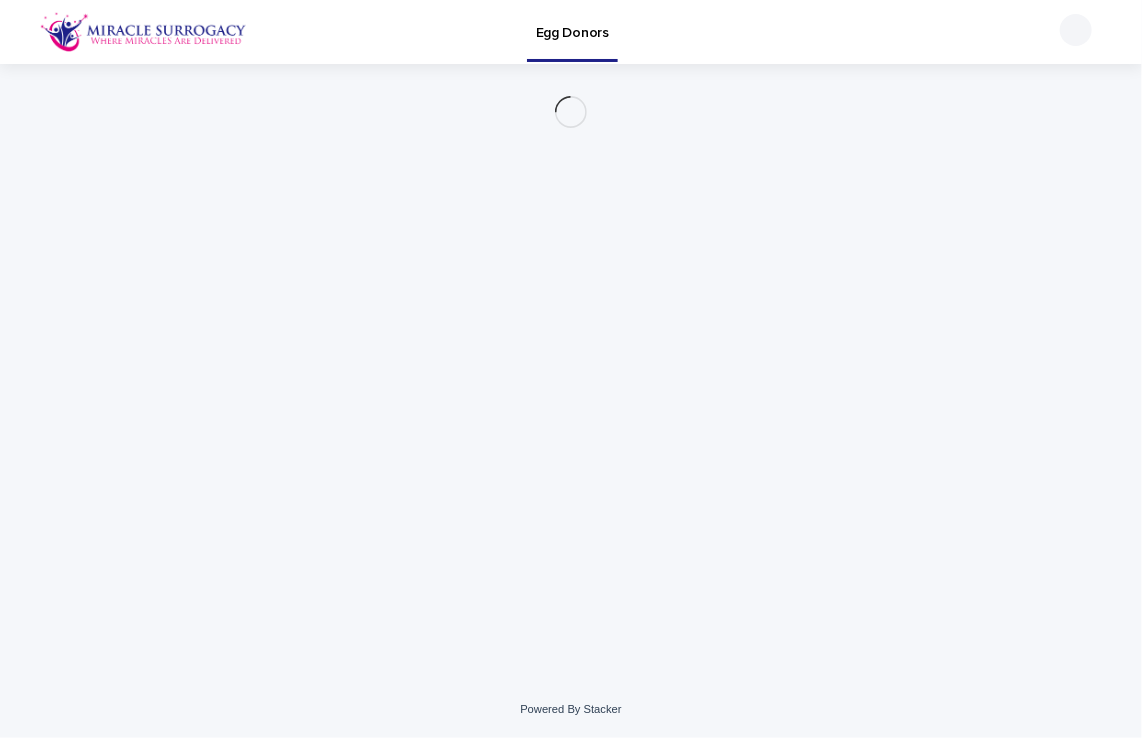 scroll, scrollTop: 0, scrollLeft: 0, axis: both 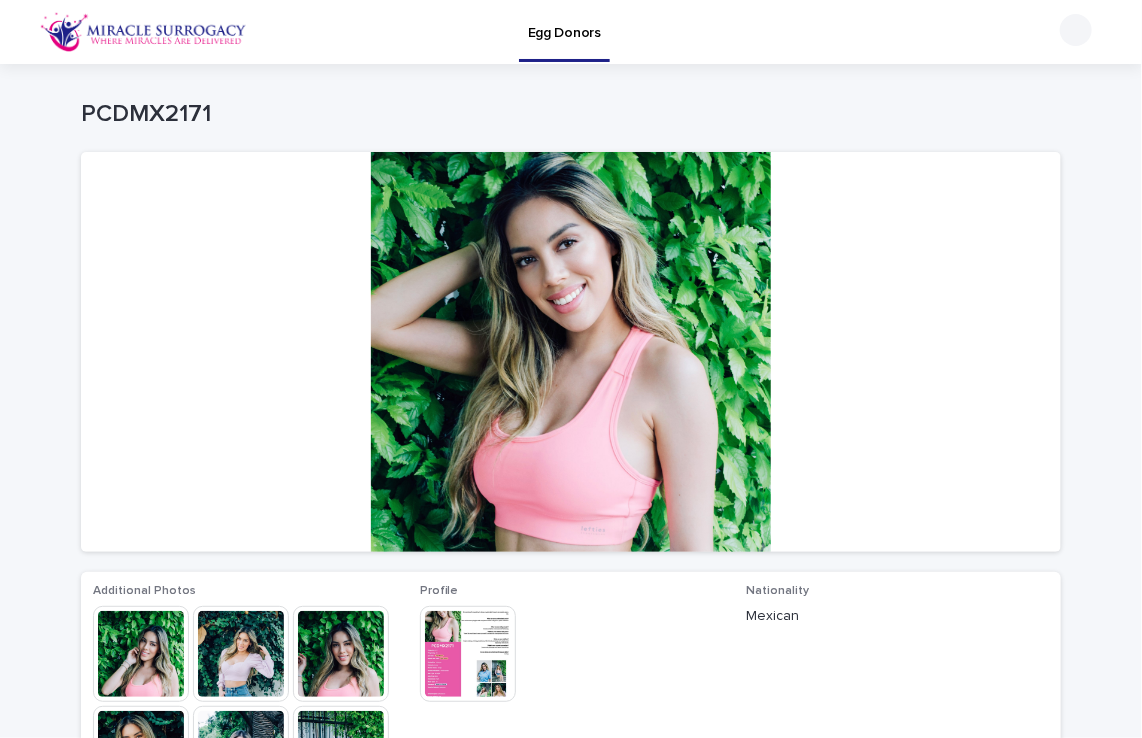 click at bounding box center [241, 654] 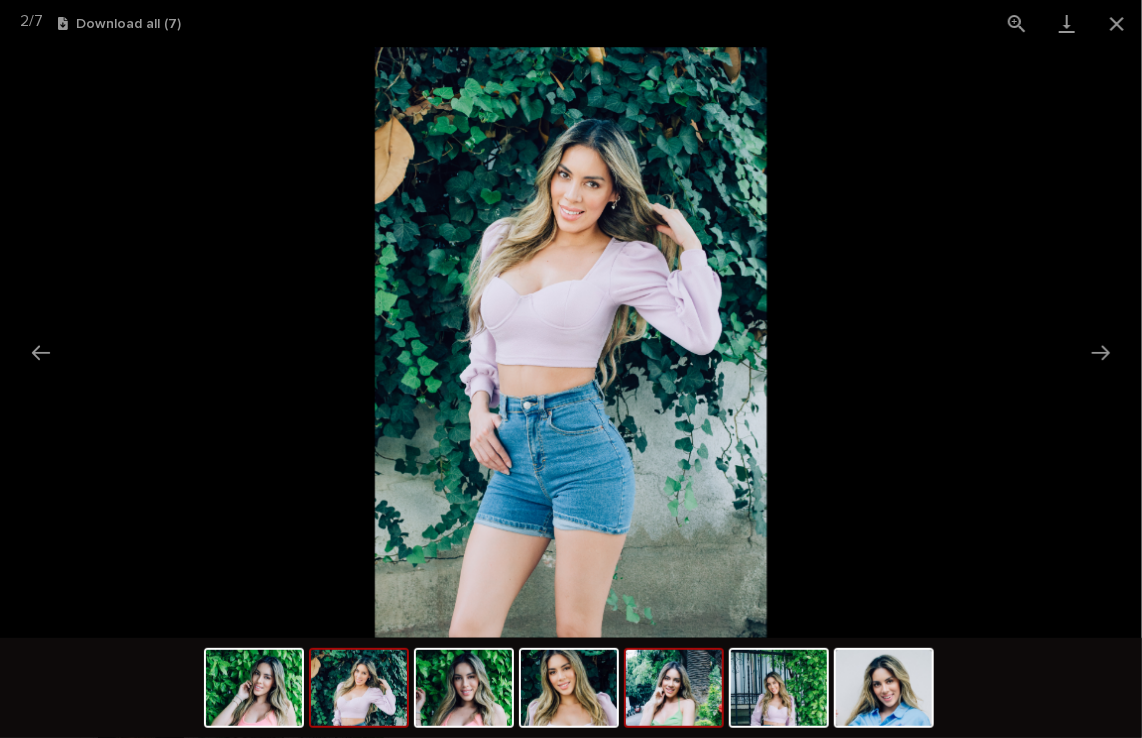 click at bounding box center (674, 688) 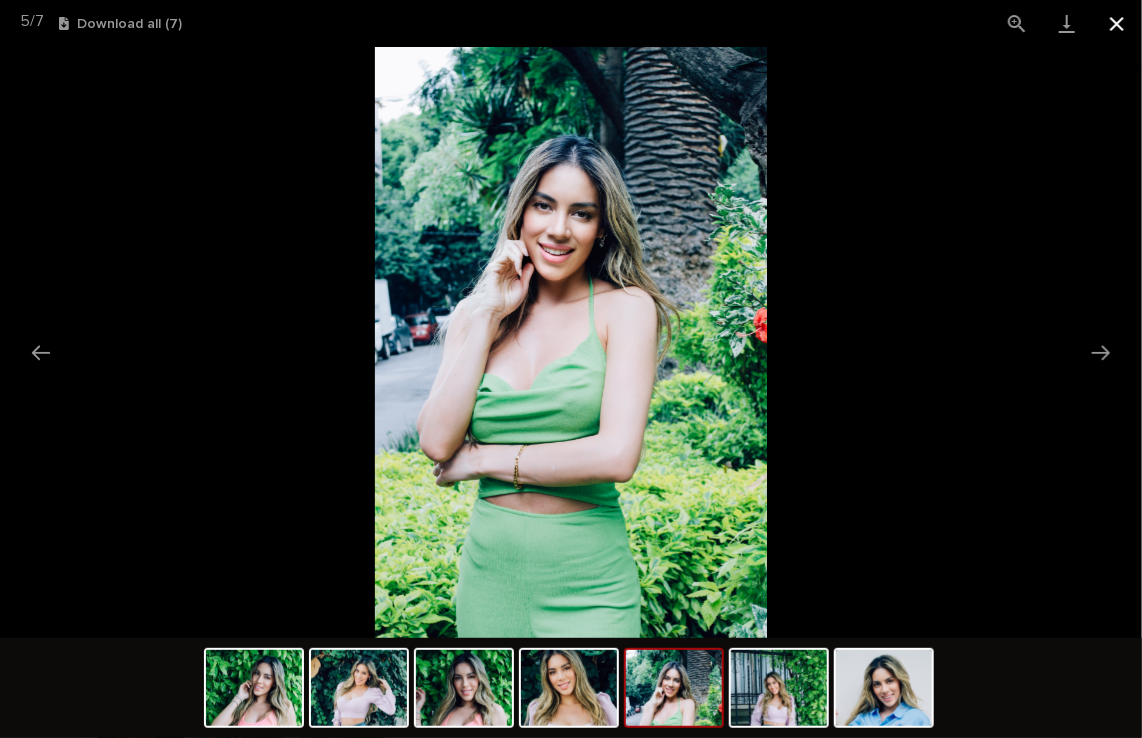 click at bounding box center (1117, 23) 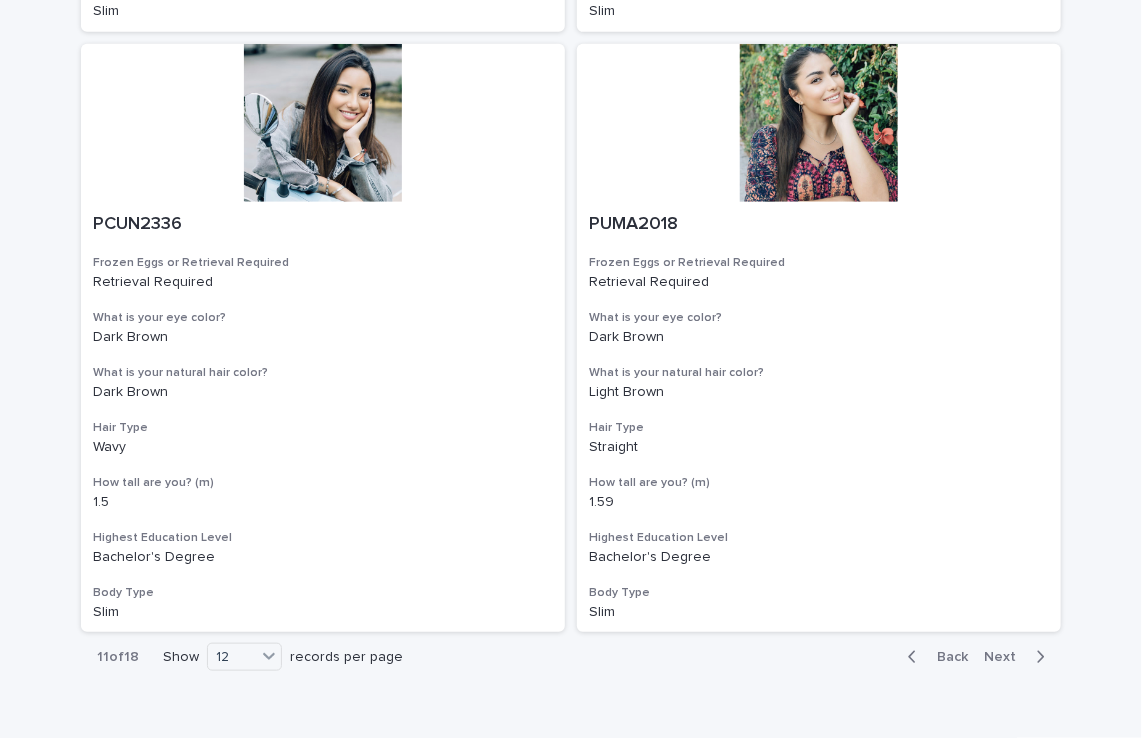 scroll, scrollTop: 3312, scrollLeft: 0, axis: vertical 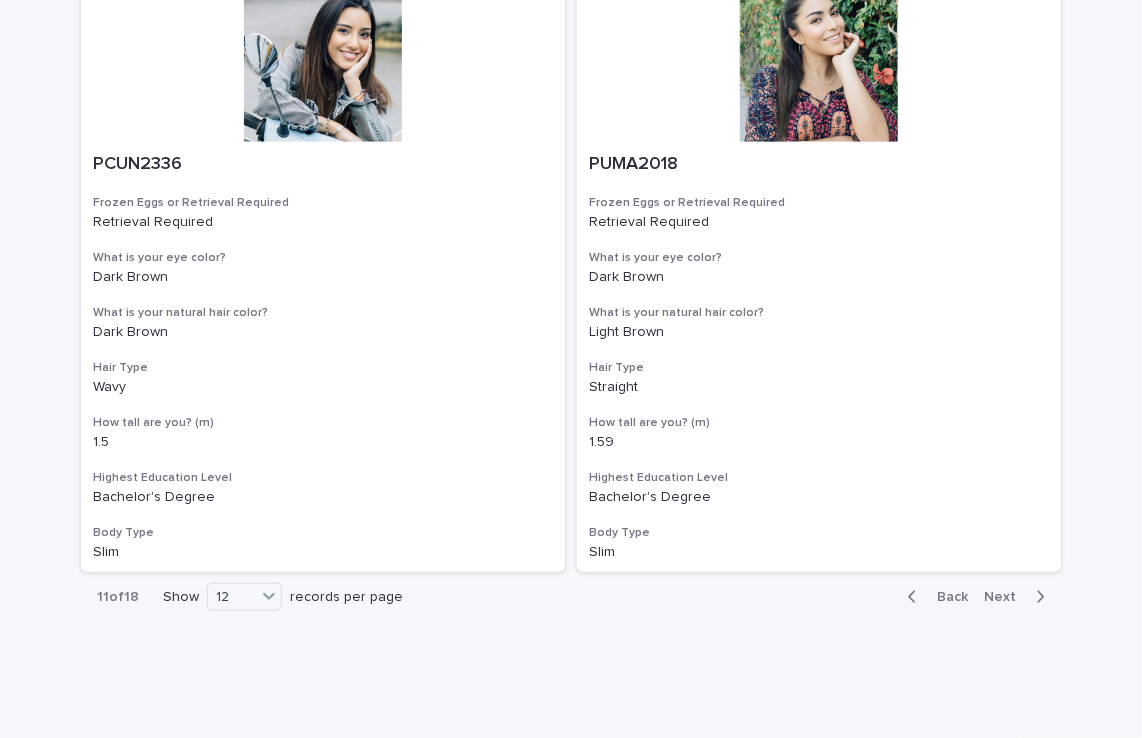 click on "Next" at bounding box center [1006, 597] 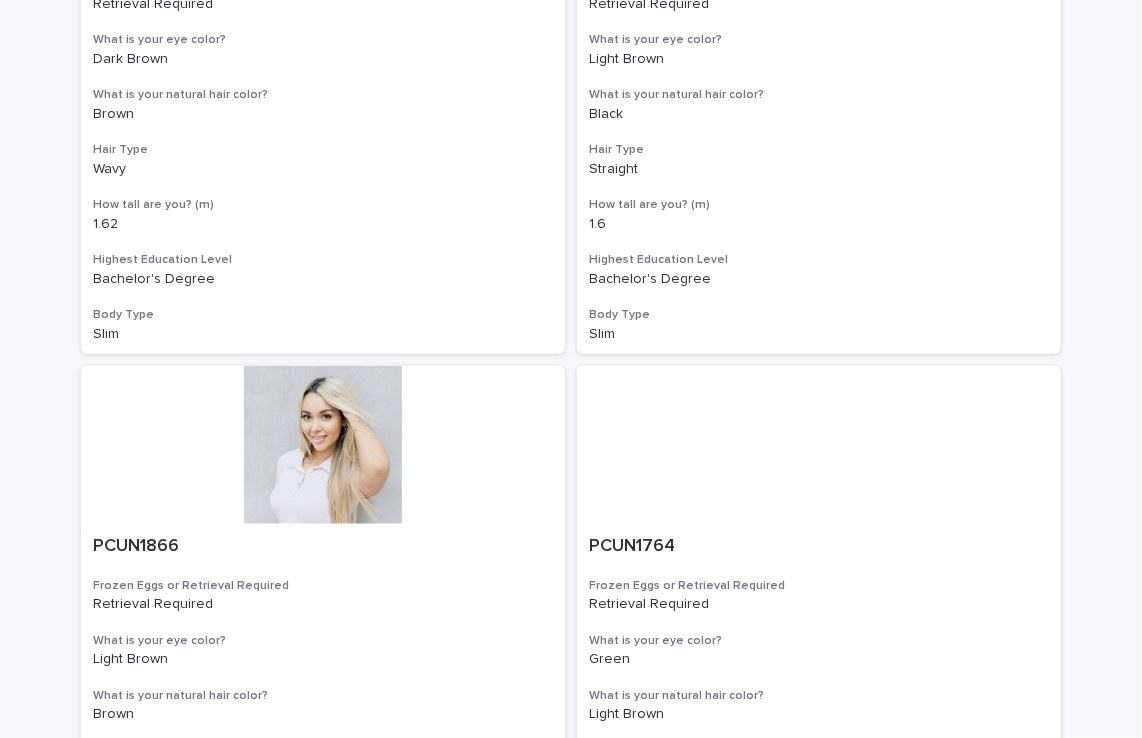 scroll, scrollTop: 555, scrollLeft: 0, axis: vertical 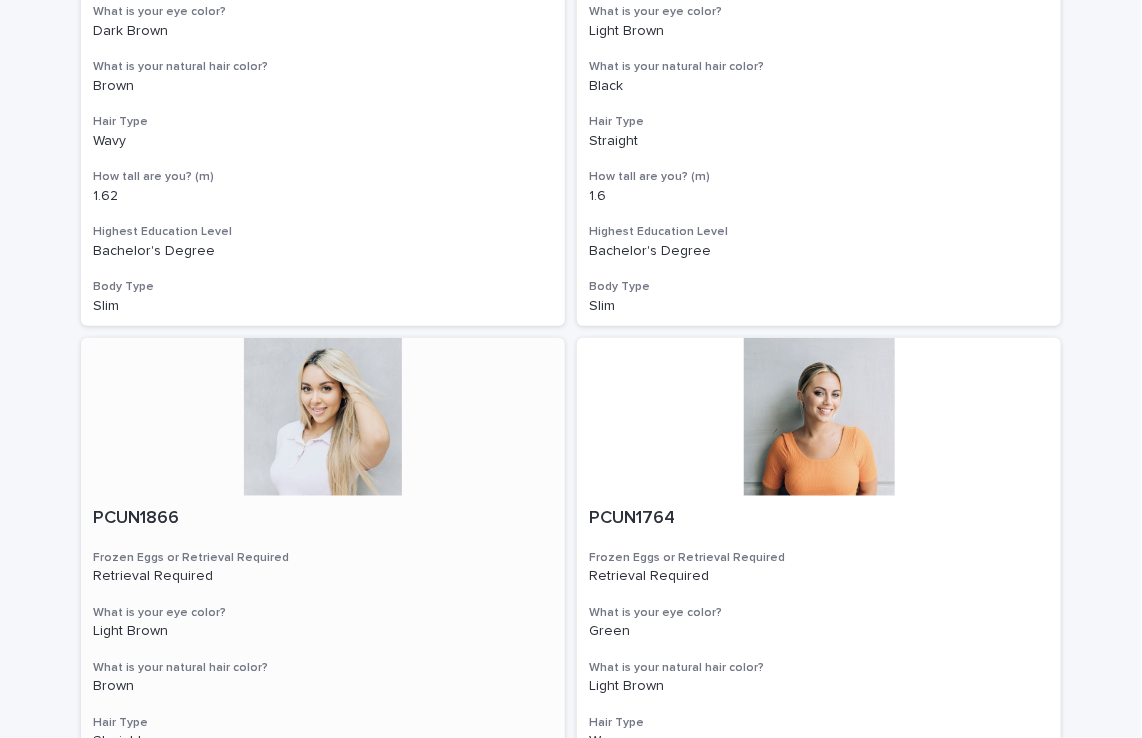 click at bounding box center (323, 417) 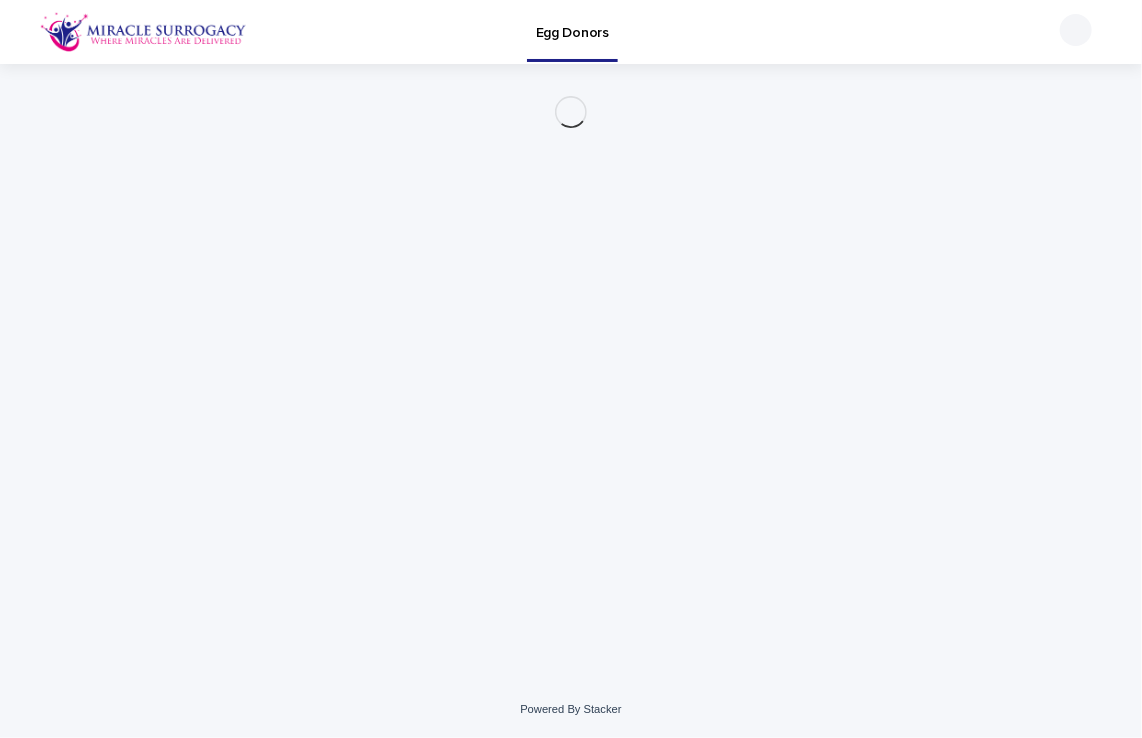 scroll, scrollTop: 0, scrollLeft: 0, axis: both 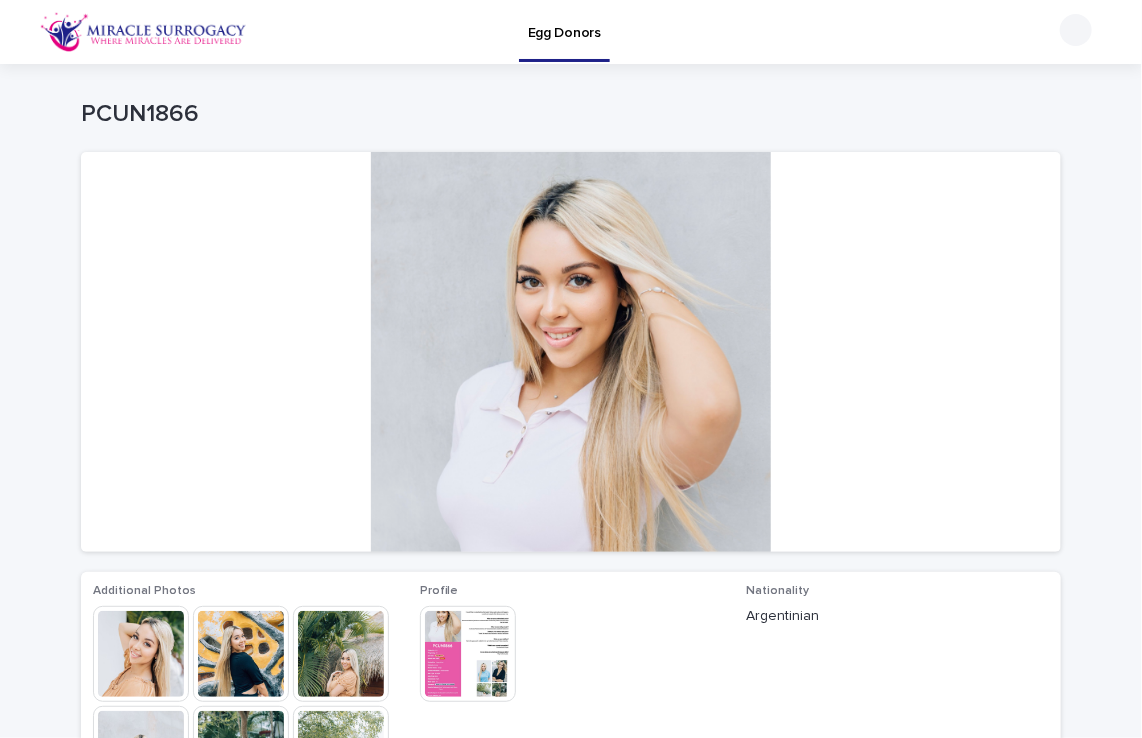 click at bounding box center [341, 654] 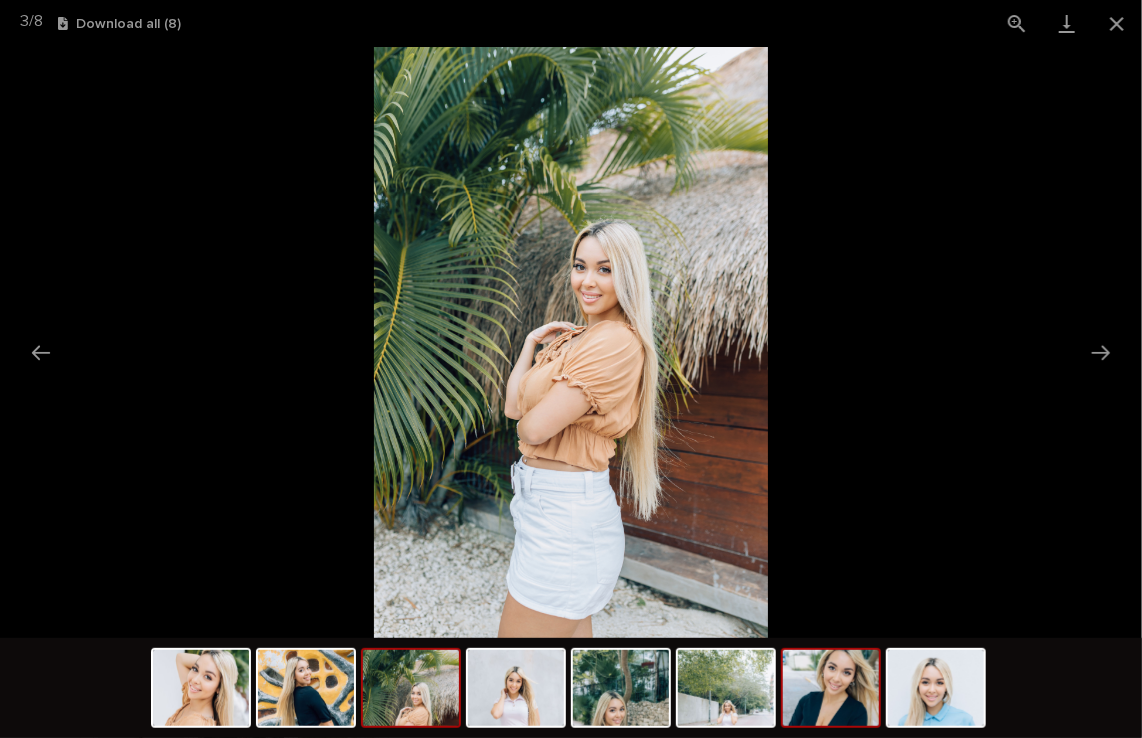 click at bounding box center [831, 688] 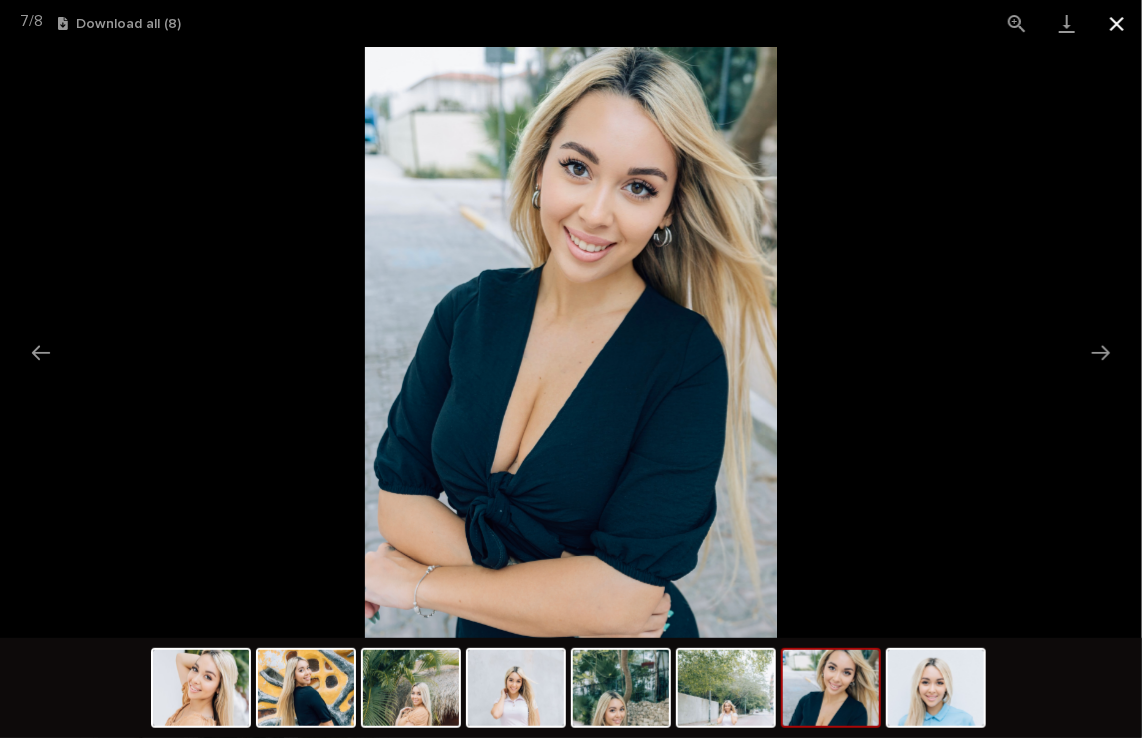 click at bounding box center (1117, 23) 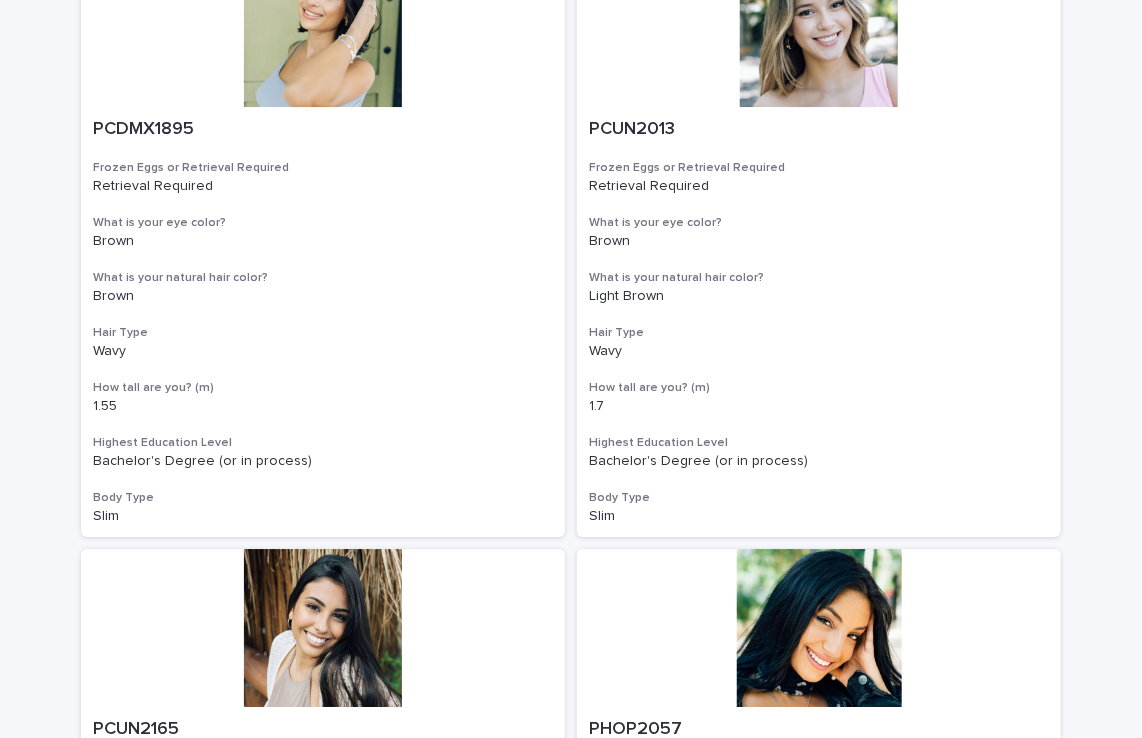 scroll, scrollTop: 2199, scrollLeft: 0, axis: vertical 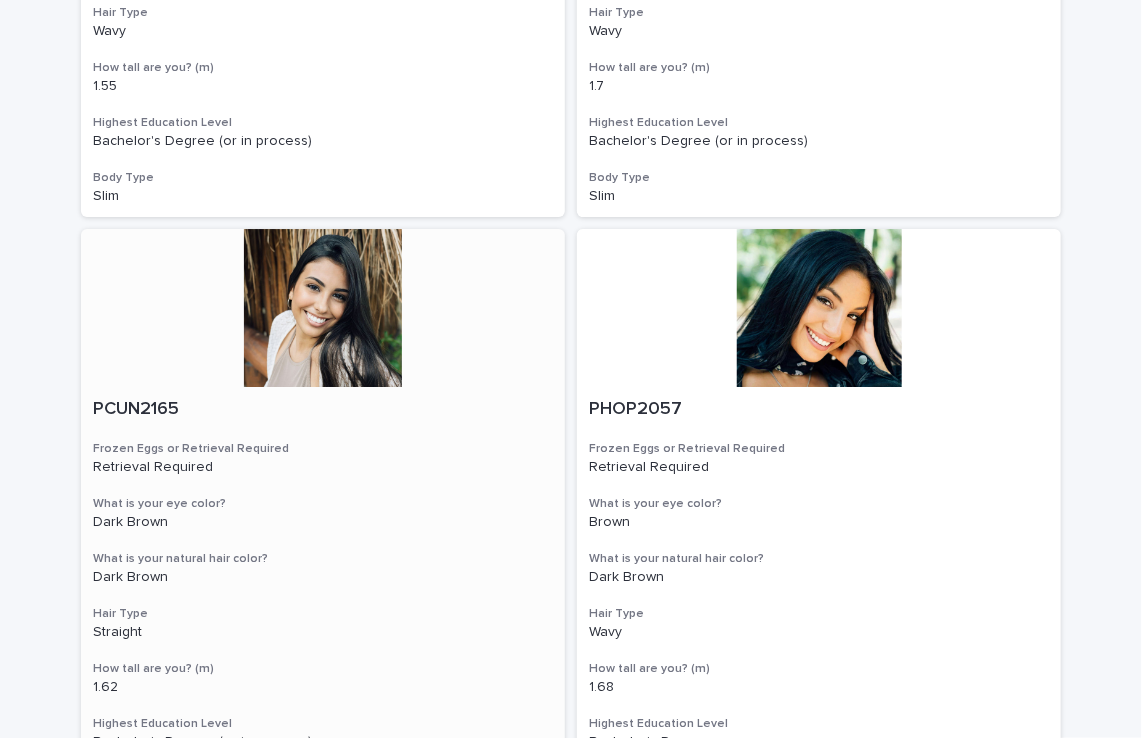 click at bounding box center (323, 308) 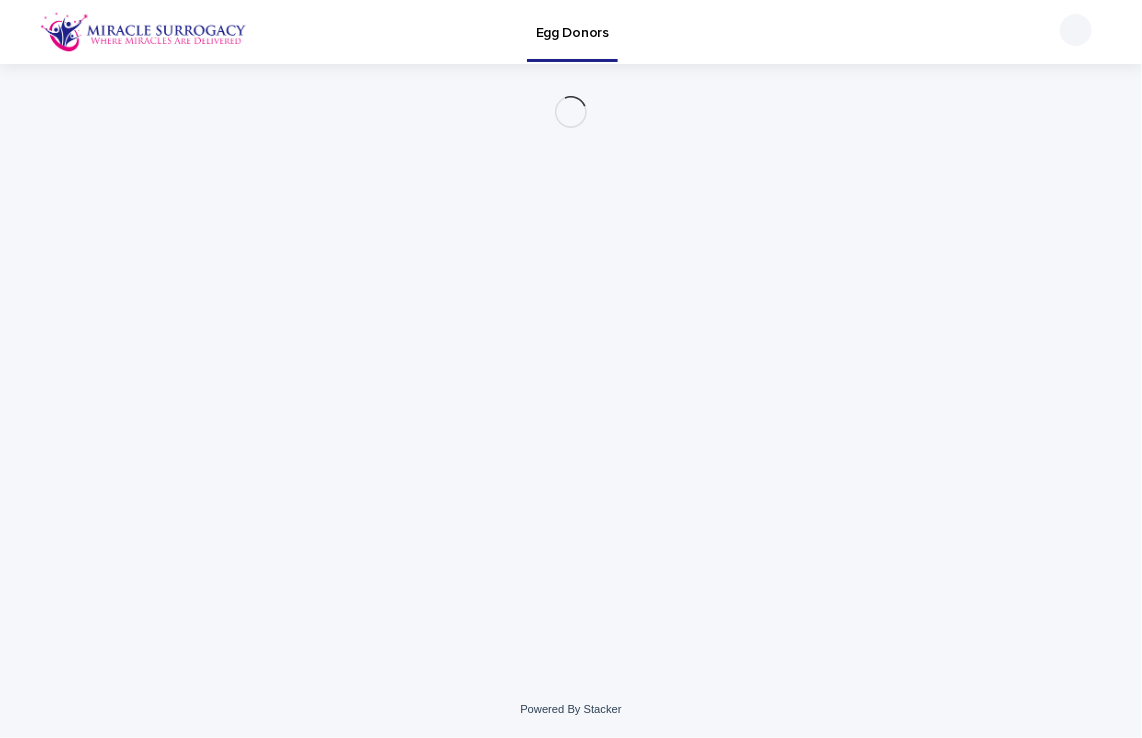scroll, scrollTop: 0, scrollLeft: 0, axis: both 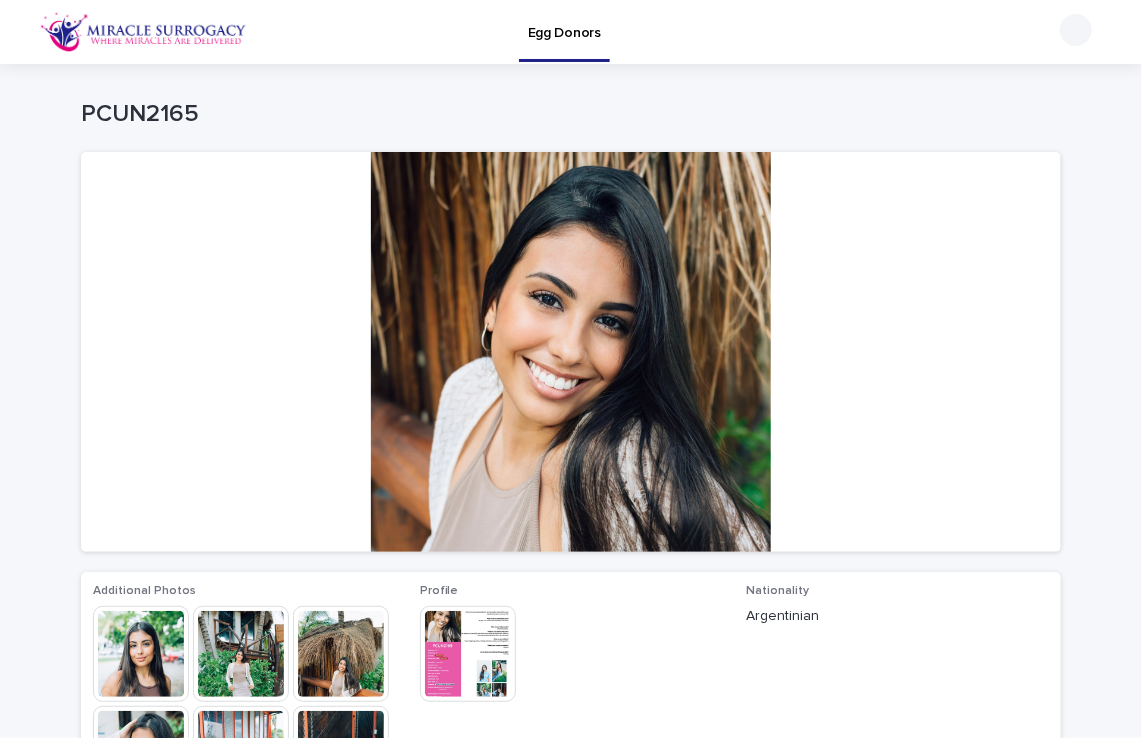 click at bounding box center (341, 654) 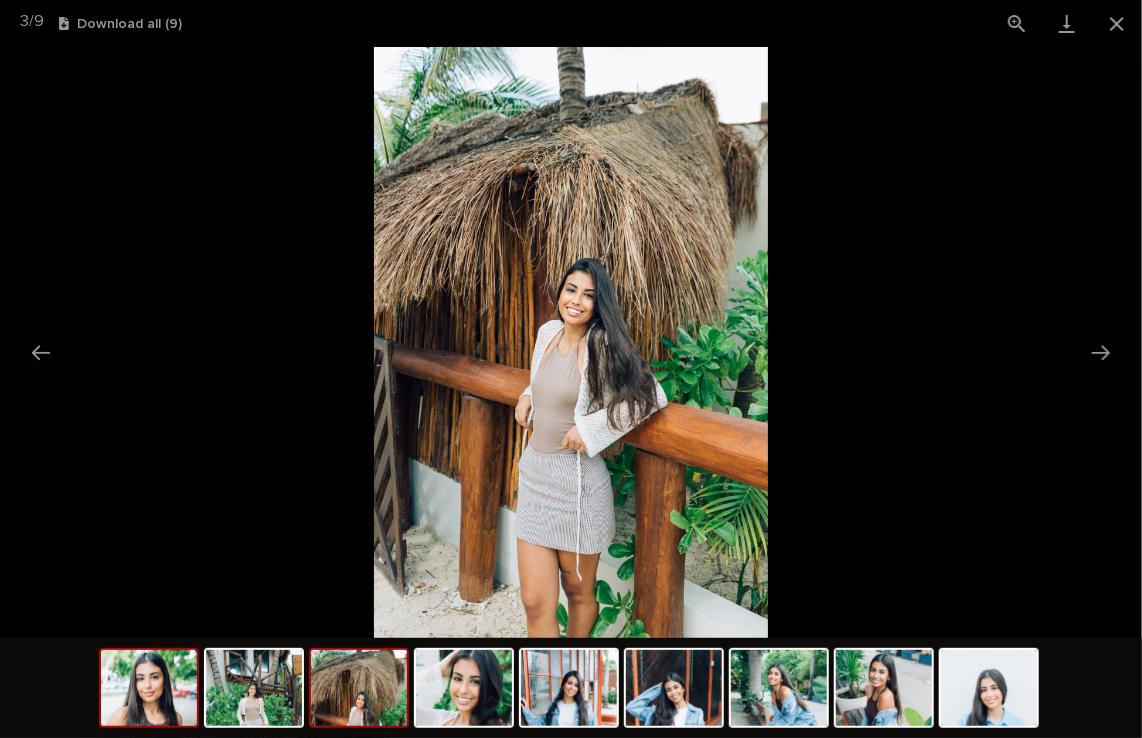 click at bounding box center [149, 688] 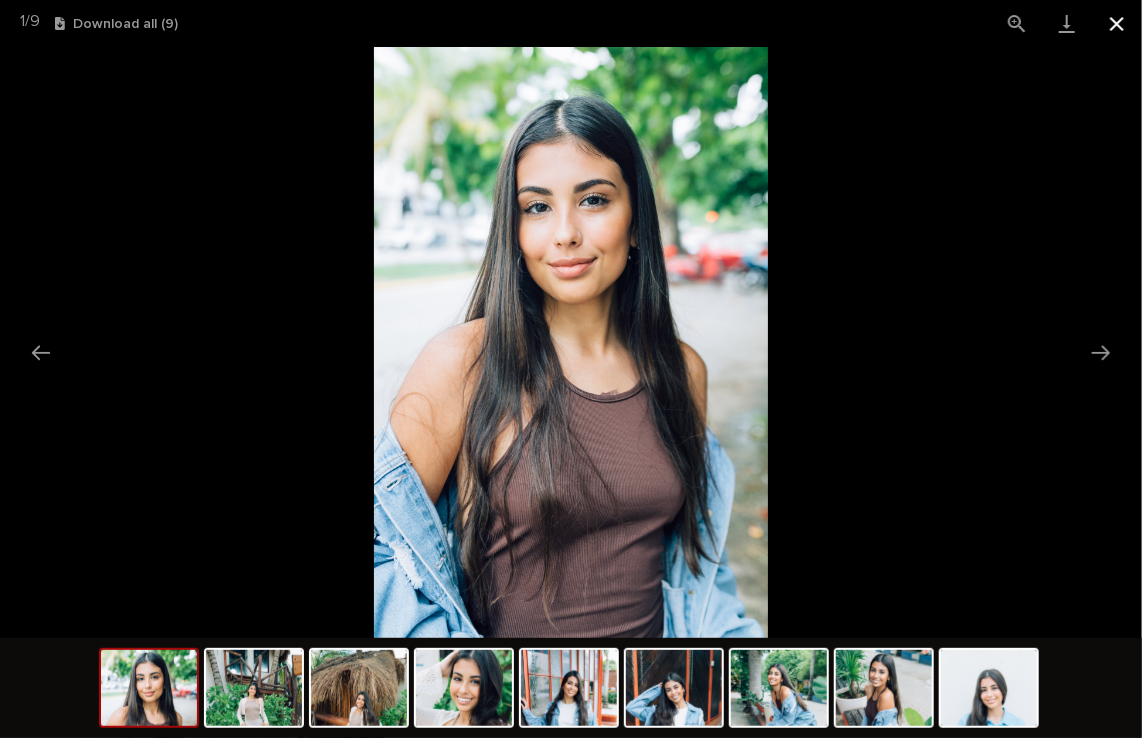 click at bounding box center [1117, 23] 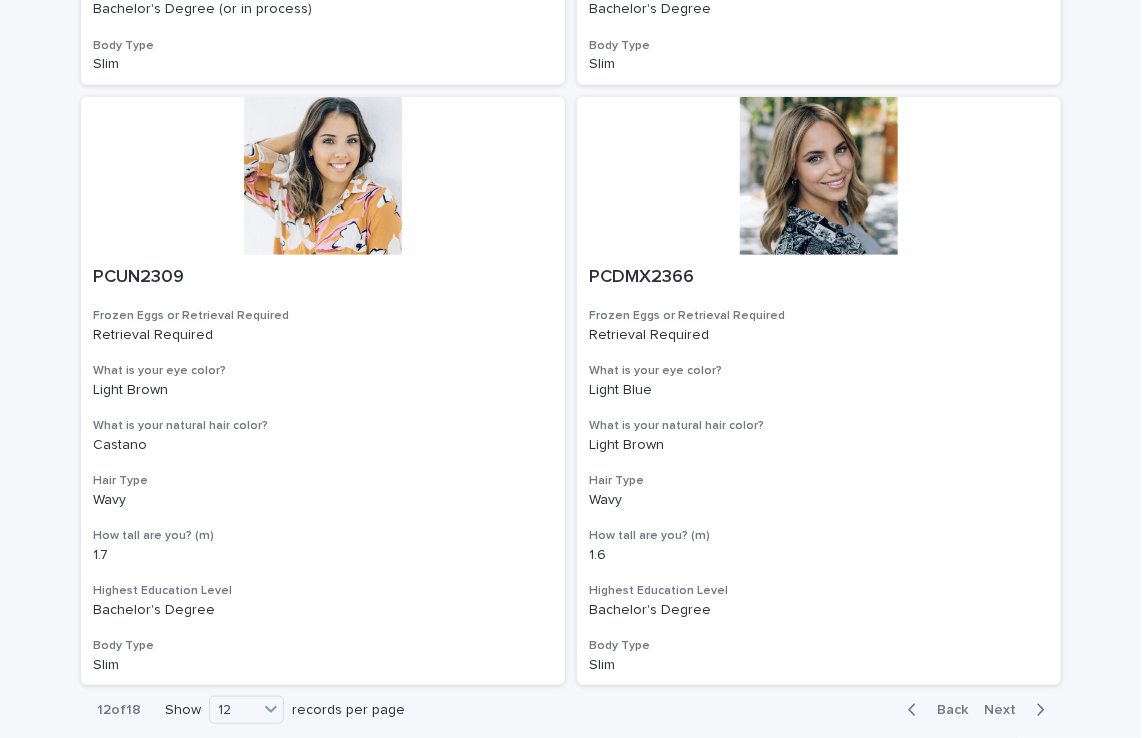 scroll, scrollTop: 3312, scrollLeft: 0, axis: vertical 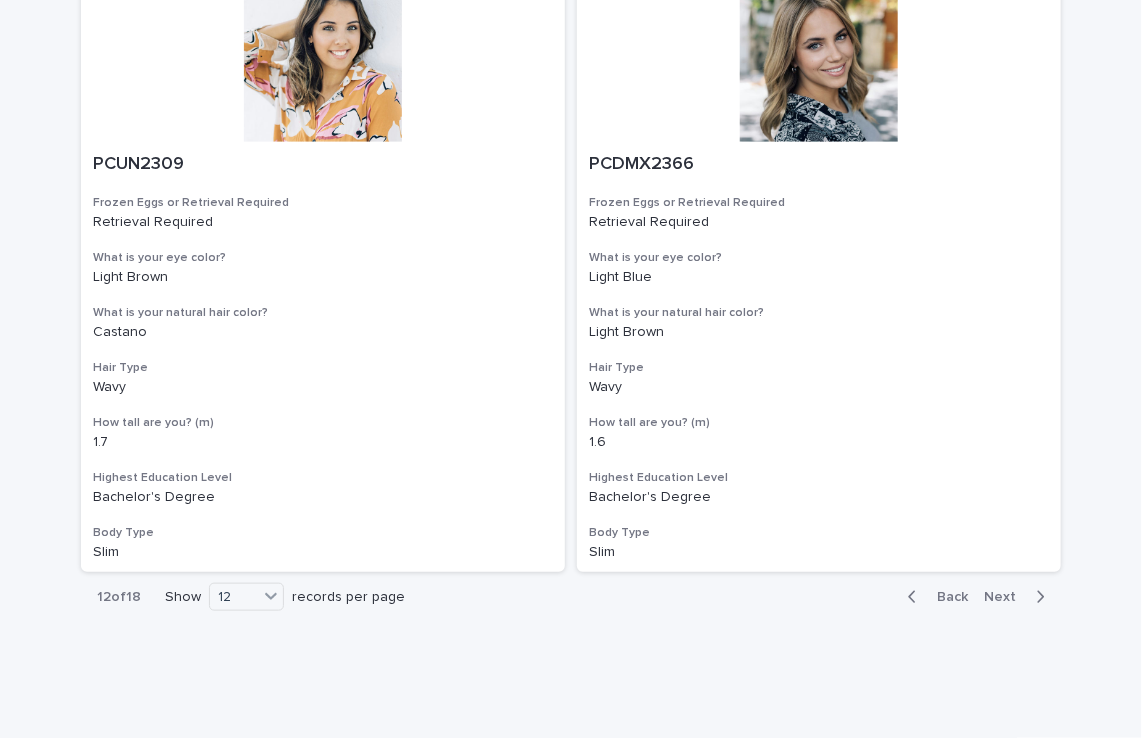 click on "Next" at bounding box center (1006, 597) 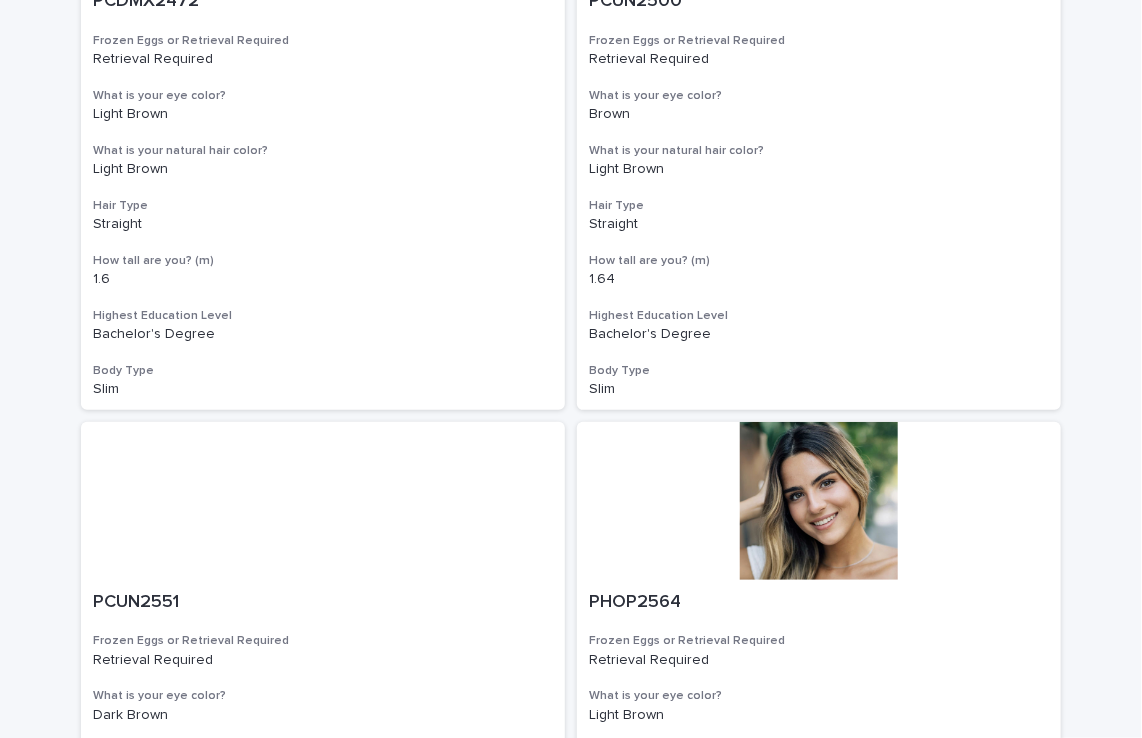 scroll, scrollTop: 2865, scrollLeft: 0, axis: vertical 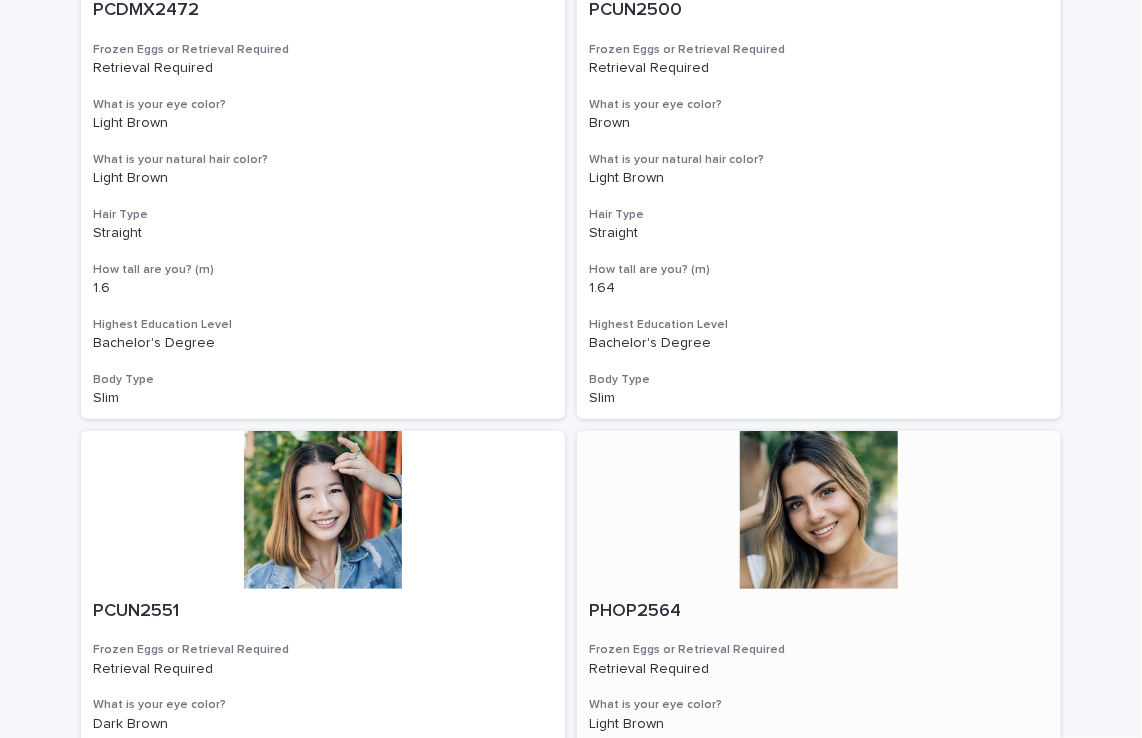 click at bounding box center [819, 510] 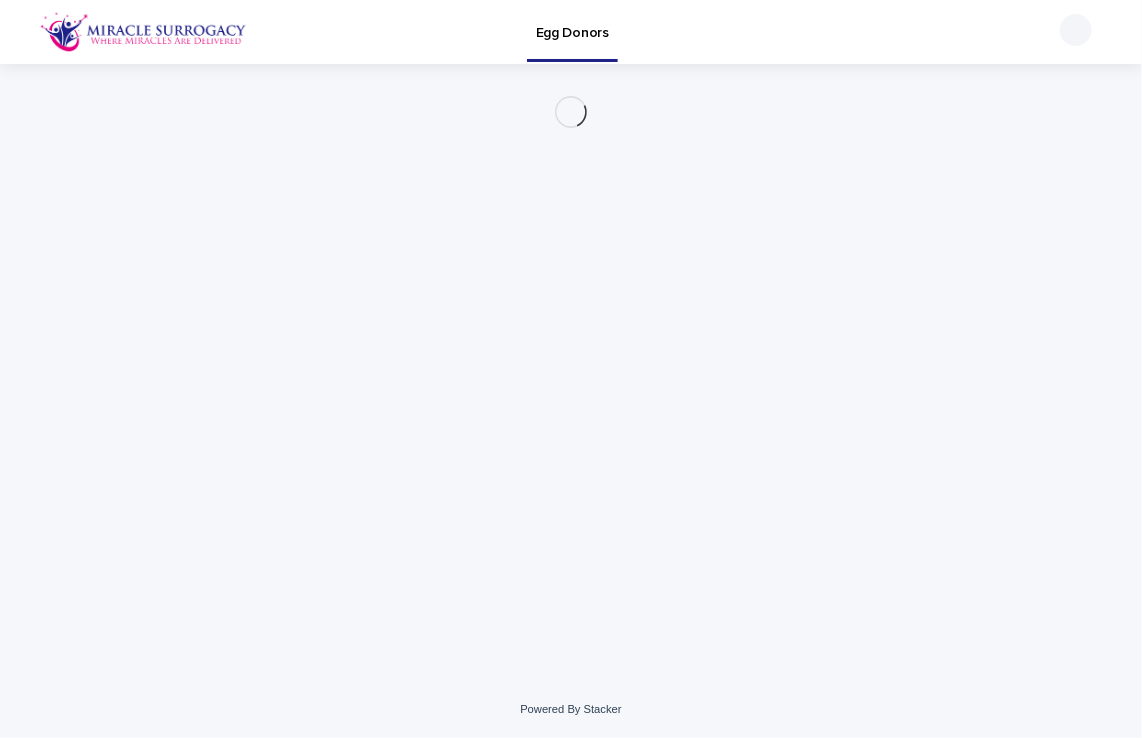 scroll, scrollTop: 0, scrollLeft: 0, axis: both 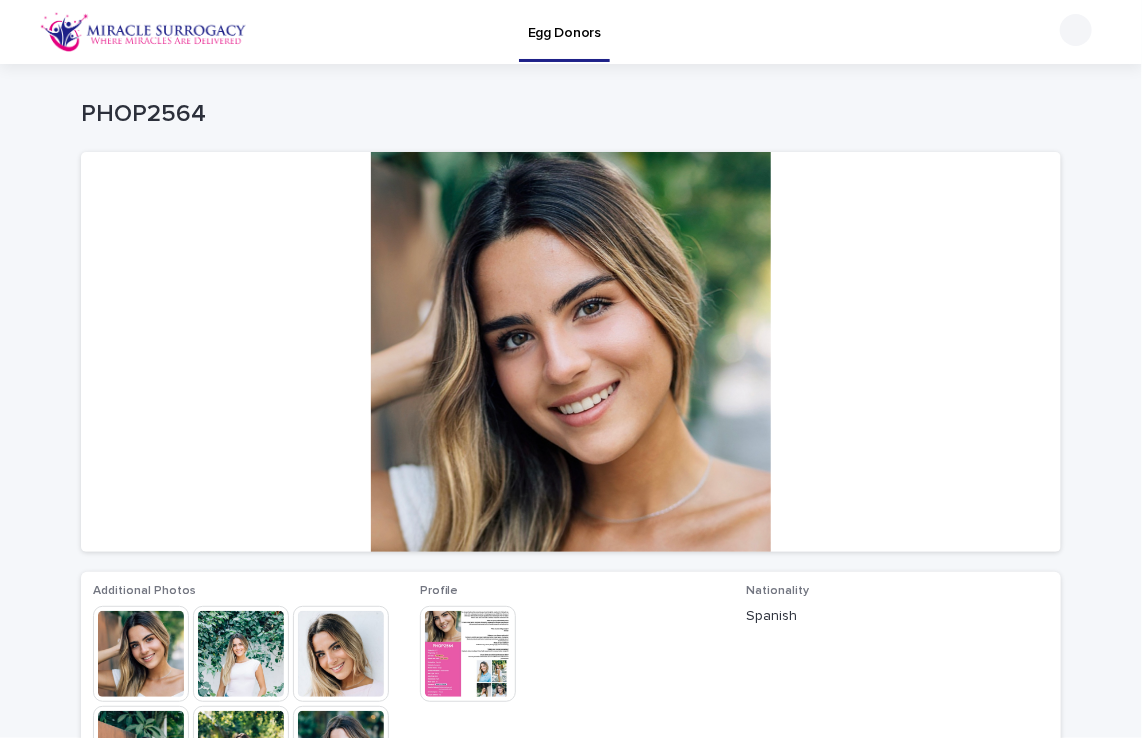 click at bounding box center (341, 654) 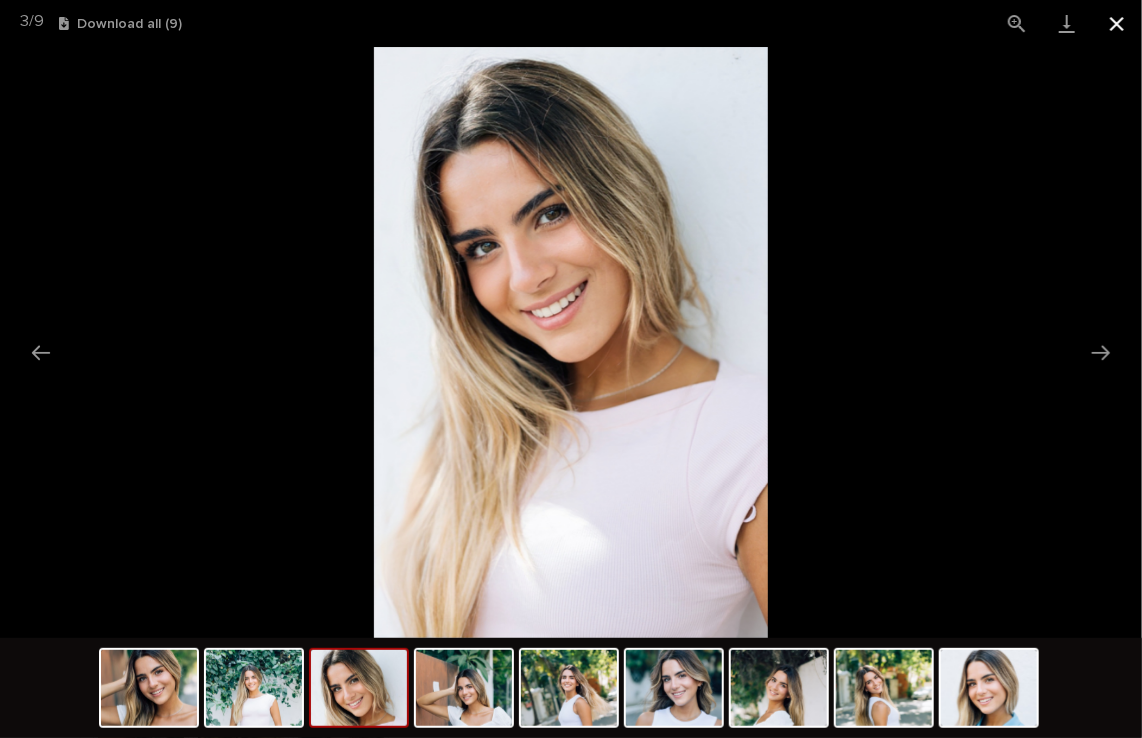 click at bounding box center [1117, 23] 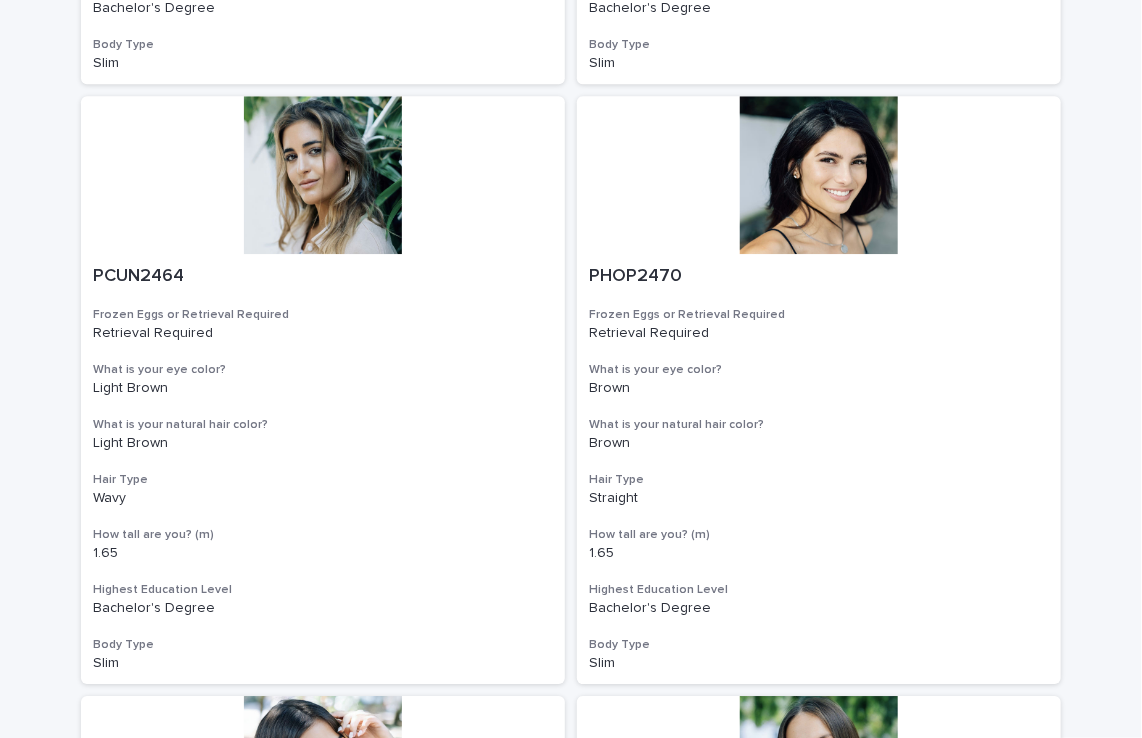 scroll, scrollTop: 2092, scrollLeft: 0, axis: vertical 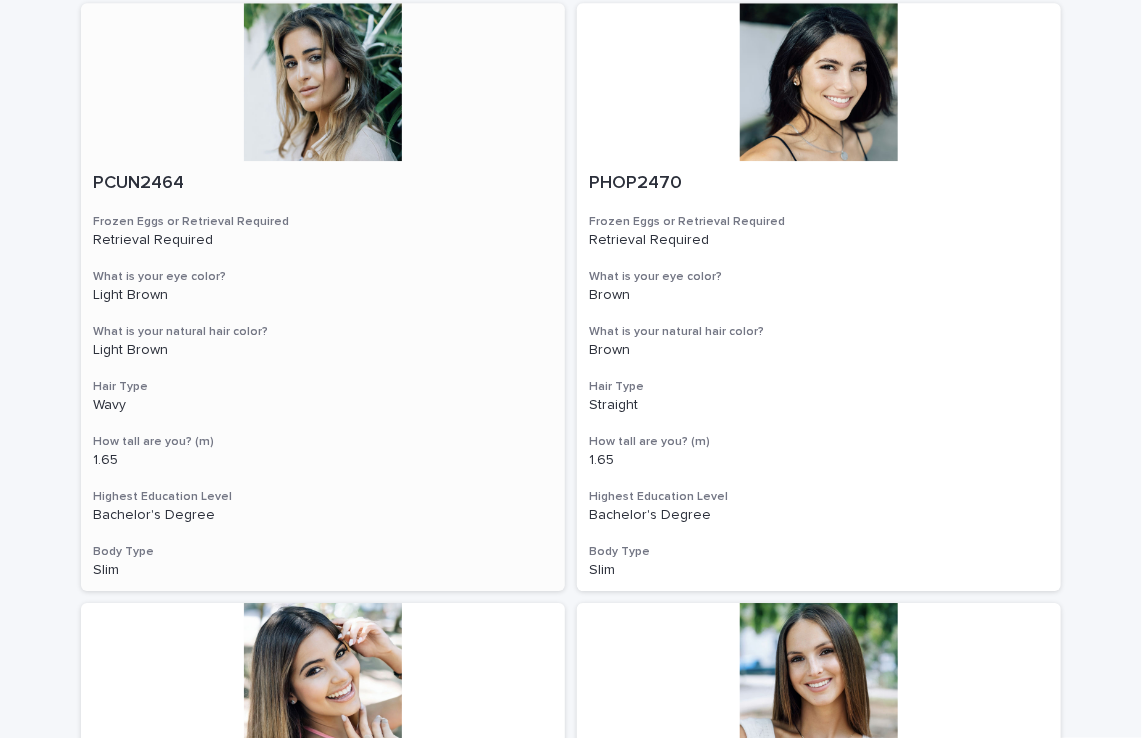 click at bounding box center (323, 82) 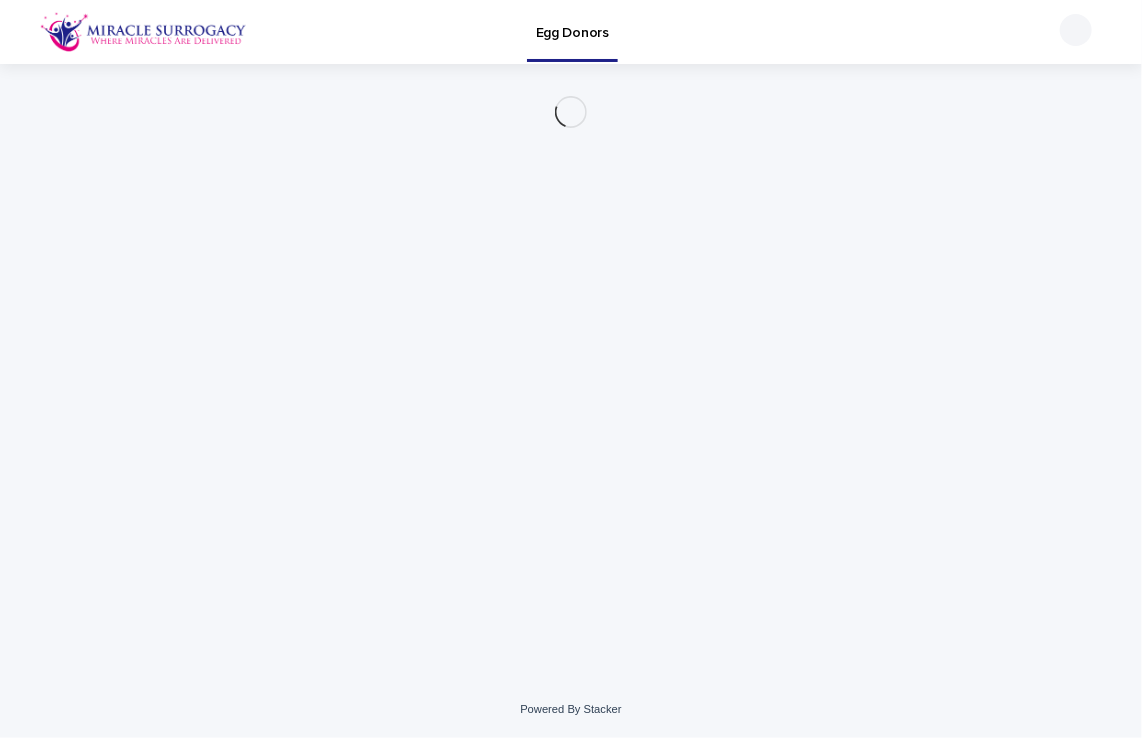 scroll, scrollTop: 0, scrollLeft: 0, axis: both 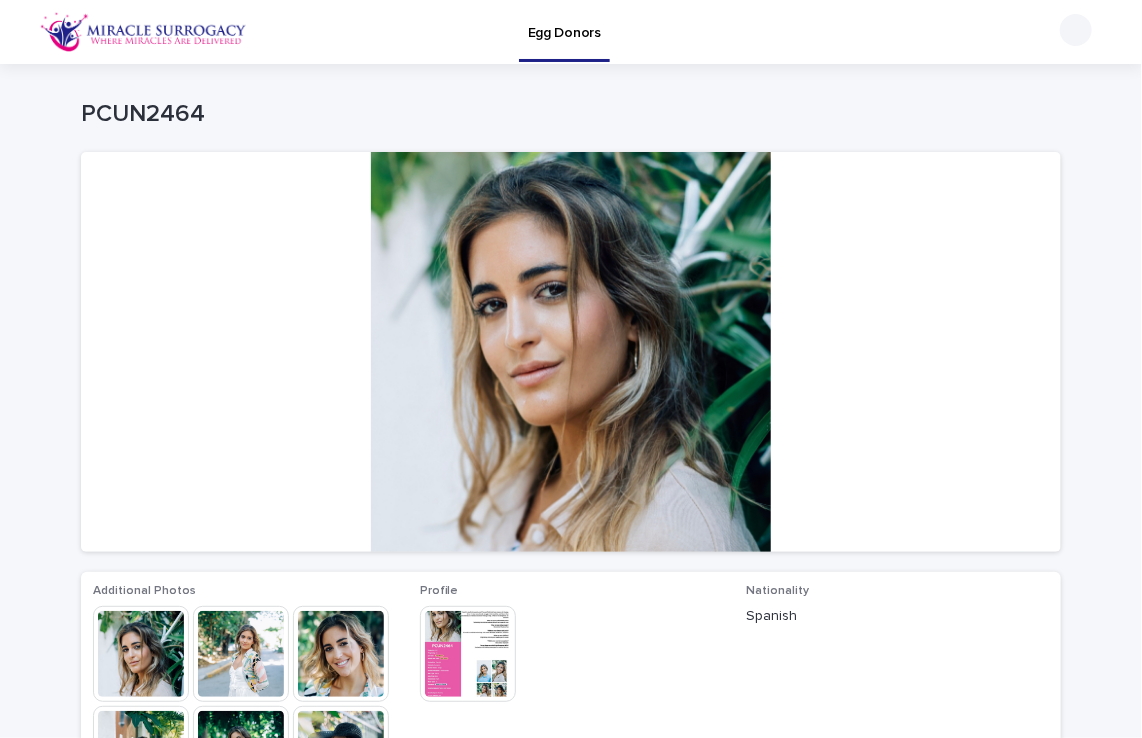 click at bounding box center (341, 654) 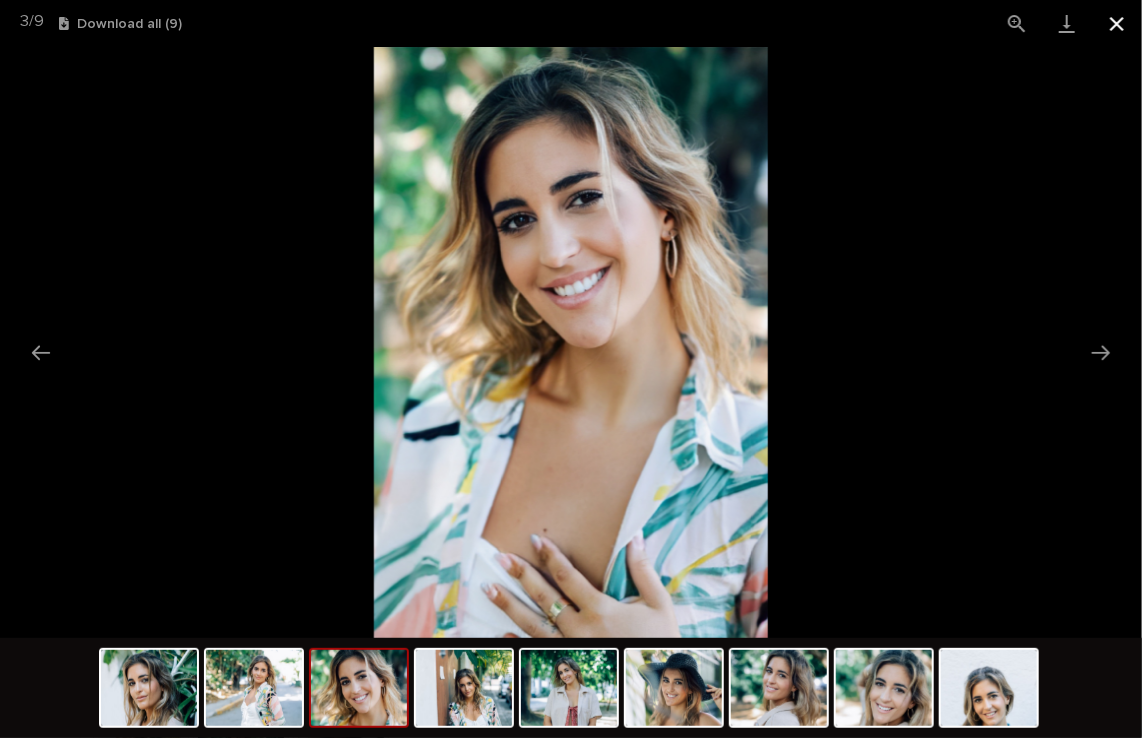 click at bounding box center [1117, 23] 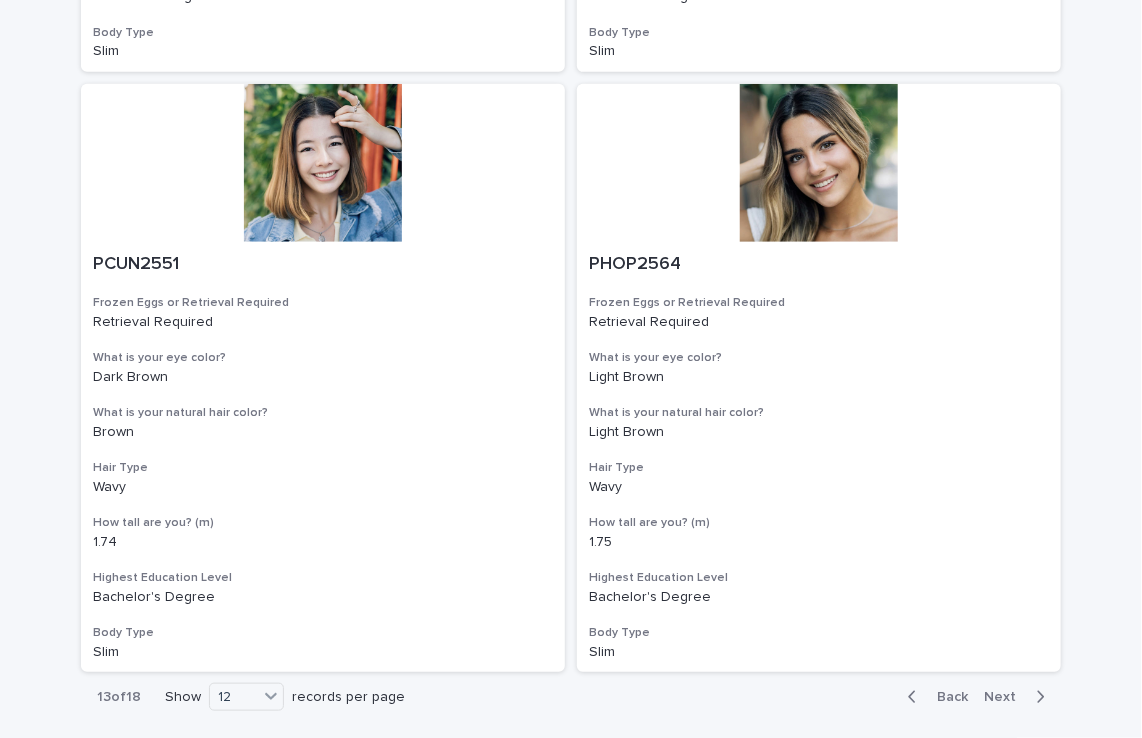 scroll, scrollTop: 3312, scrollLeft: 0, axis: vertical 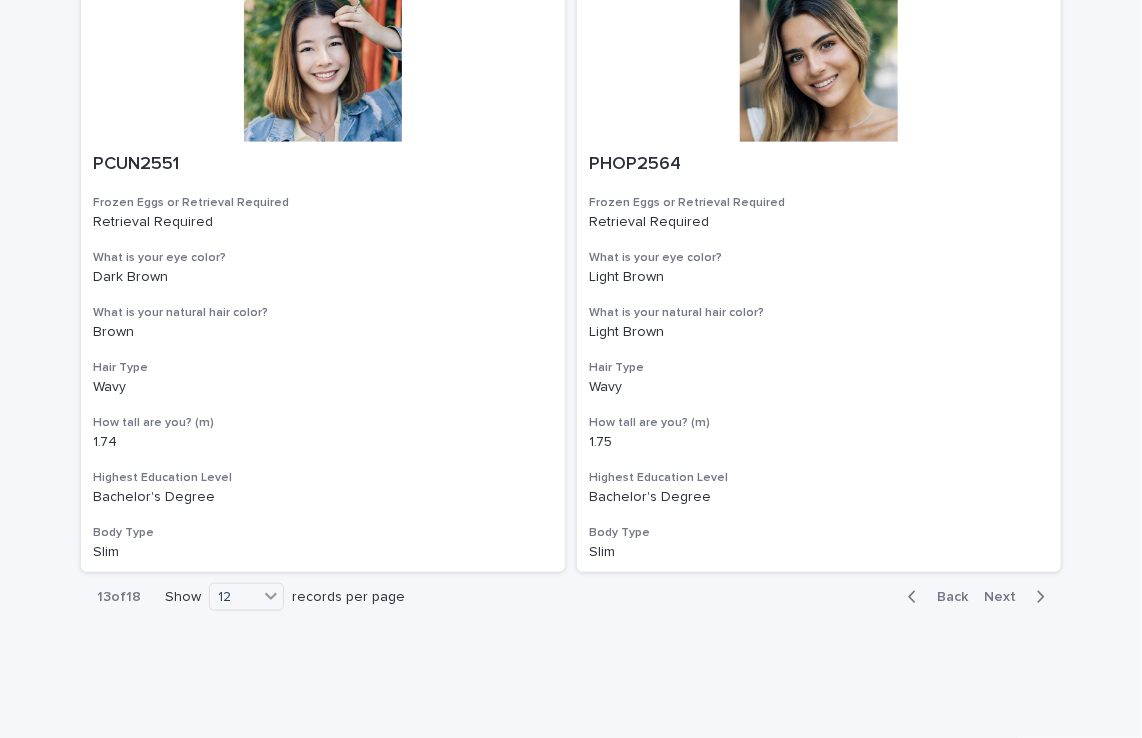 click on "Next" at bounding box center (1018, 597) 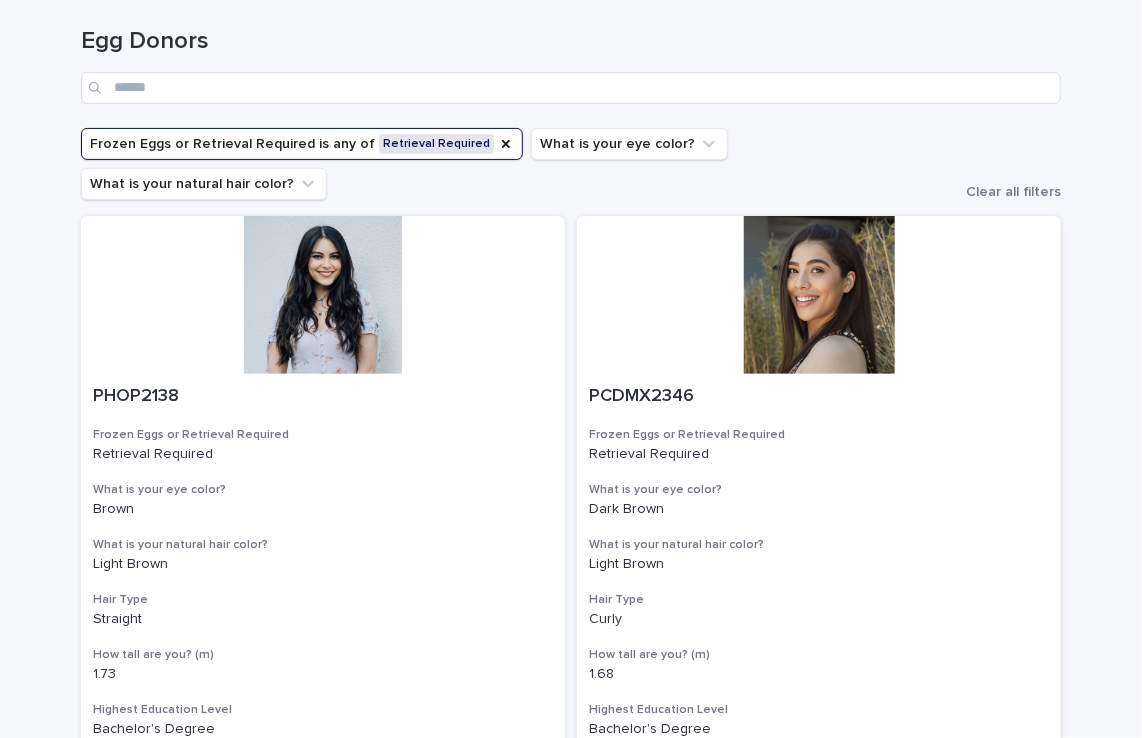 scroll, scrollTop: 115, scrollLeft: 0, axis: vertical 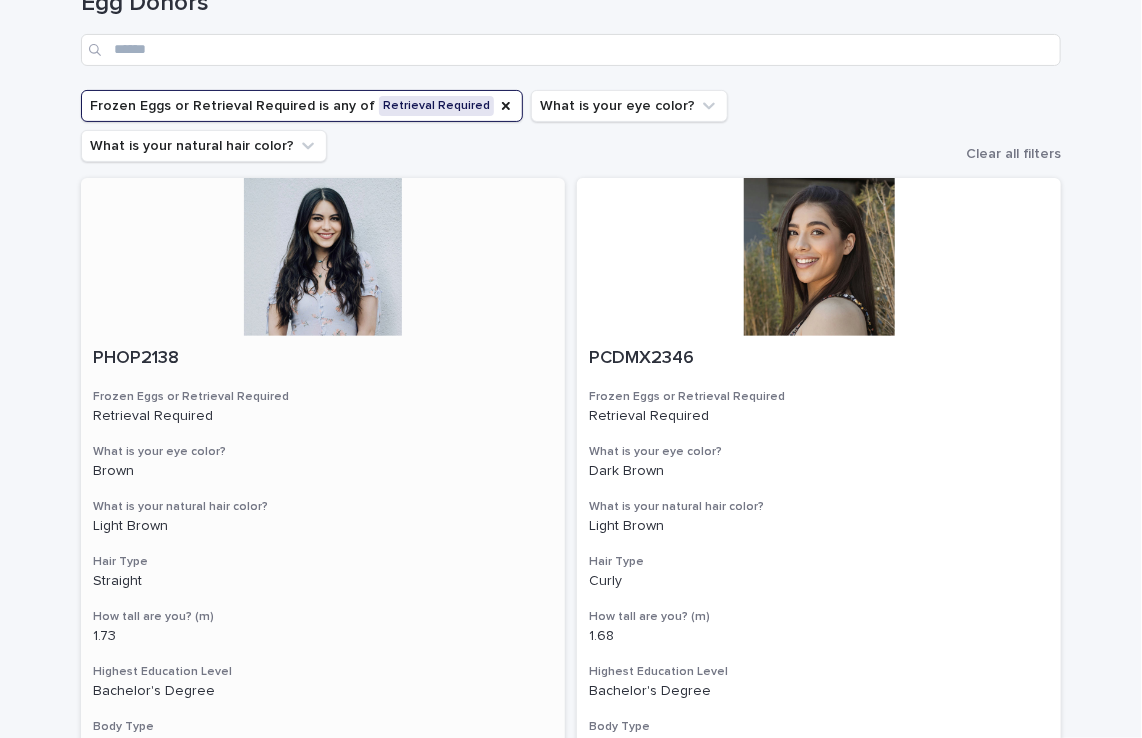 click at bounding box center [323, 257] 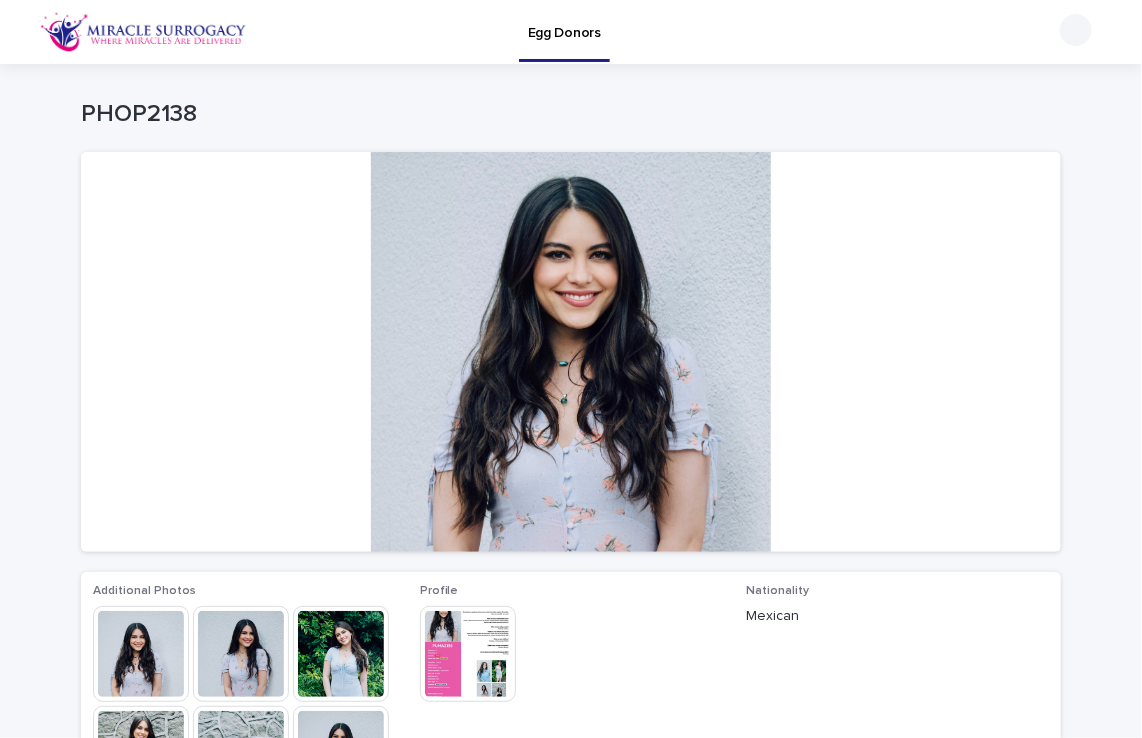 click at bounding box center (341, 654) 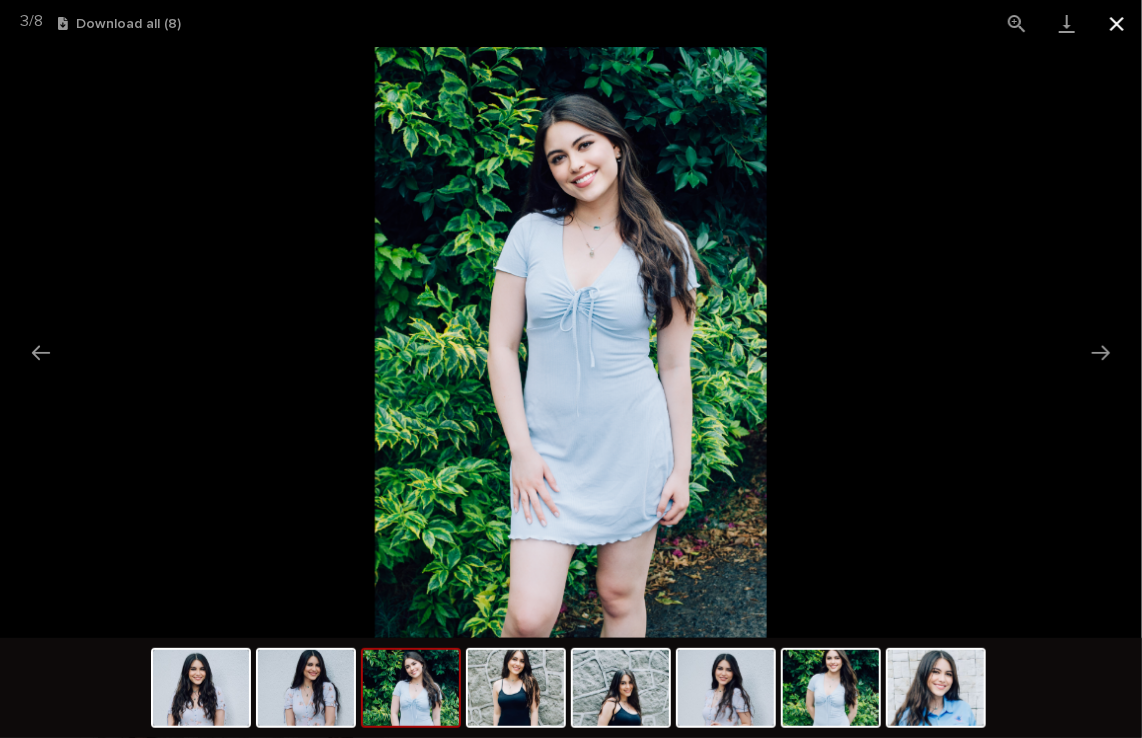 click at bounding box center (1117, 23) 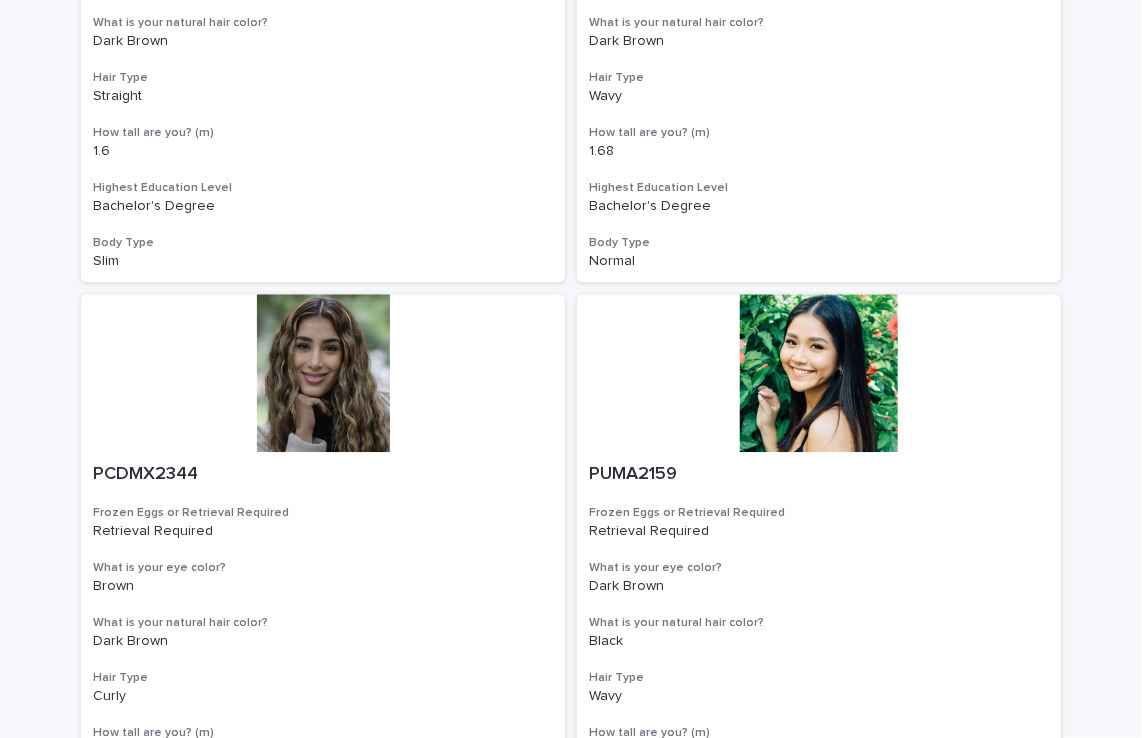 scroll, scrollTop: 1829, scrollLeft: 0, axis: vertical 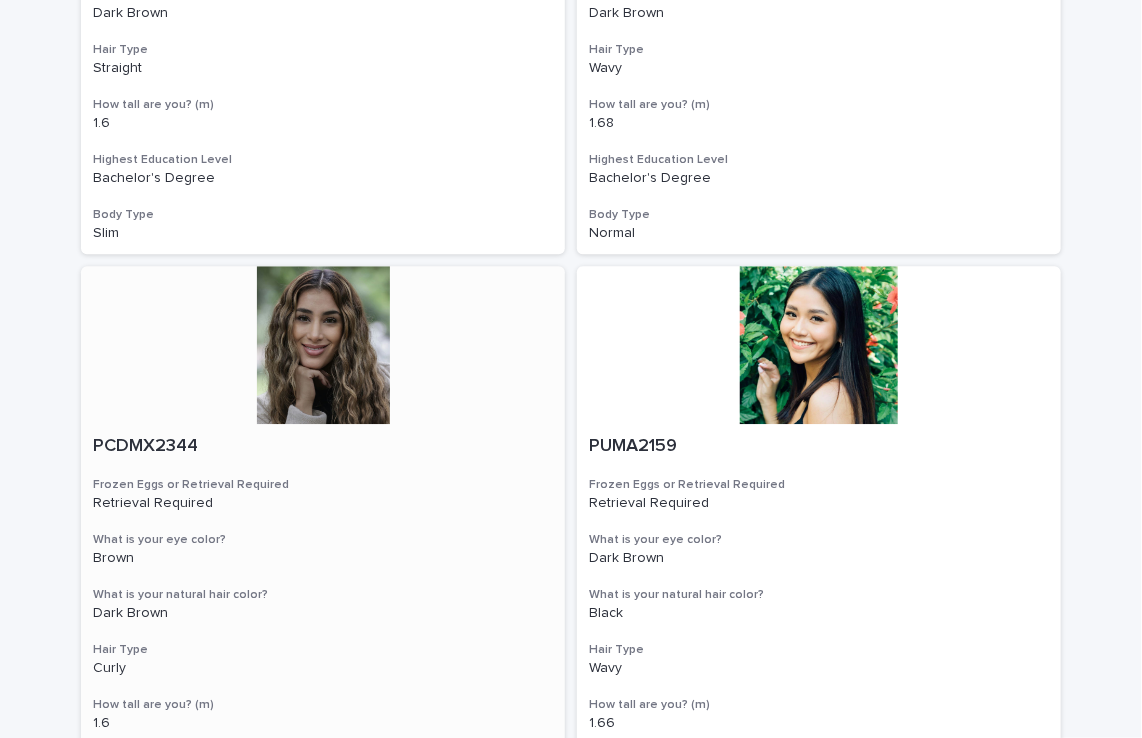click at bounding box center (323, 345) 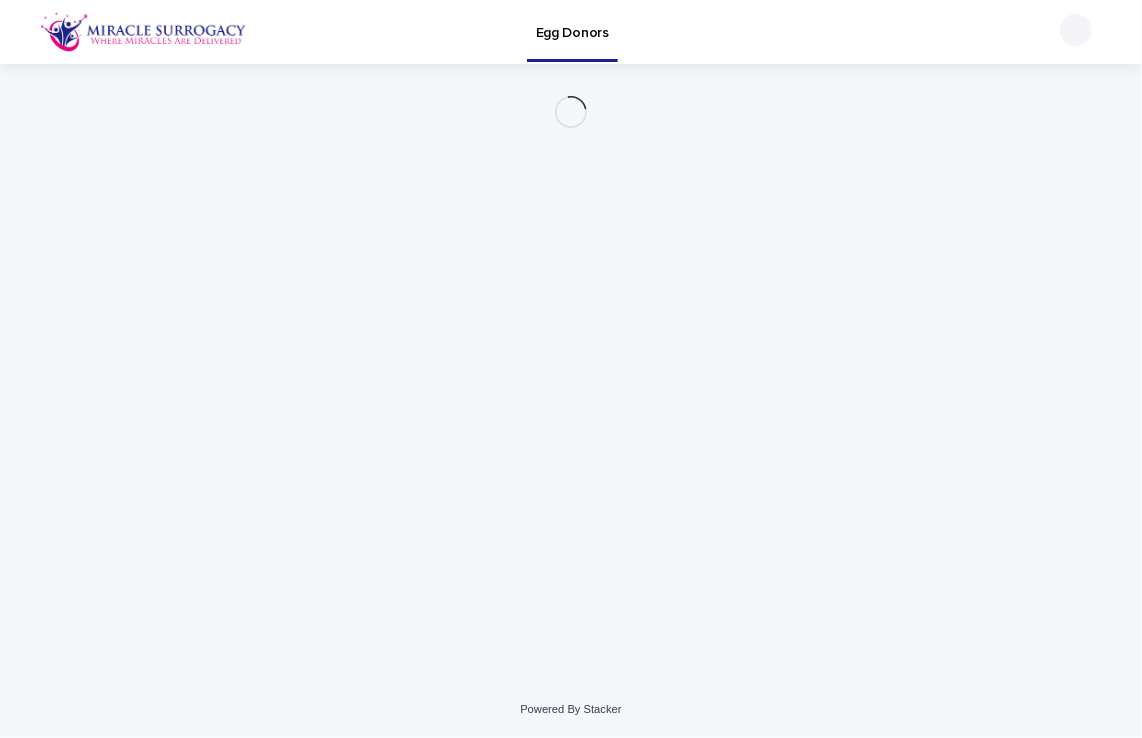 scroll, scrollTop: 0, scrollLeft: 0, axis: both 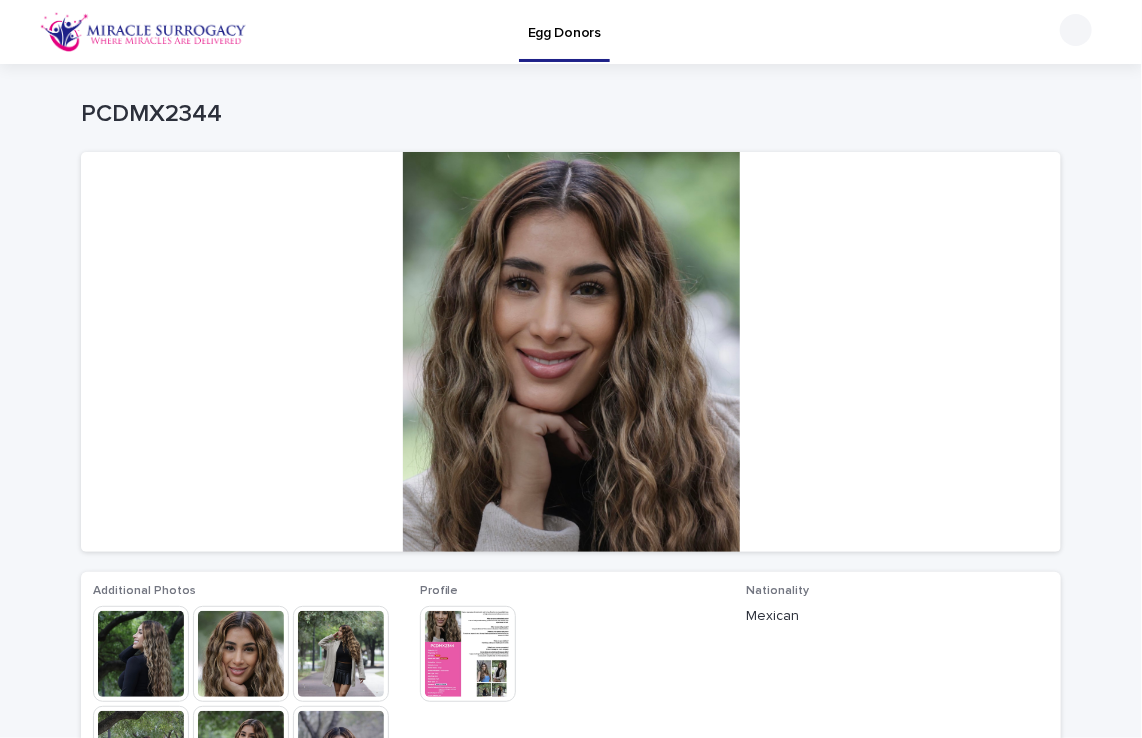 click at bounding box center [341, 654] 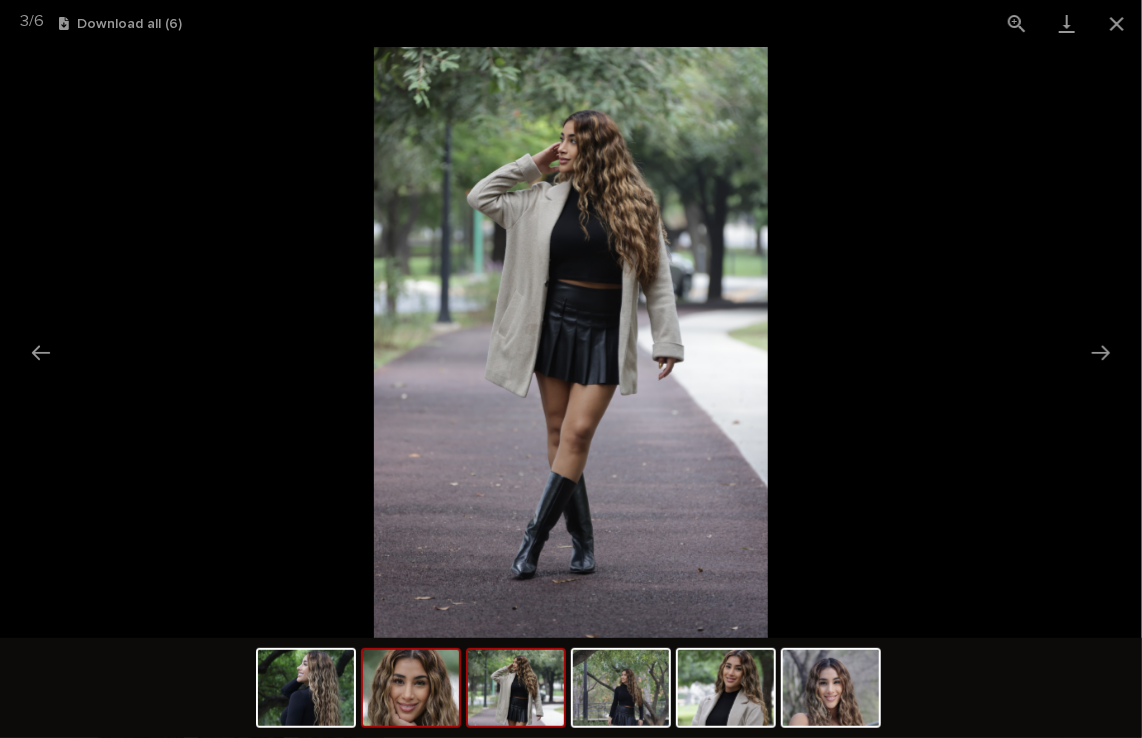 click at bounding box center [411, 688] 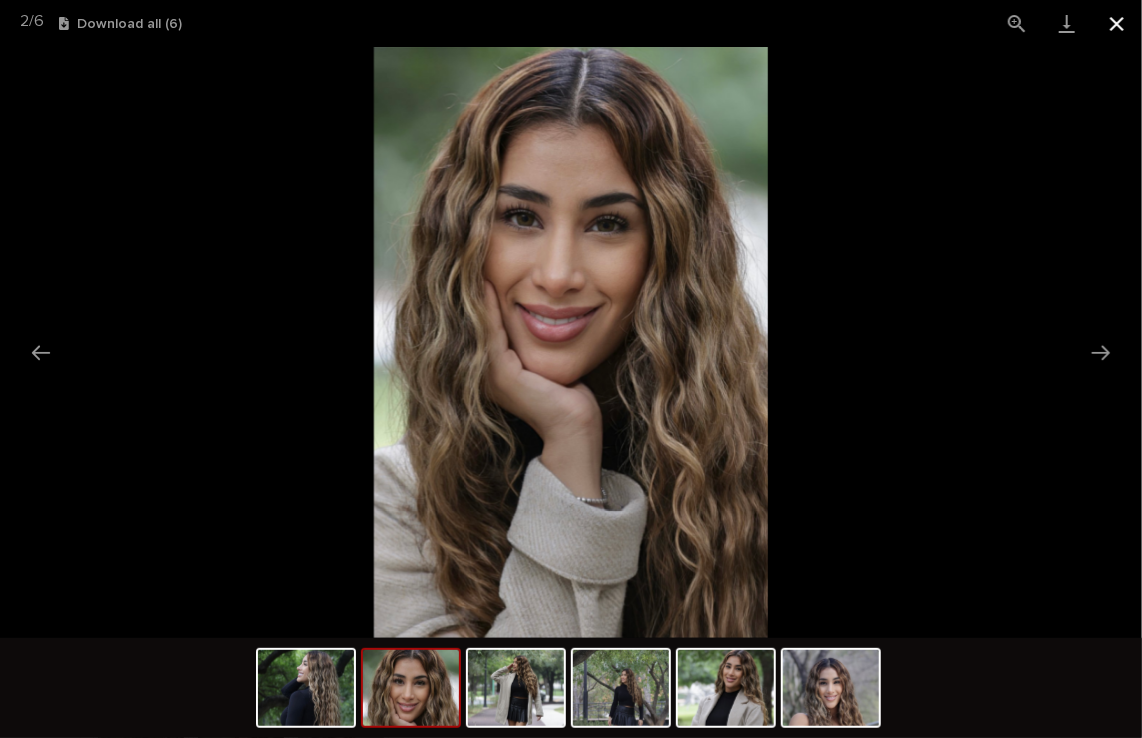 click at bounding box center [1117, 23] 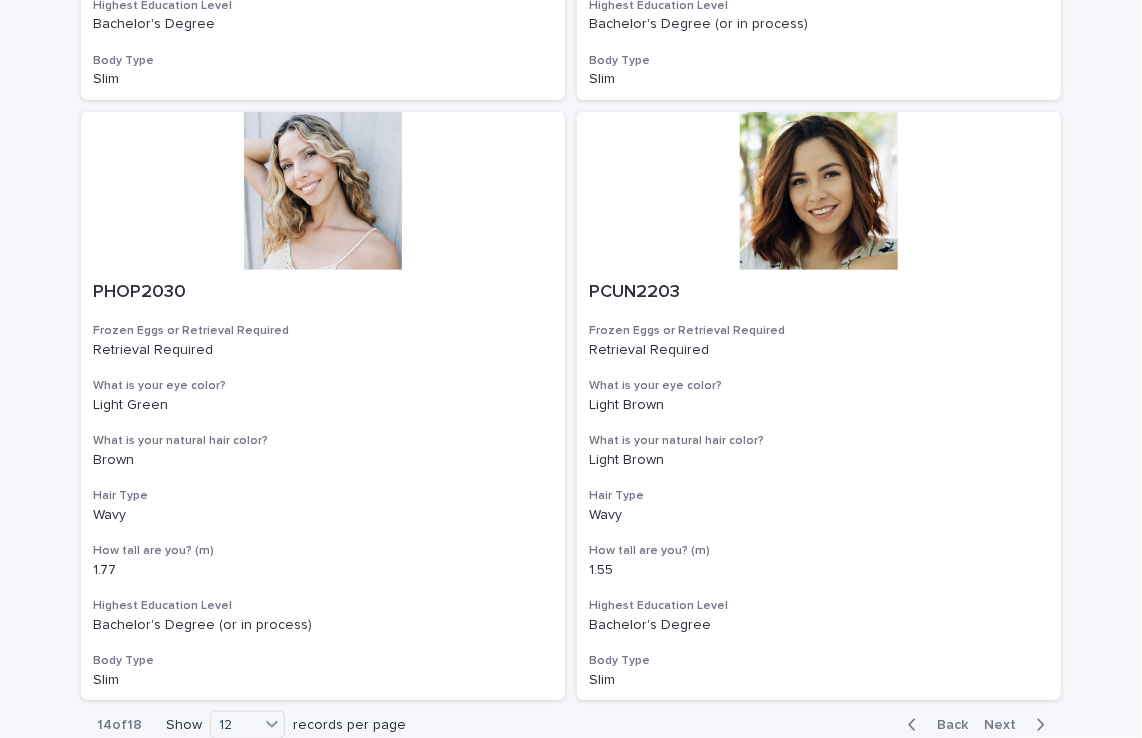 scroll, scrollTop: 3224, scrollLeft: 0, axis: vertical 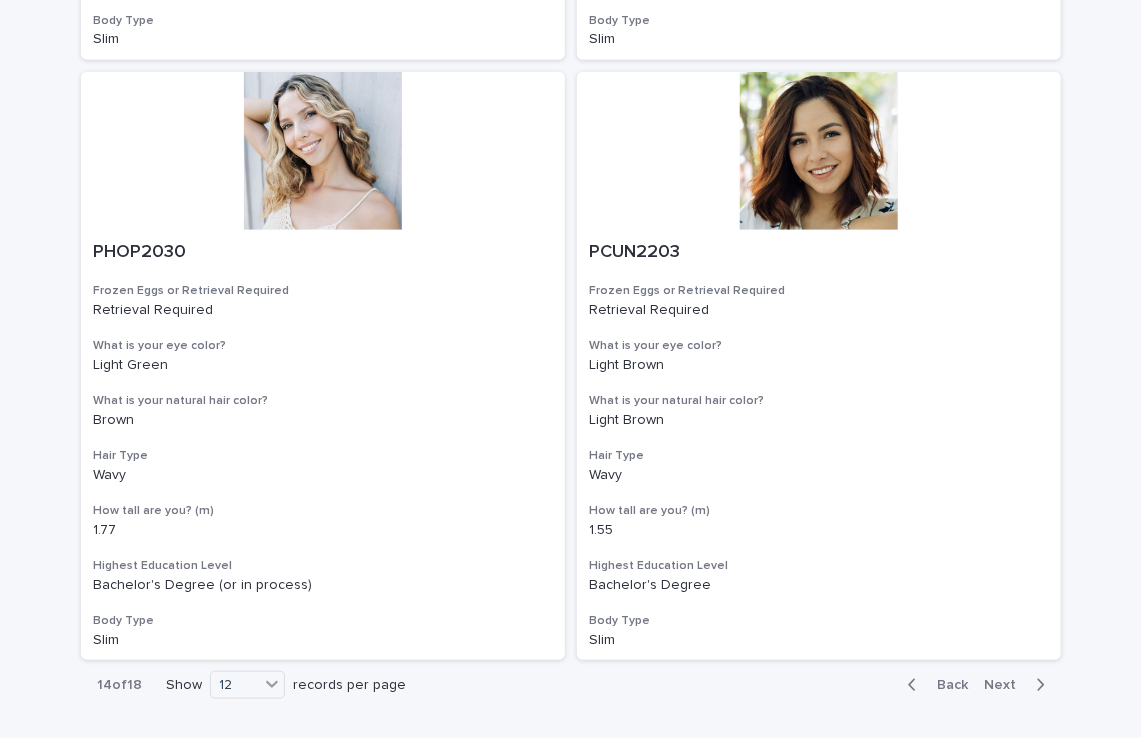 click on "Next" at bounding box center [1006, 685] 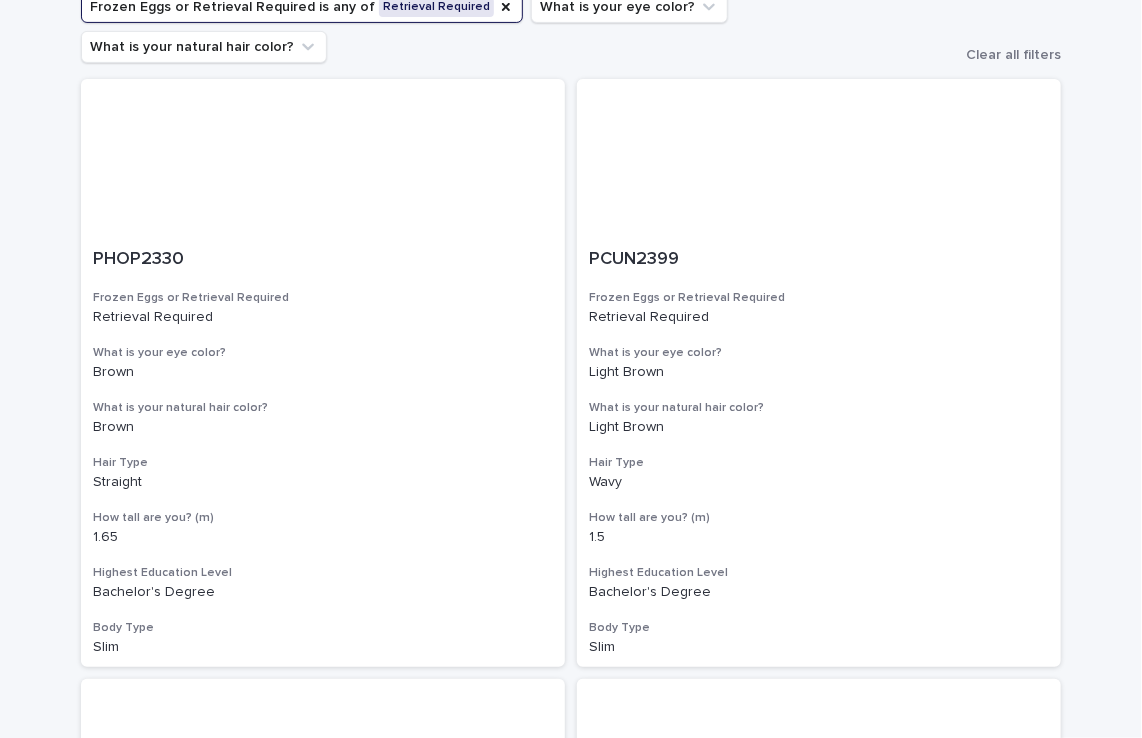scroll, scrollTop: 219, scrollLeft: 0, axis: vertical 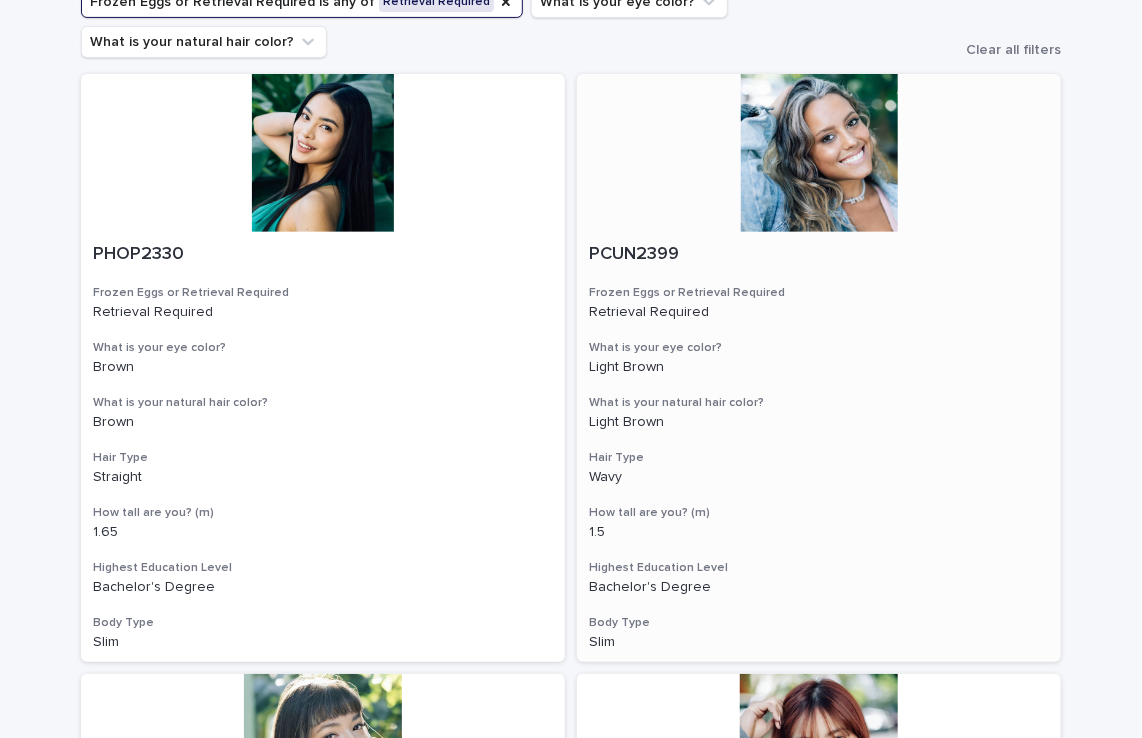click at bounding box center (819, 153) 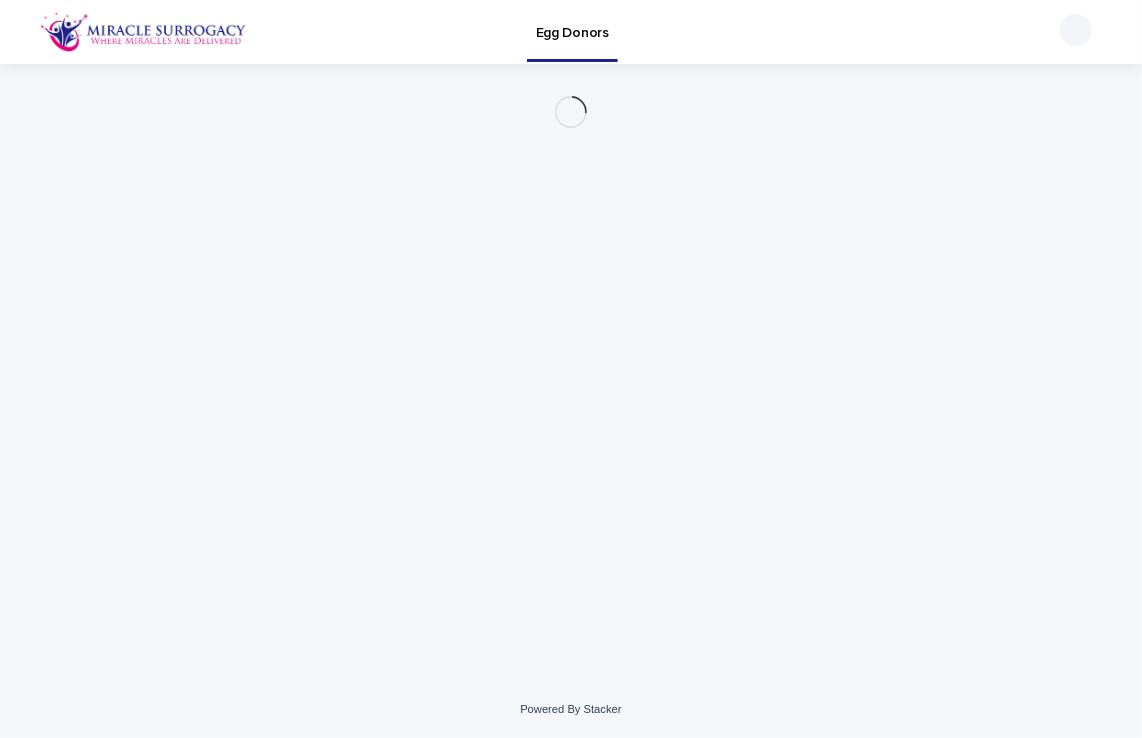 scroll, scrollTop: 0, scrollLeft: 0, axis: both 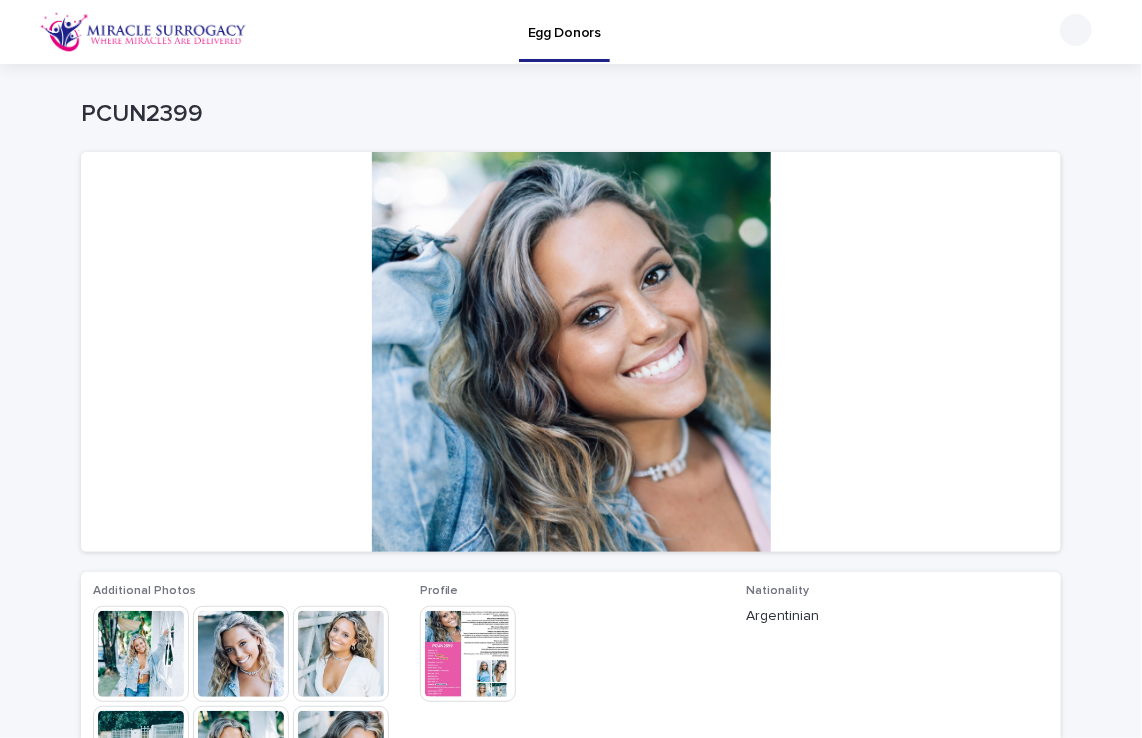 click at bounding box center (241, 654) 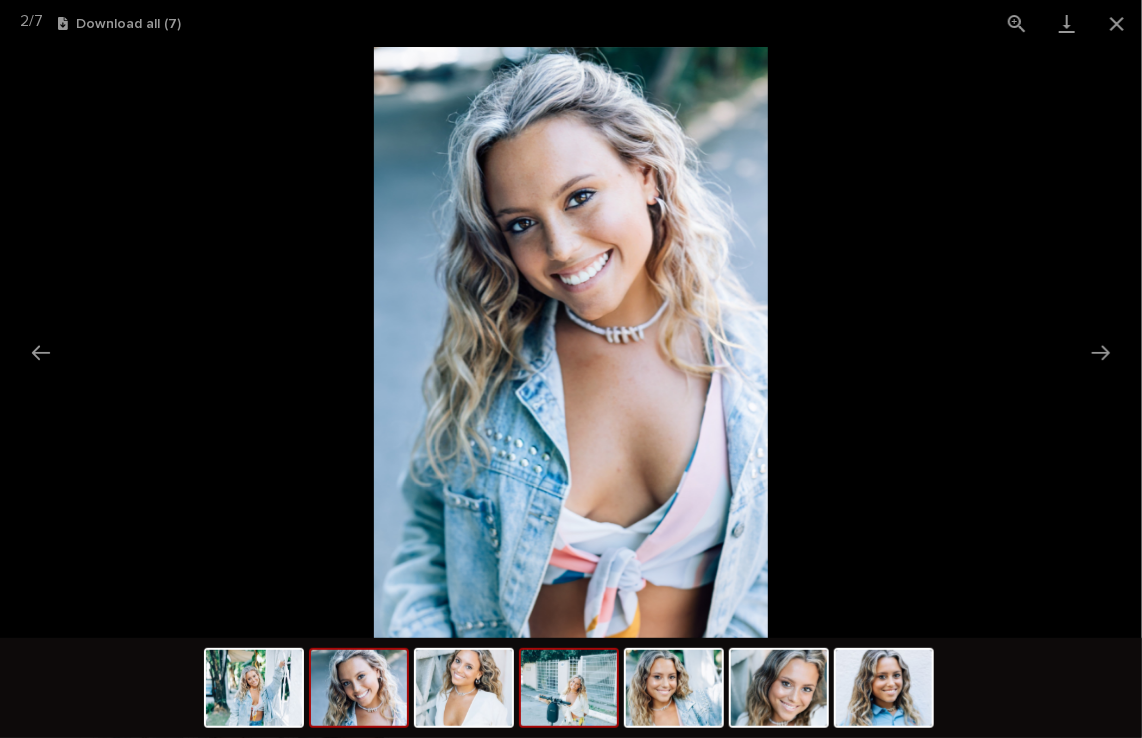 click at bounding box center [569, 688] 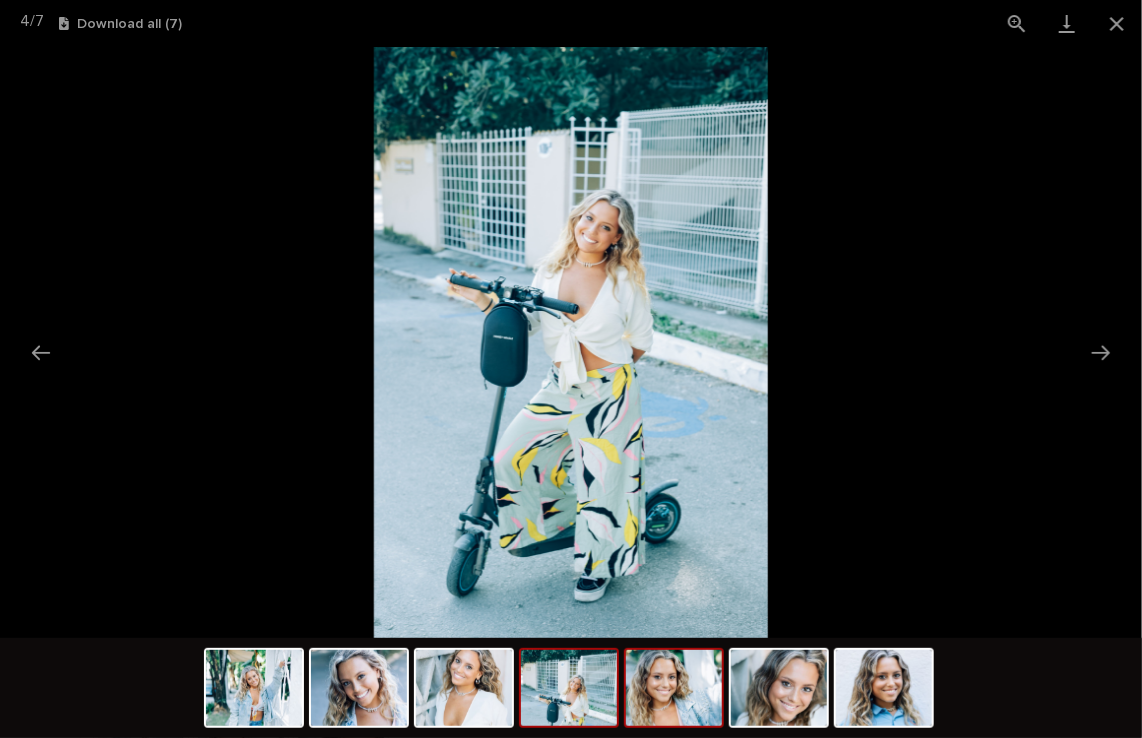 click at bounding box center (674, 688) 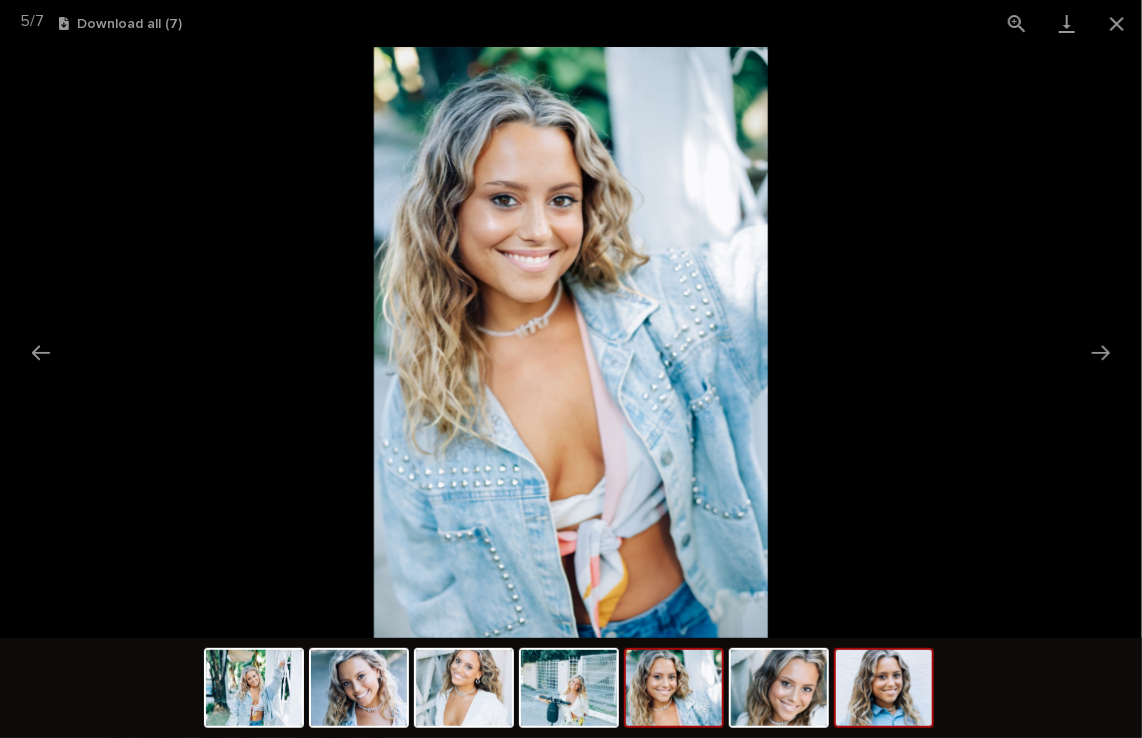 click at bounding box center (884, 688) 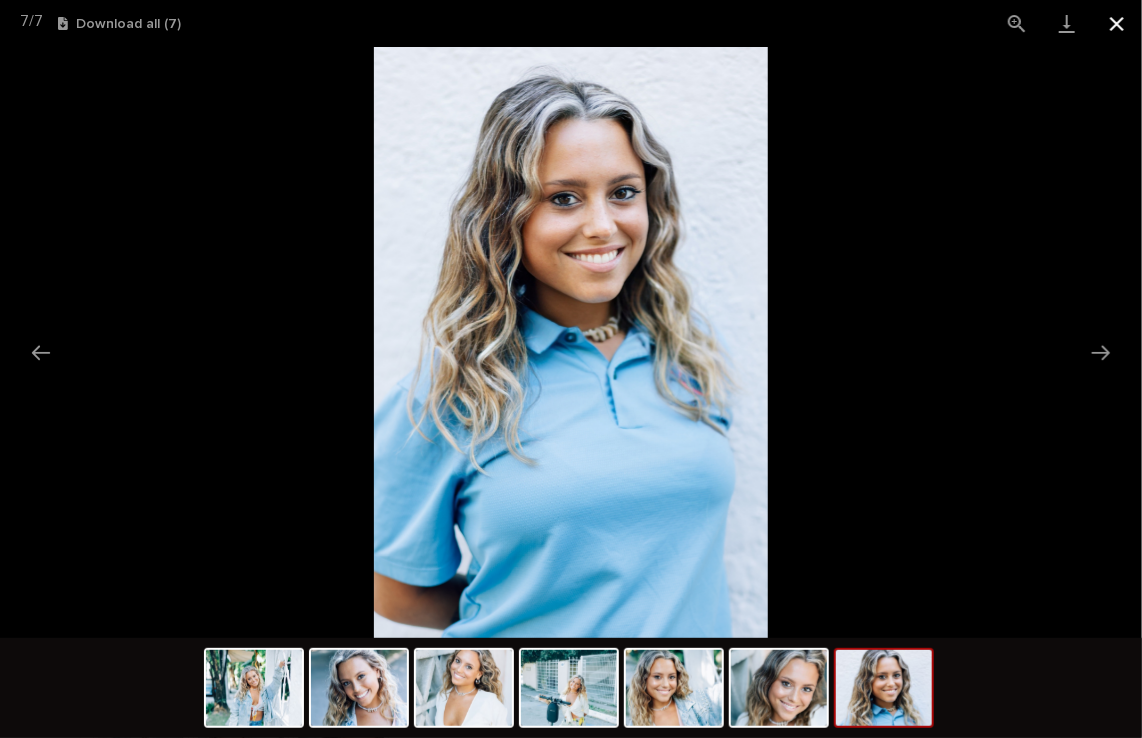 click at bounding box center (1117, 23) 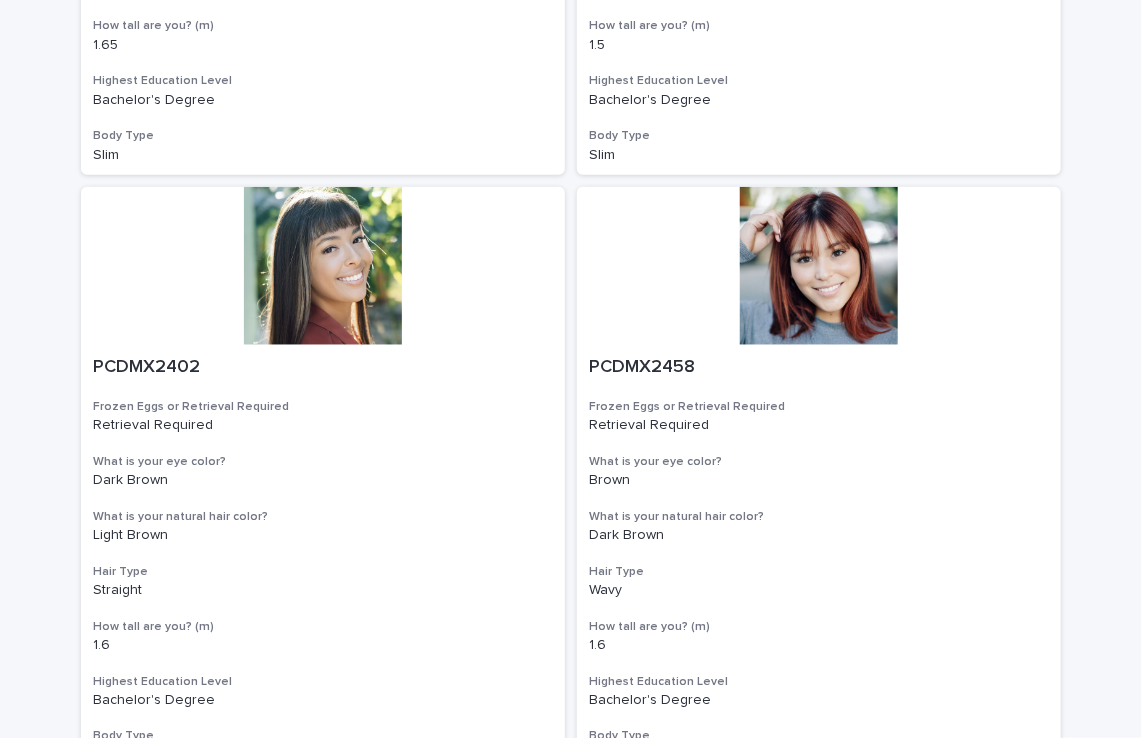 scroll, scrollTop: 852, scrollLeft: 0, axis: vertical 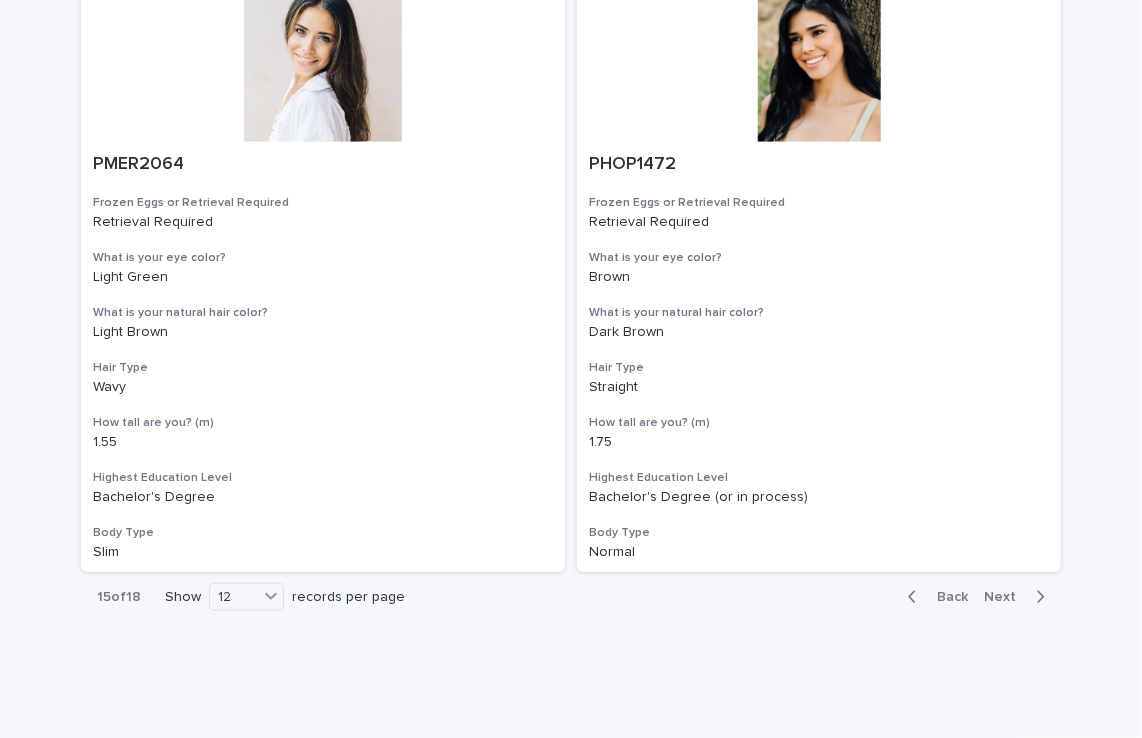 click on "Next" at bounding box center [1006, 597] 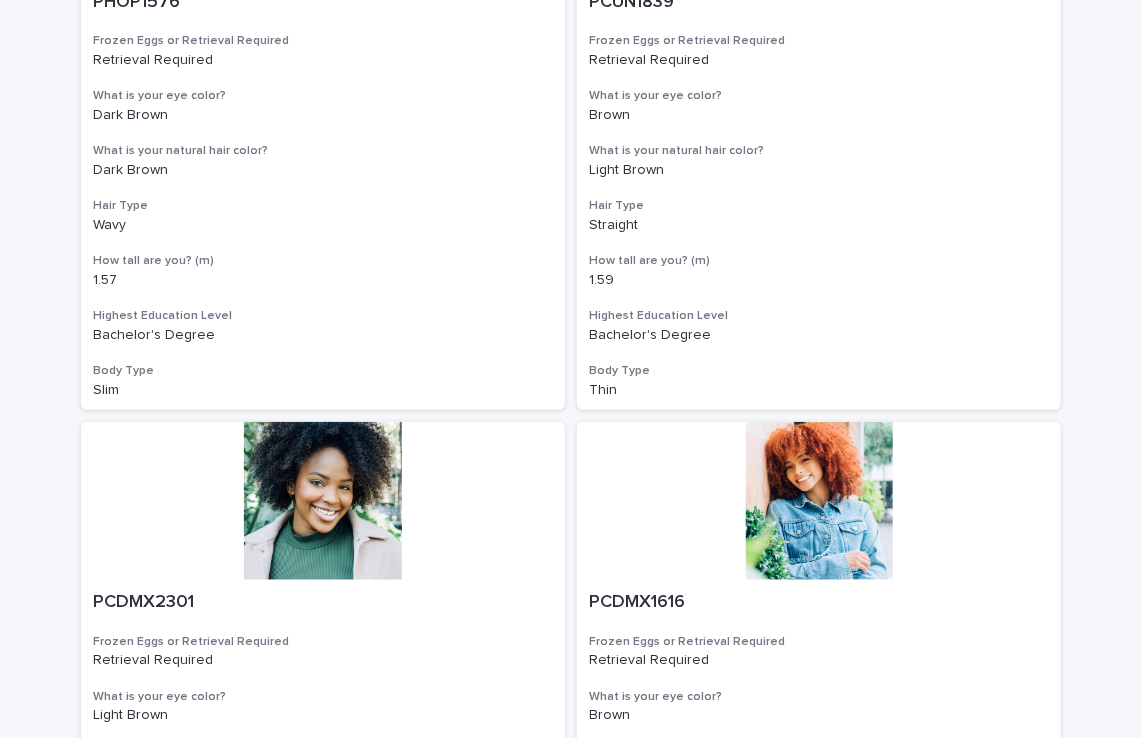 scroll, scrollTop: 0, scrollLeft: 0, axis: both 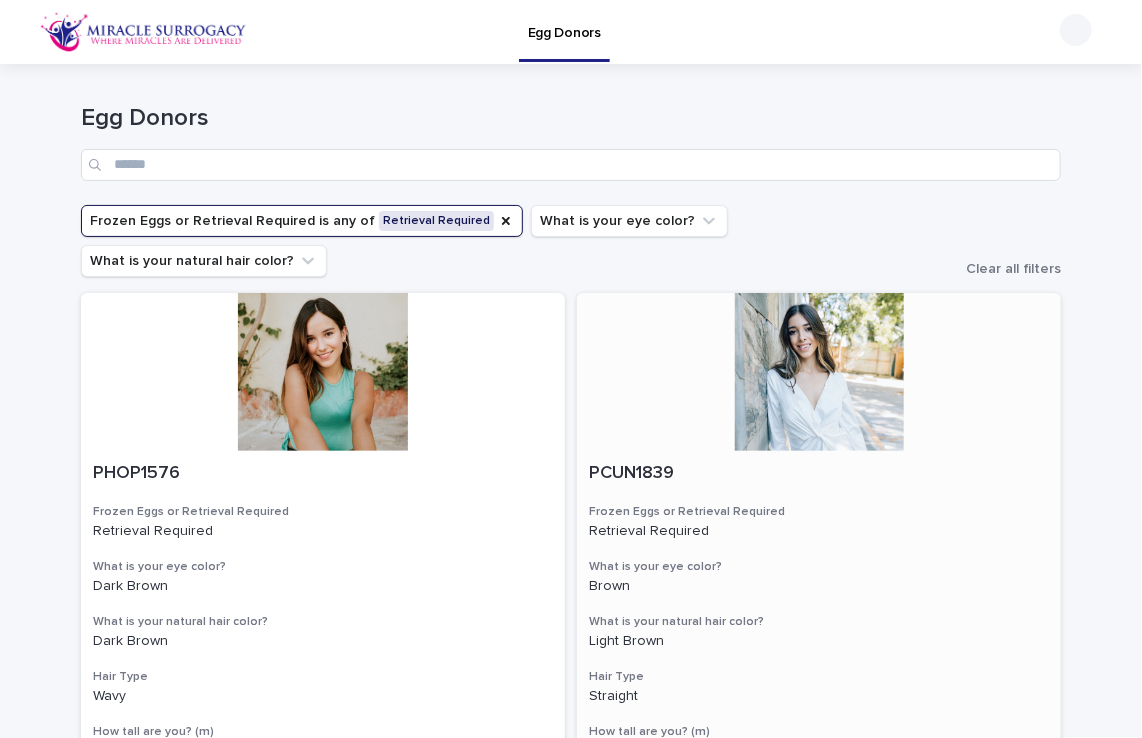 click at bounding box center [819, 372] 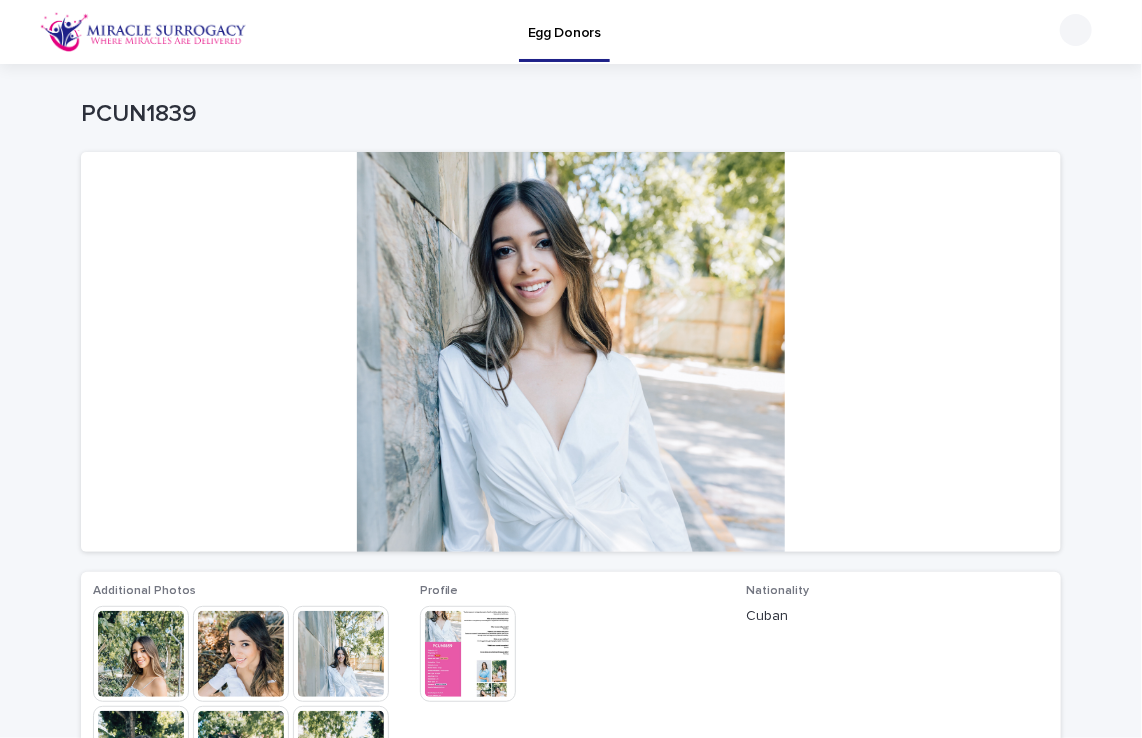 click at bounding box center (341, 654) 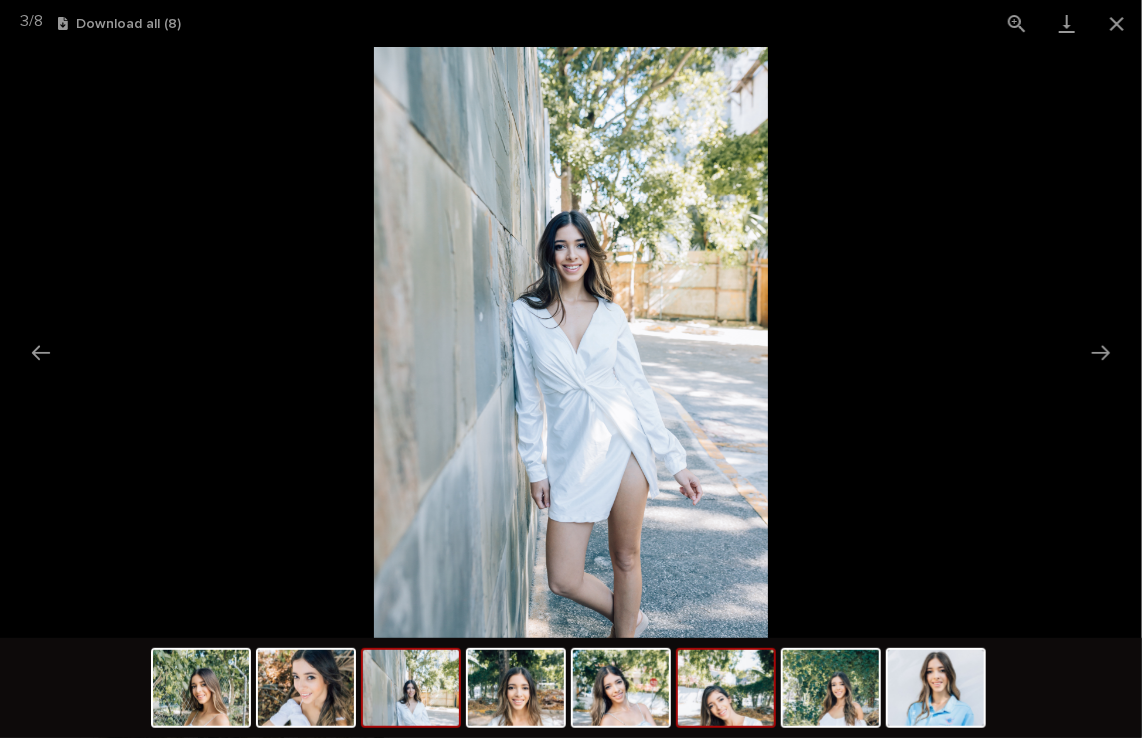 click at bounding box center (726, 688) 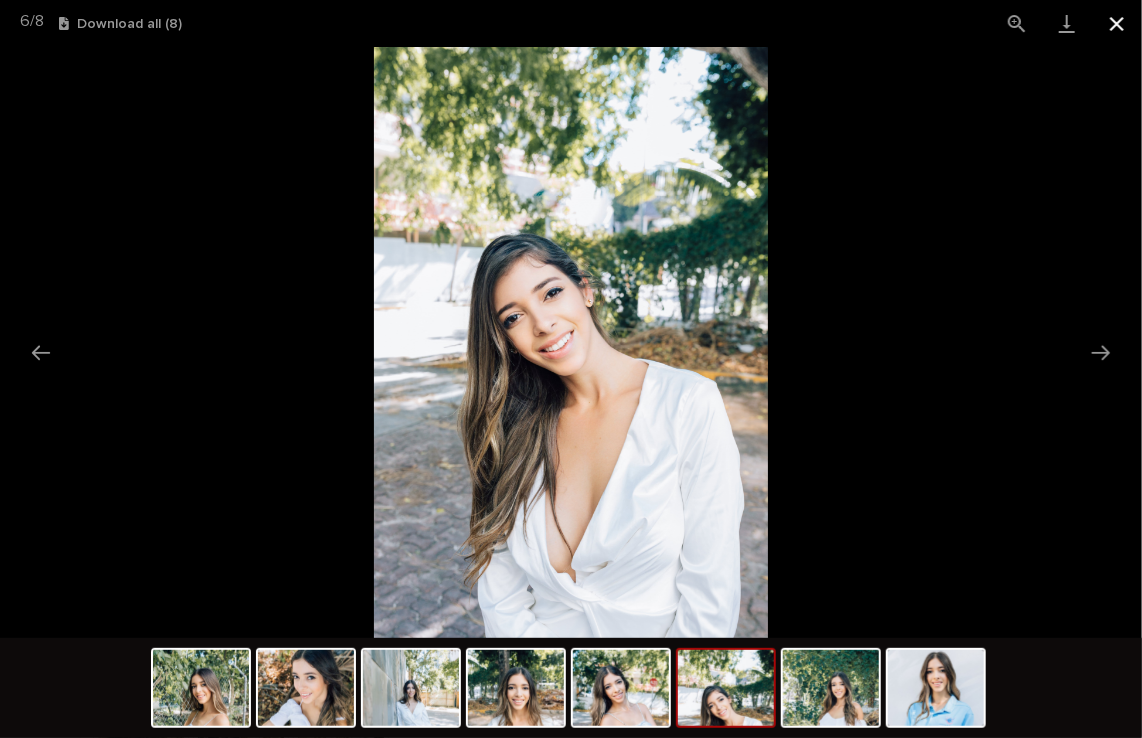 click at bounding box center (1117, 23) 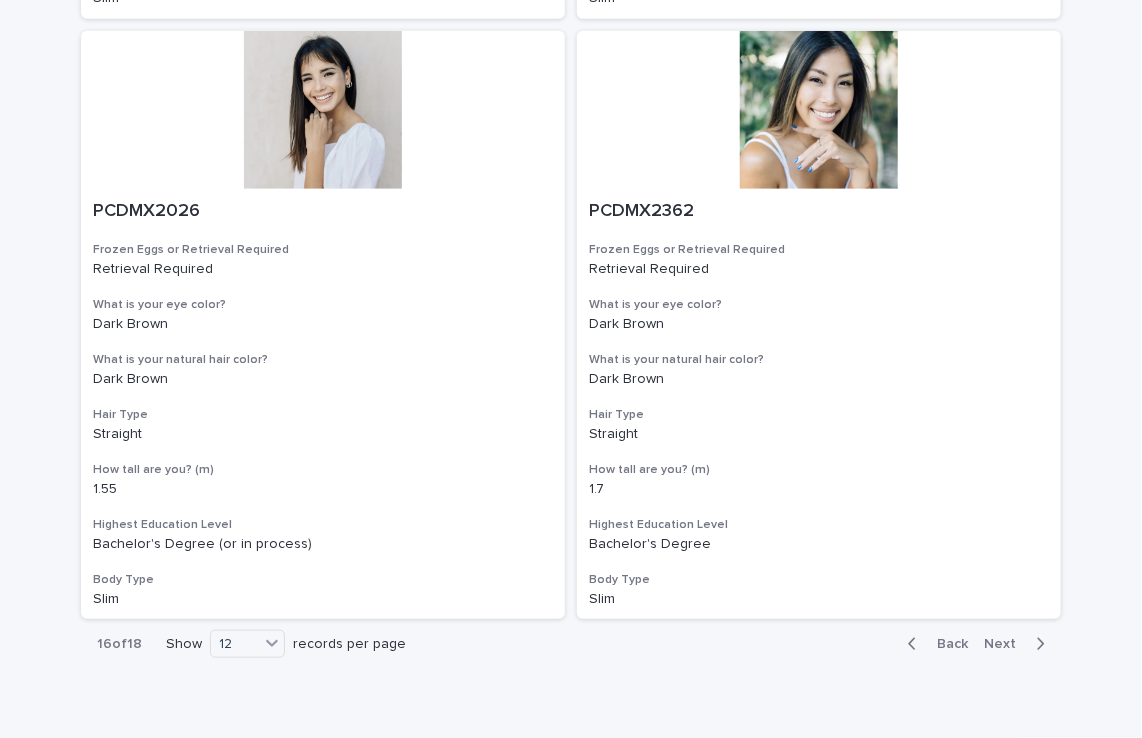 scroll, scrollTop: 3305, scrollLeft: 0, axis: vertical 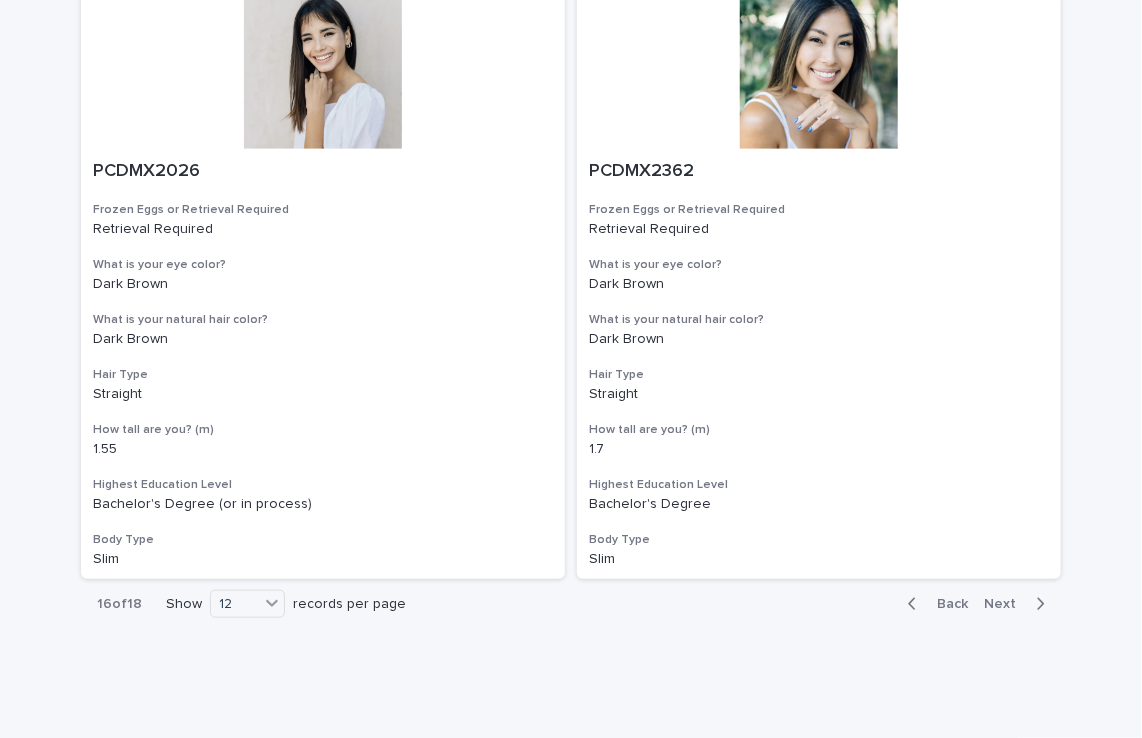 click on "Next" at bounding box center (1018, 604) 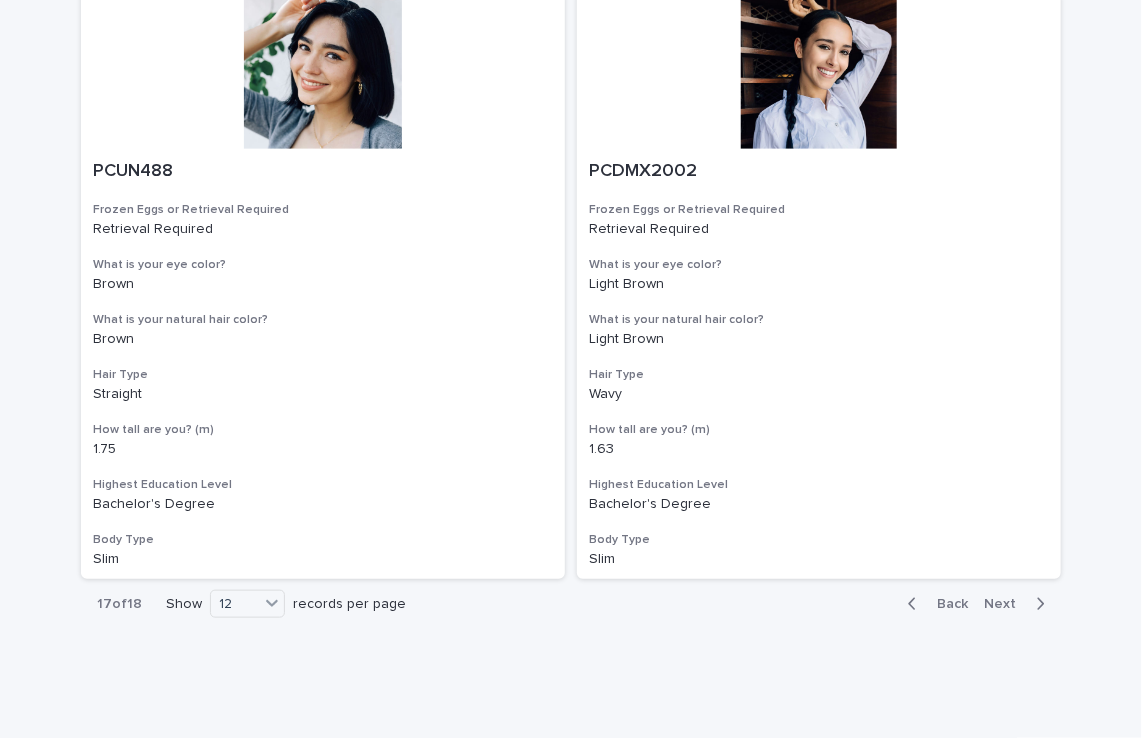 click on "Next" at bounding box center (1018, 604) 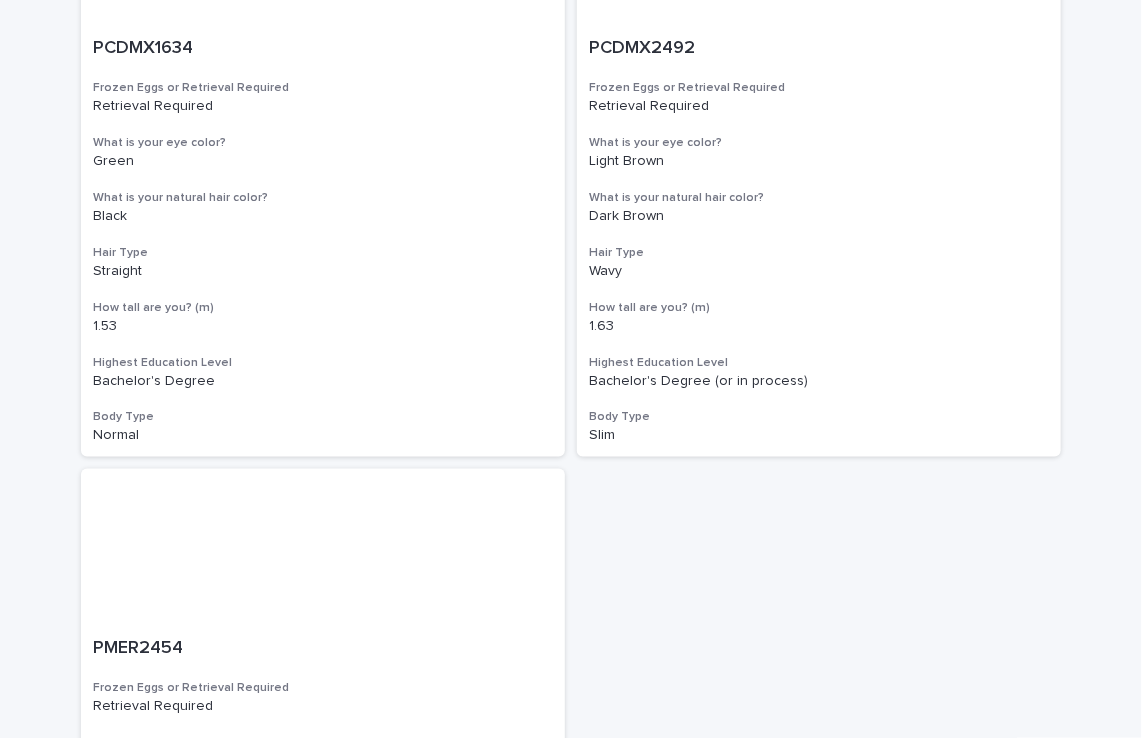 scroll, scrollTop: 1215, scrollLeft: 0, axis: vertical 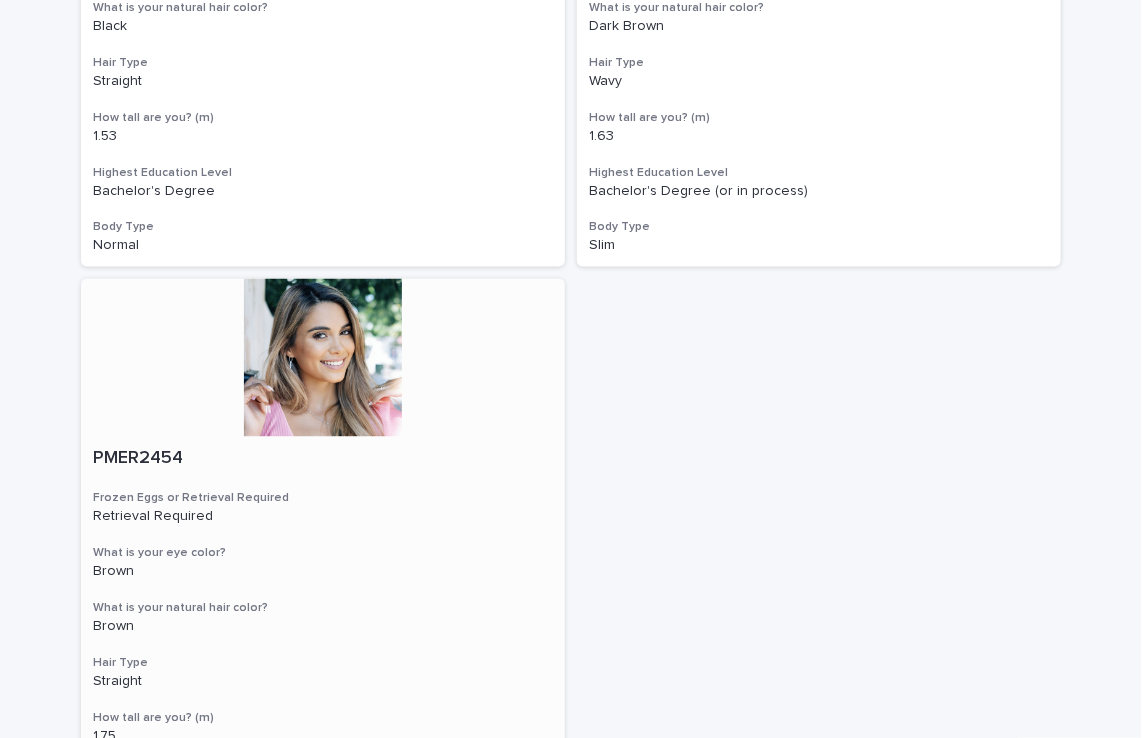 click at bounding box center (323, 358) 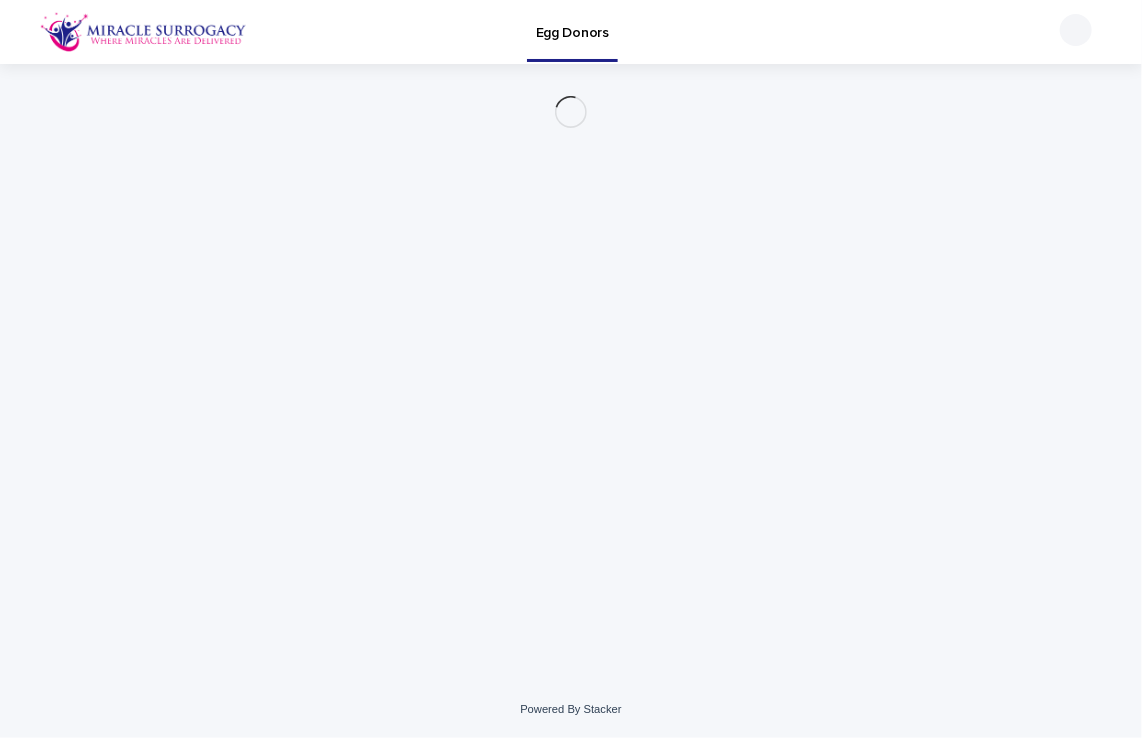 scroll, scrollTop: 0, scrollLeft: 0, axis: both 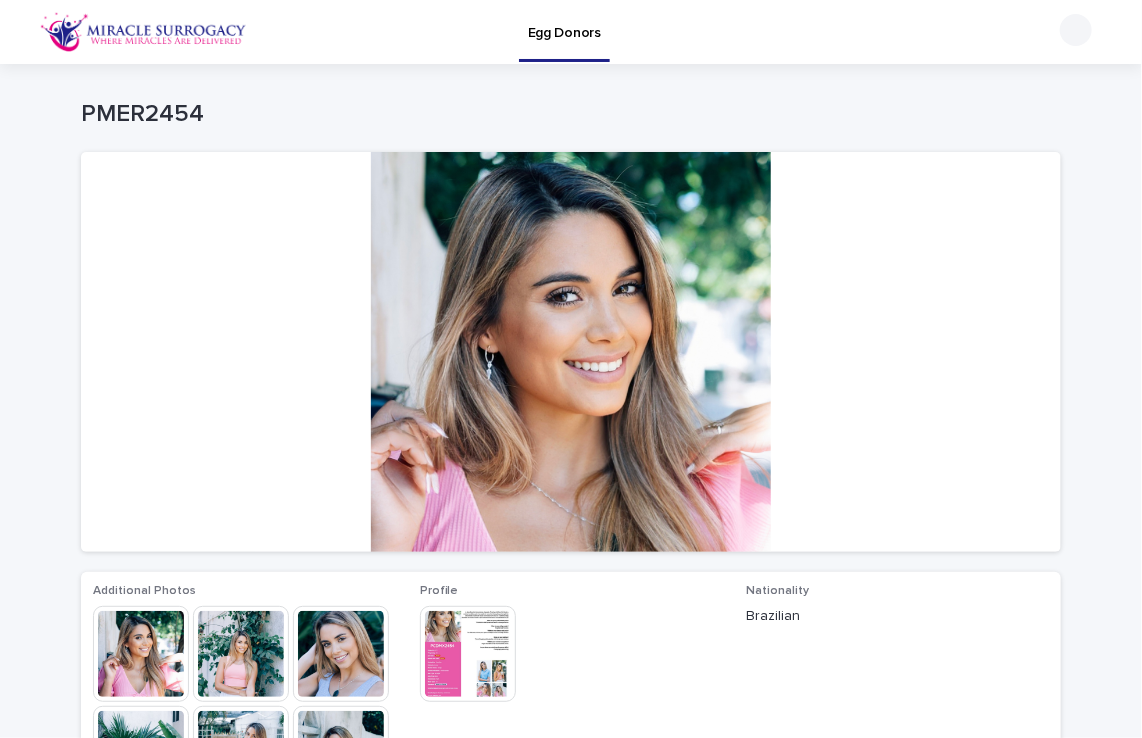 click at bounding box center (241, 654) 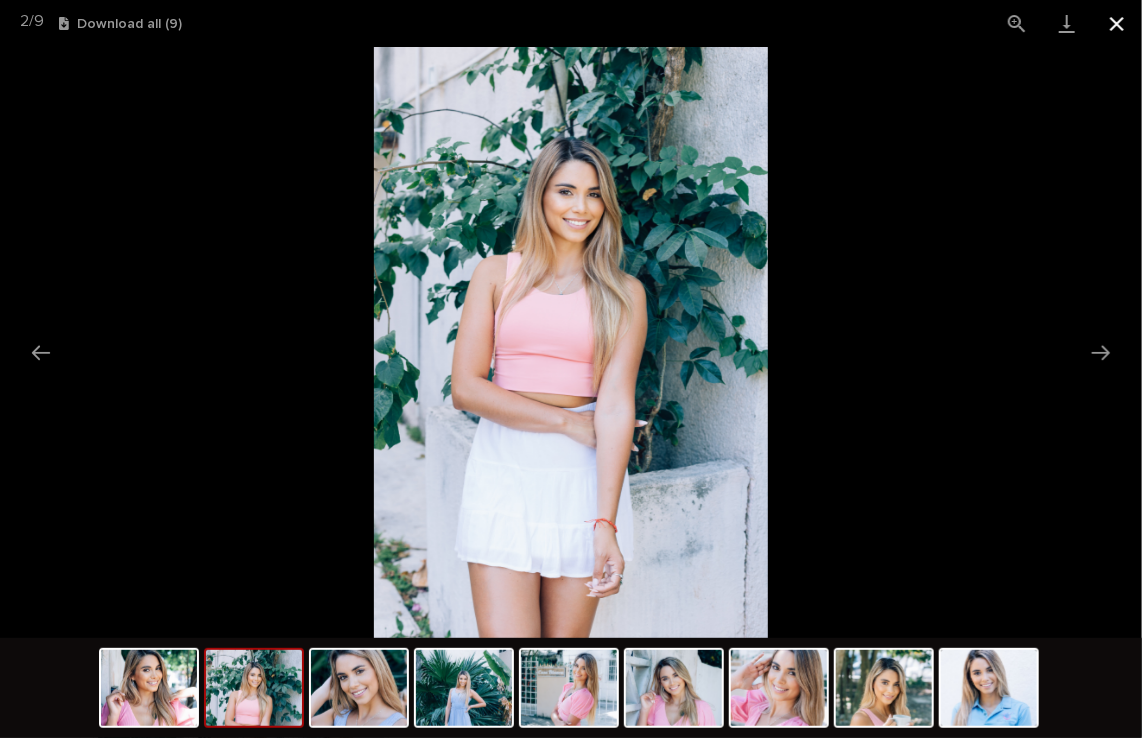 click at bounding box center [1117, 23] 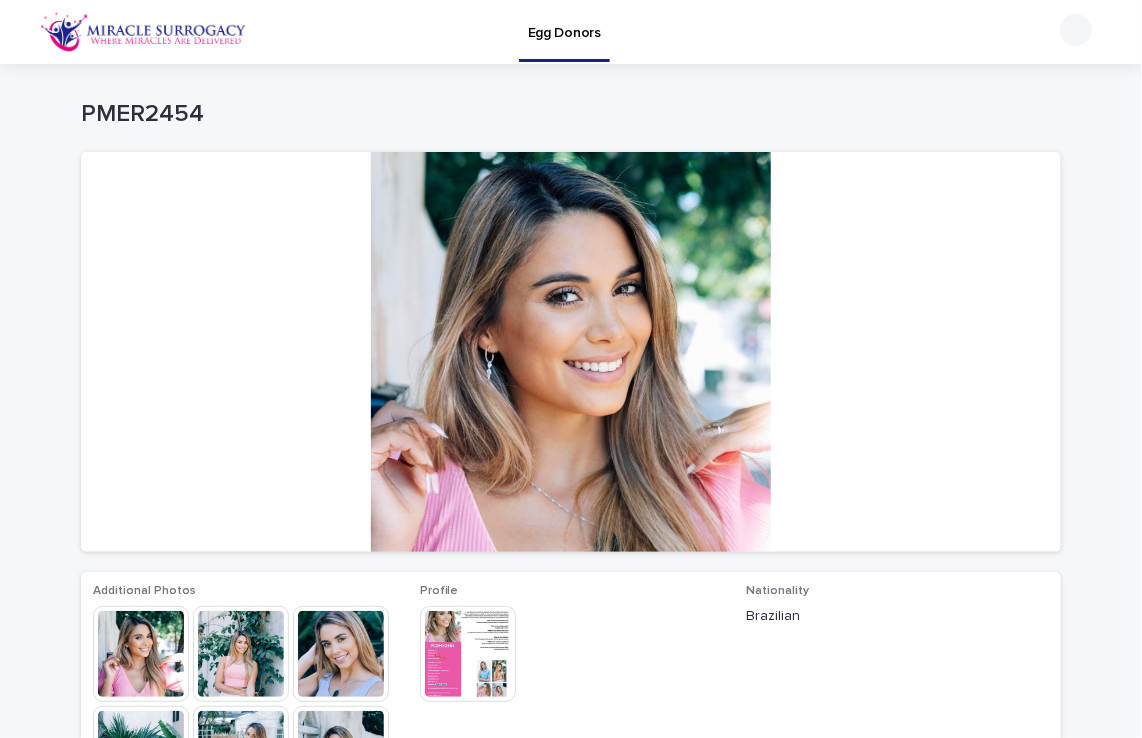 click at bounding box center [468, 654] 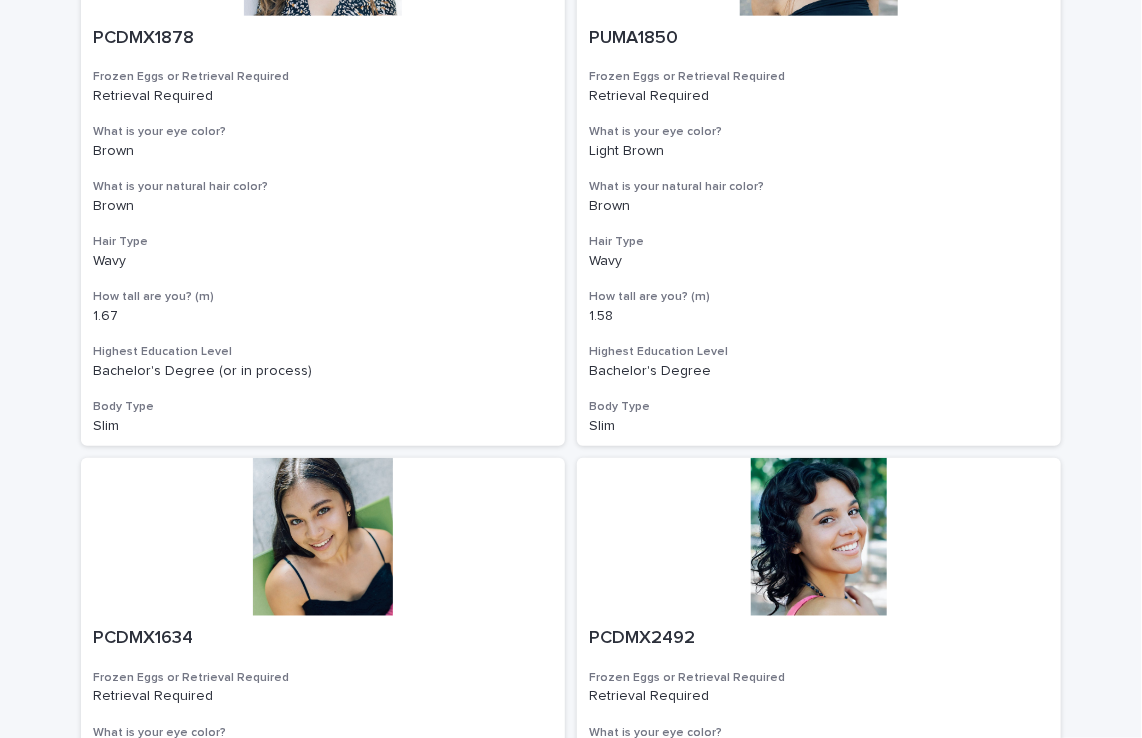 scroll, scrollTop: 87, scrollLeft: 0, axis: vertical 